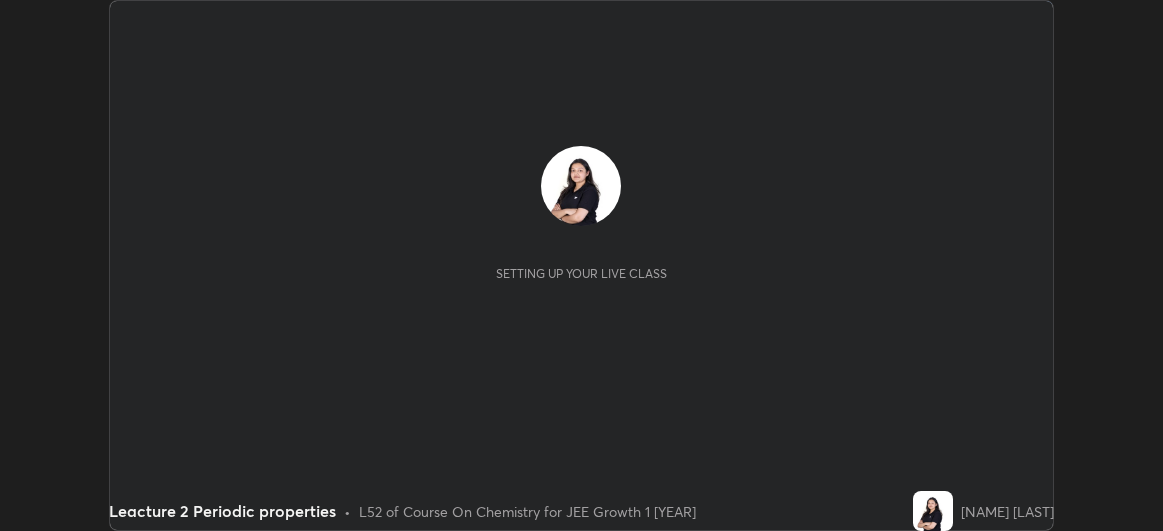 scroll, scrollTop: 0, scrollLeft: 0, axis: both 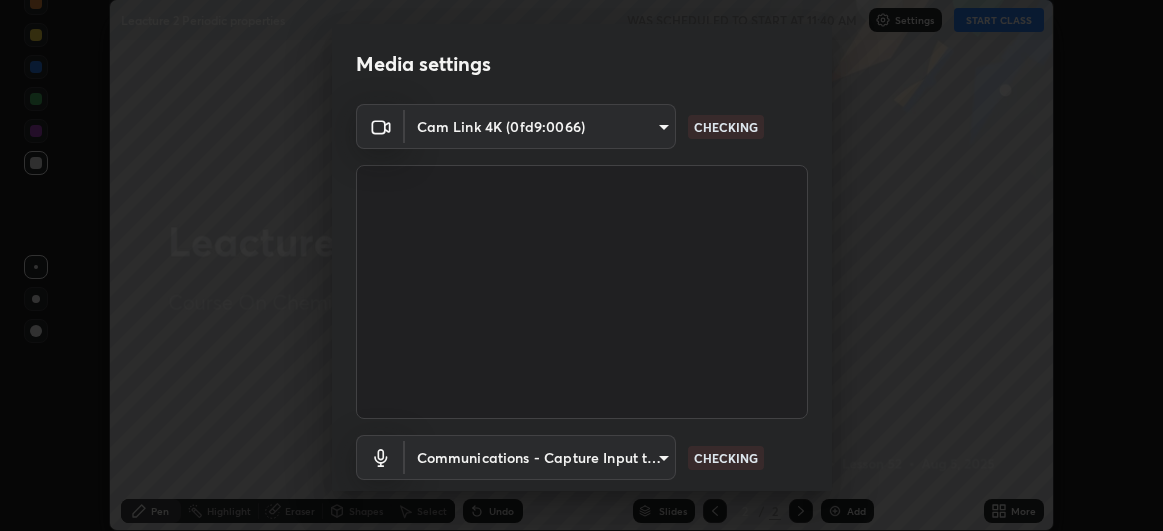 click on "Erase all Leacture 2 Periodic properties WAS SCHEDULED TO START AT  11:40 AM Settings START CLASS Setting up your live class Leacture 2 Periodic properties • L52 of Course On Chemistry for JEE Growth 1 [YEAR] [NAME] [LAST] Pen Highlight Eraser Shapes Select Undo Slides 2 / 2 Add More Enable hand raising Enable raise hand to speak to learners. Once enabled, chat will be turned off temporarily. Enable x   No doubts shared Encourage your learners to ask a doubt for better clarity Report an issue Reason for reporting Buffering Chat not working Audio - Video sync issue Educator video quality low ​ Attach an image Report Media settings Cam Link 4K (0fd9:0066) df463704efc8c3d6d82446285d3d8ad2bc58552bb9147a11c789301828a3090f CHECKING Communications - Capture Input terminal (Digital Array MIC) communications CHECKING 1 / 5 Next" at bounding box center (581, 265) 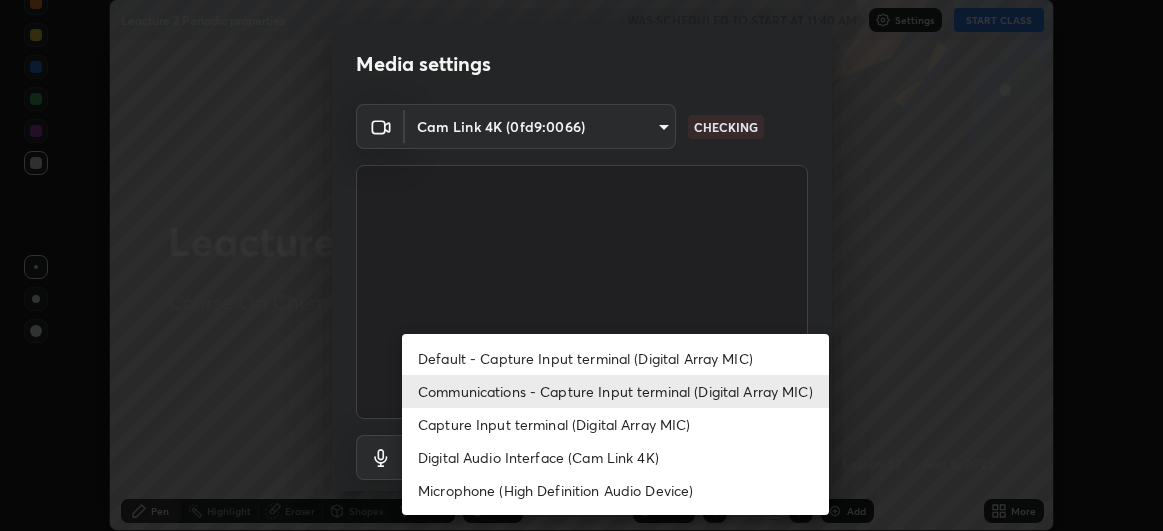 click on "Capture Input terminal (Digital Array MIC)" at bounding box center (615, 424) 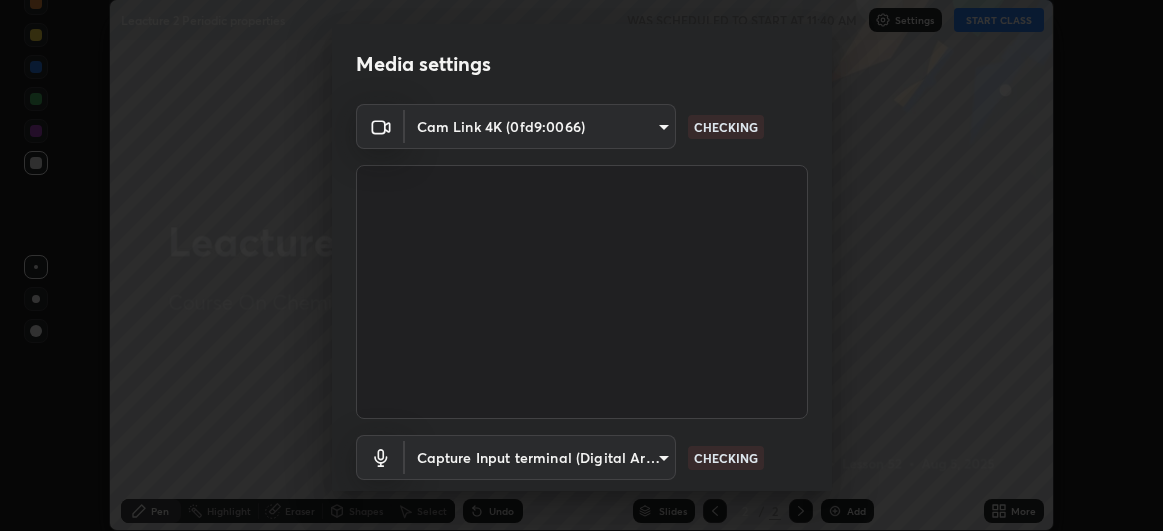 click on "Erase all Leacture 2 Periodic properties WAS SCHEDULED TO START AT  11:40 AM Settings START CLASS Setting up your live class Leacture 2 Periodic properties • L52 of Course On Chemistry for JEE Growth 1 [YEAR] [NAME] [LAST] Pen Highlight Eraser Shapes Select Undo Slides 2 / 2 Add More Enable hand raising Enable raise hand to speak to learners. Once enabled, chat will be turned off temporarily. Enable x   No doubts shared Encourage your learners to ask a doubt for better clarity Report an issue Reason for reporting Buffering Chat not working Audio - Video sync issue Educator video quality low ​ Attach an image Report Media settings Cam Link 4K (0fd9:0066) df463704efc8c3d6d82446285d3d8ad2bc58552bb9147a11c789301828a3090f CHECKING Capture Input terminal (Digital Array MIC) 5c95ef2d1f36734b0cda3211c407026aba8a135e1b85d65371a2975294e32e2b CHECKING 1 / 5 Next" at bounding box center [581, 265] 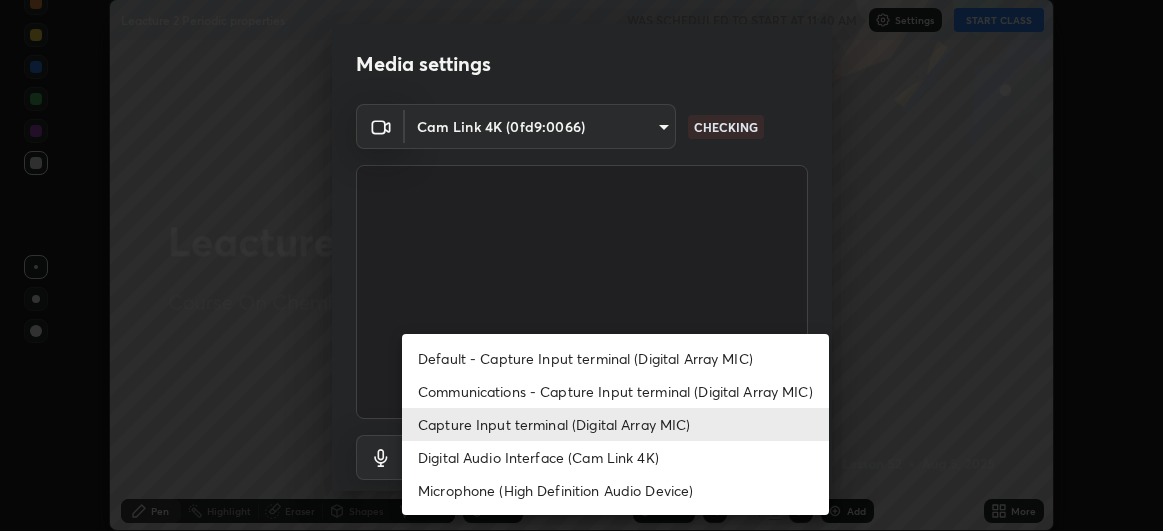 click on "Communications - Capture Input terminal (Digital Array MIC)" at bounding box center (615, 391) 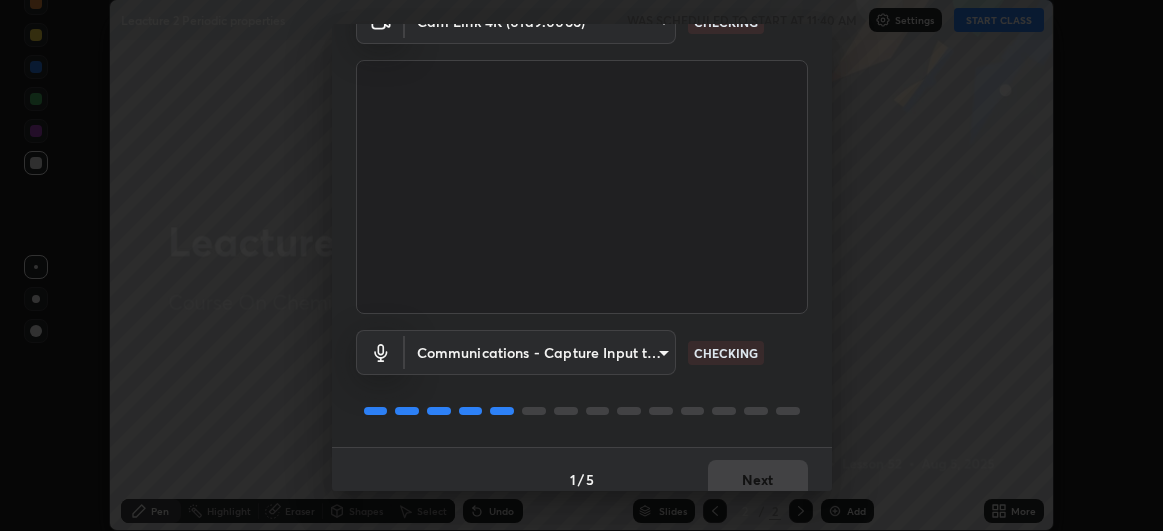 scroll, scrollTop: 123, scrollLeft: 0, axis: vertical 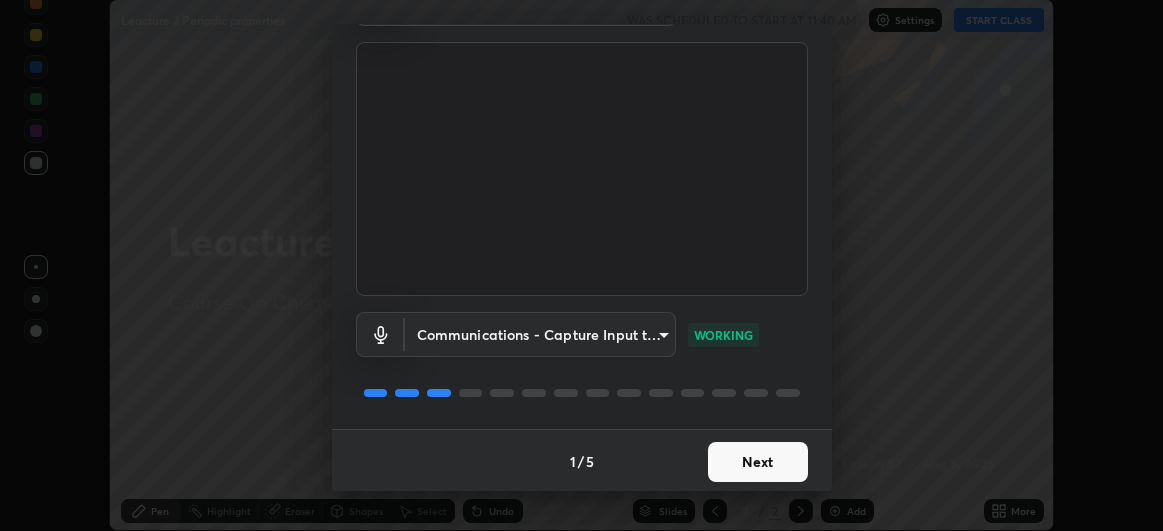 click on "Next" at bounding box center (758, 462) 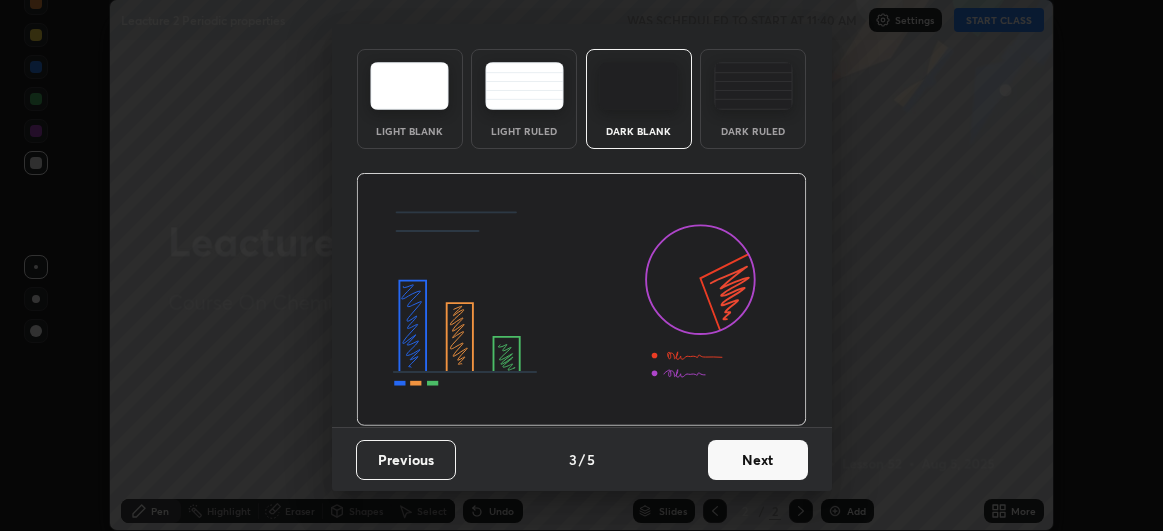 click at bounding box center (581, 300) 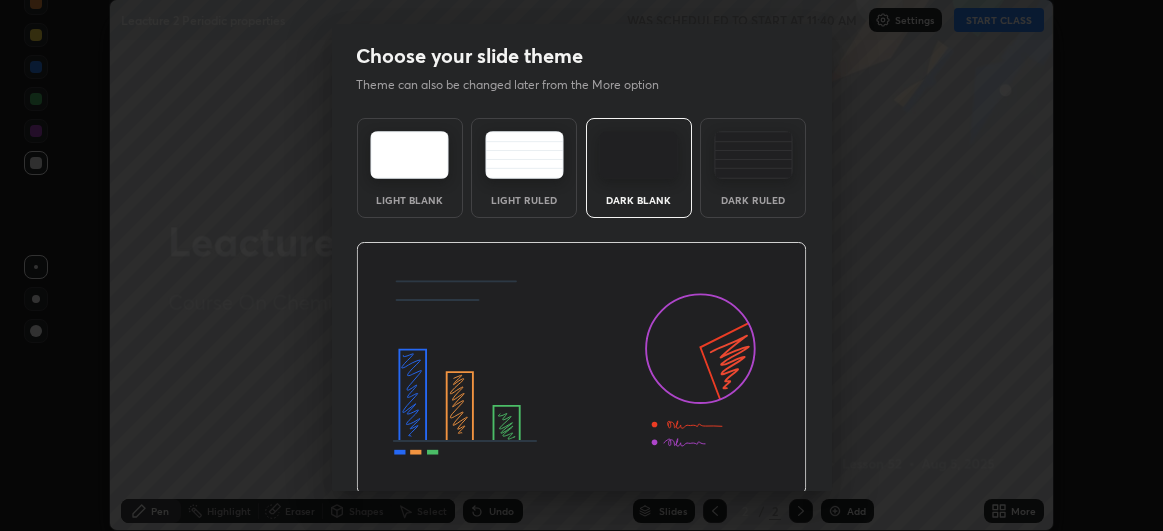 scroll, scrollTop: 67, scrollLeft: 0, axis: vertical 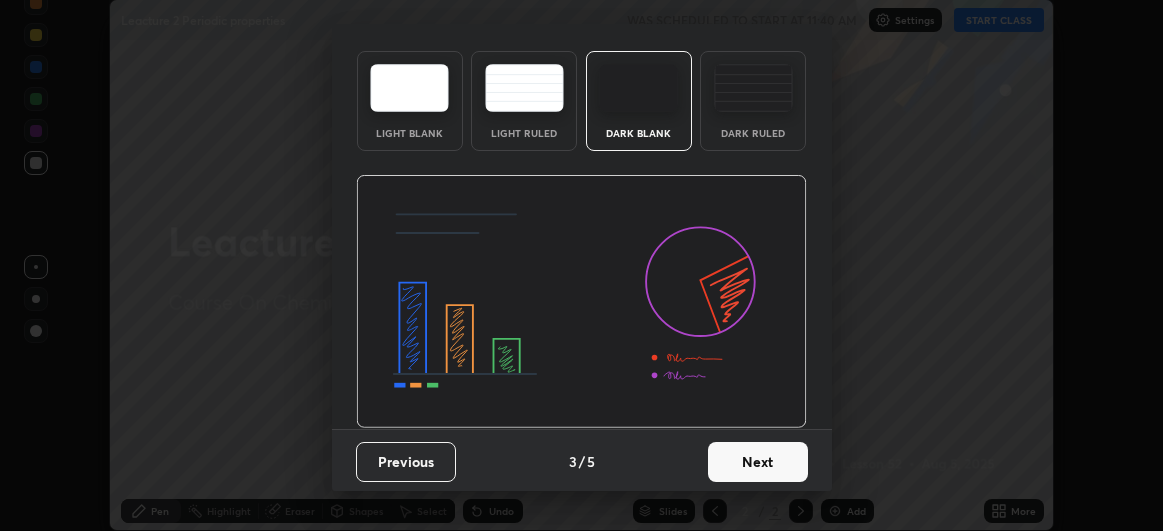 click on "Next" at bounding box center [758, 462] 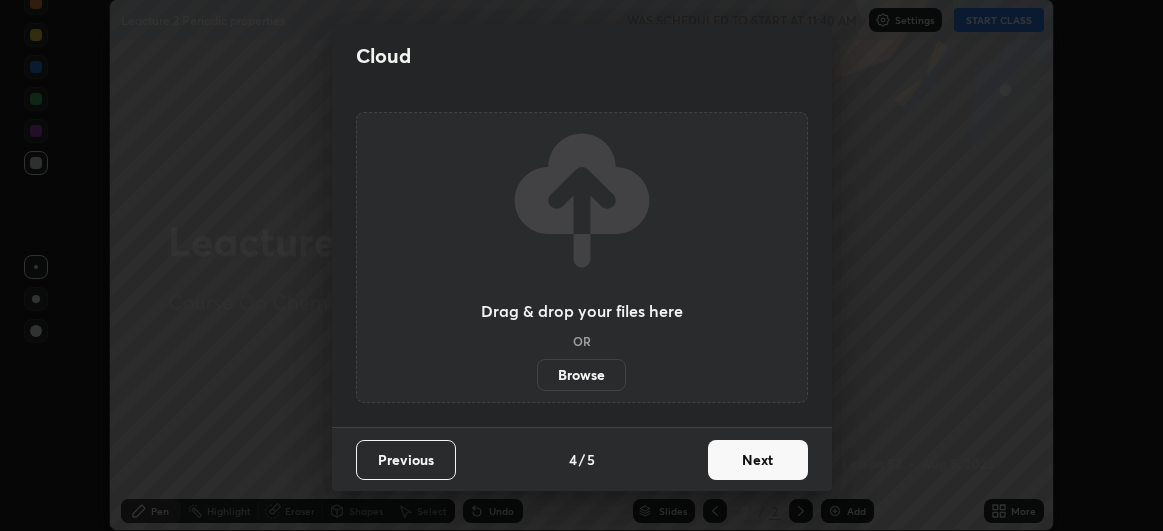 click on "Next" at bounding box center (758, 460) 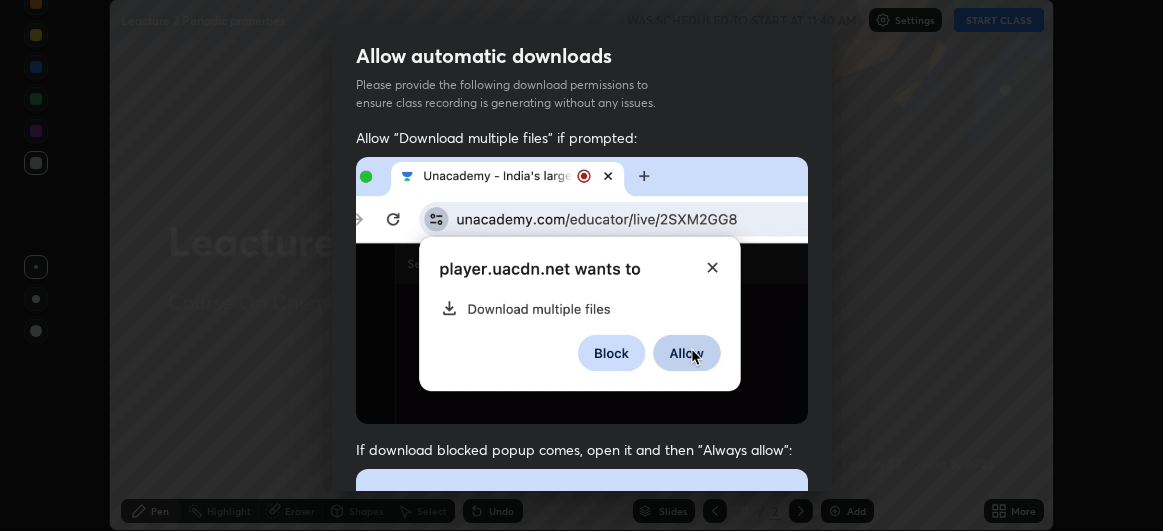 click on "If download blocked popup comes, open it and then "Always allow":" at bounding box center (582, 673) 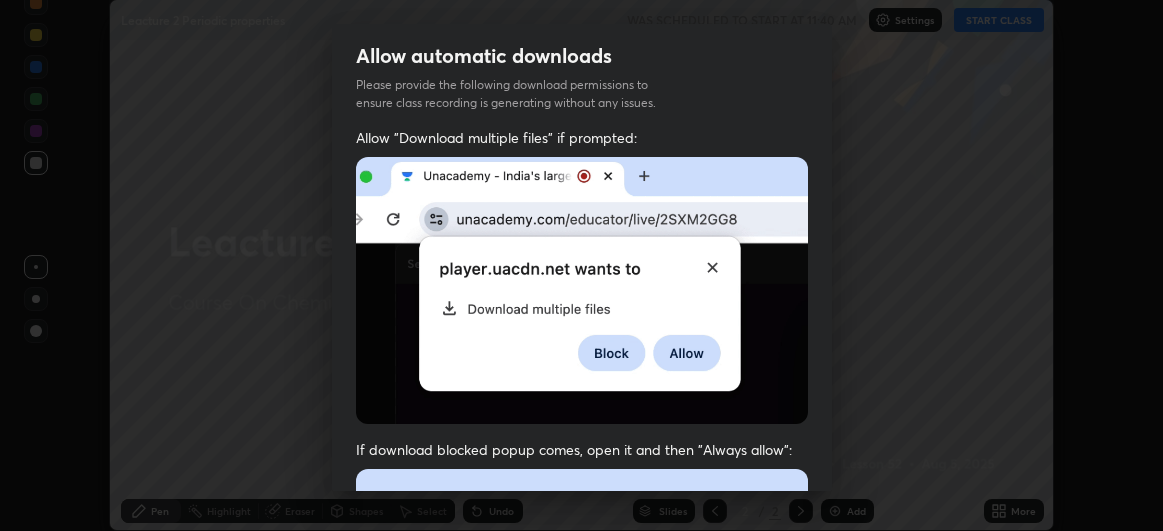 click on "If download blocked popup comes, open it and then "Always allow":" at bounding box center [582, 673] 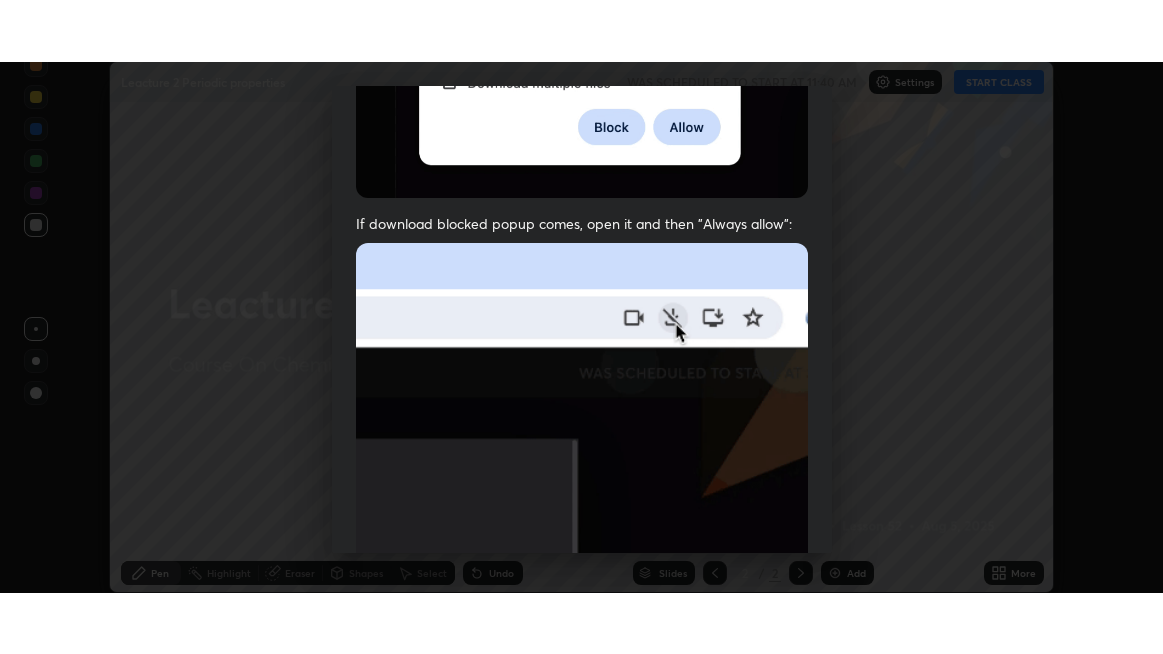 scroll, scrollTop: 532, scrollLeft: 0, axis: vertical 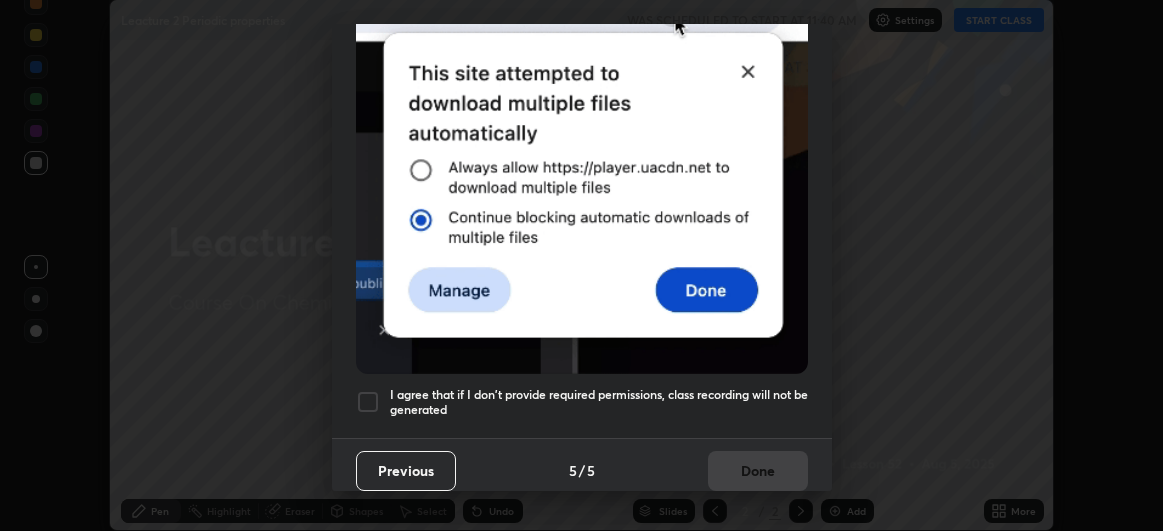 click at bounding box center [368, 402] 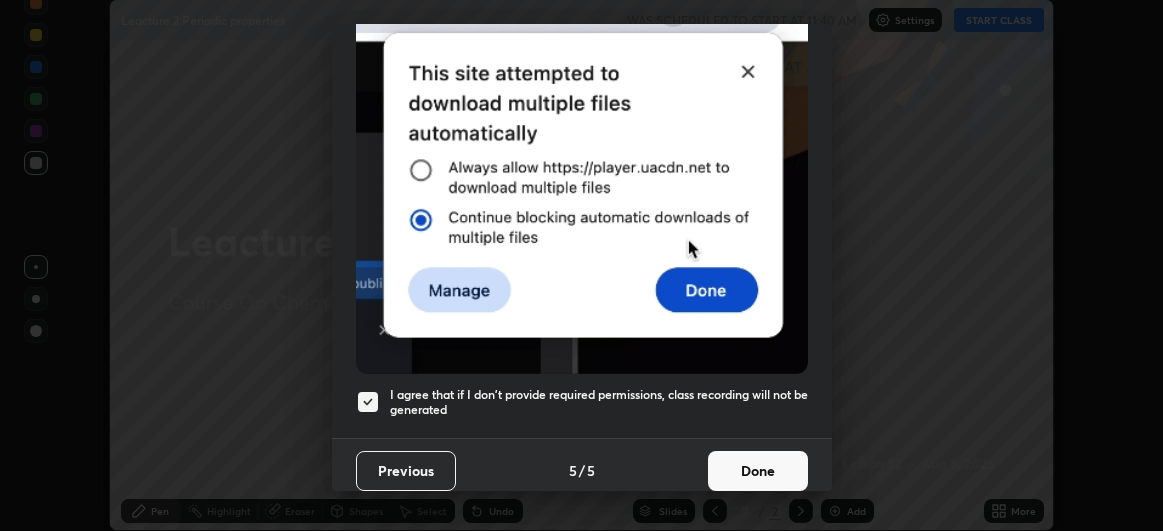 click on "Done" at bounding box center (758, 471) 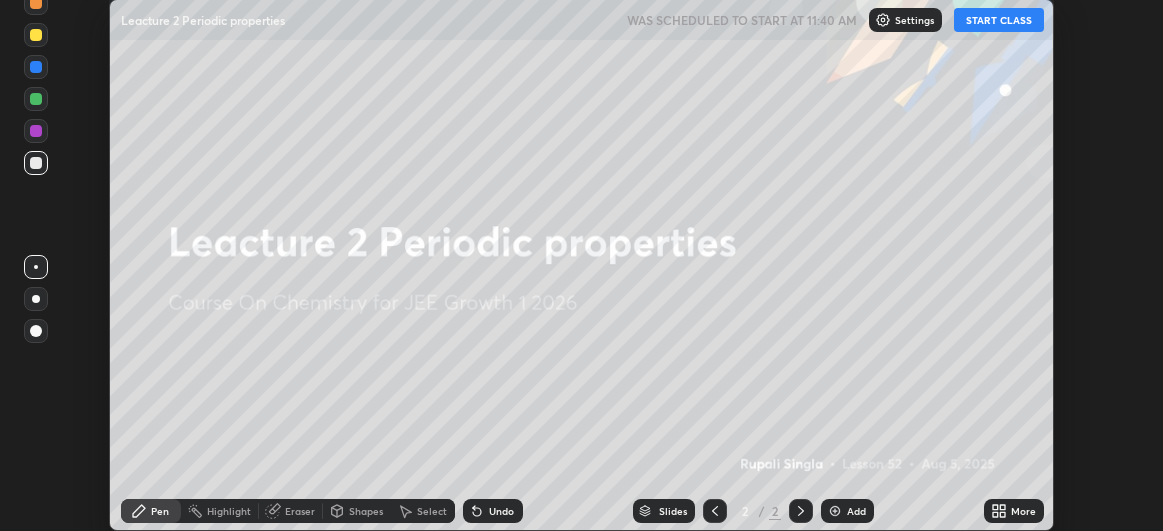 click on "START CLASS" at bounding box center [999, 20] 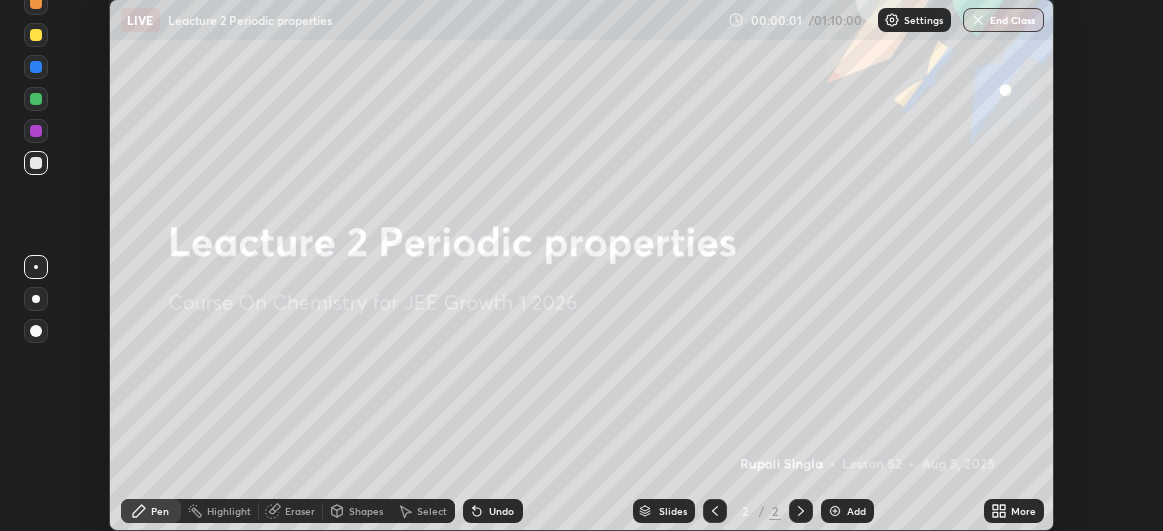 click 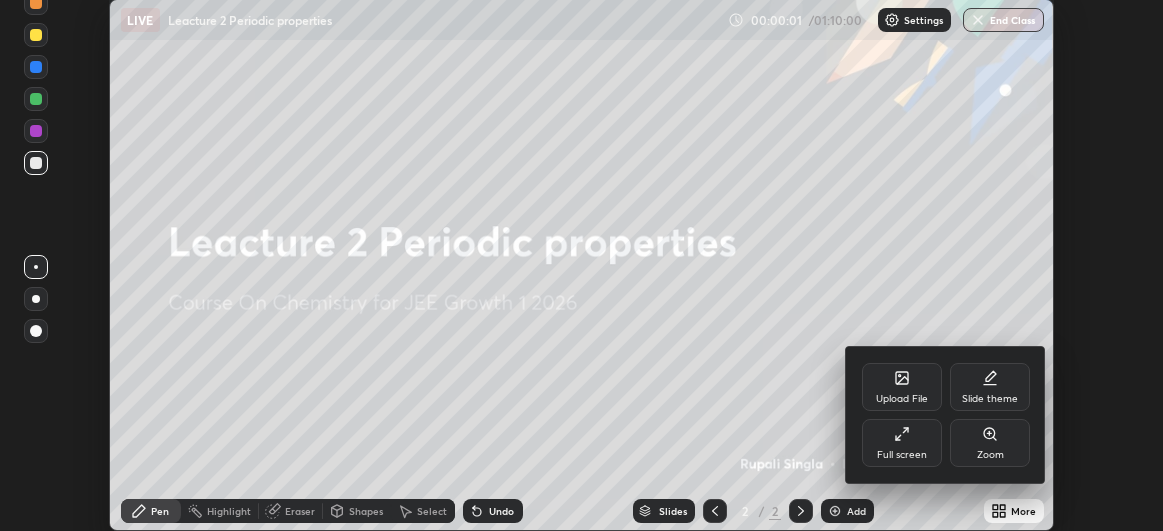 click on "Full screen" at bounding box center (902, 455) 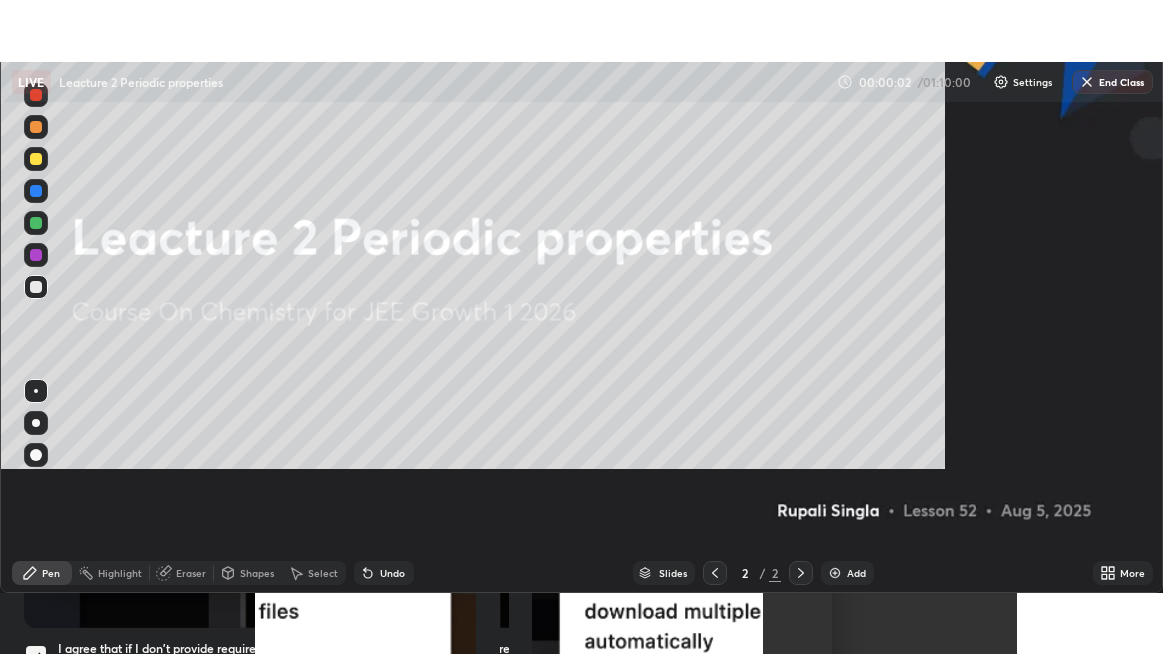 scroll, scrollTop: 99345, scrollLeft: 98836, axis: both 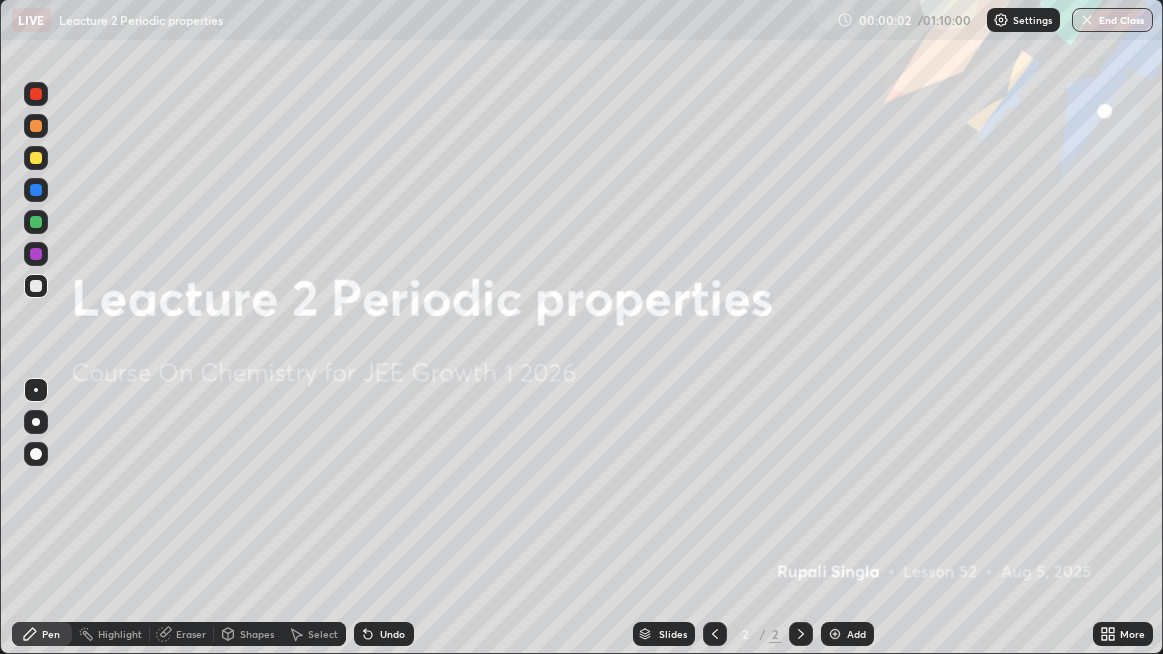 click on "Add" at bounding box center (847, 634) 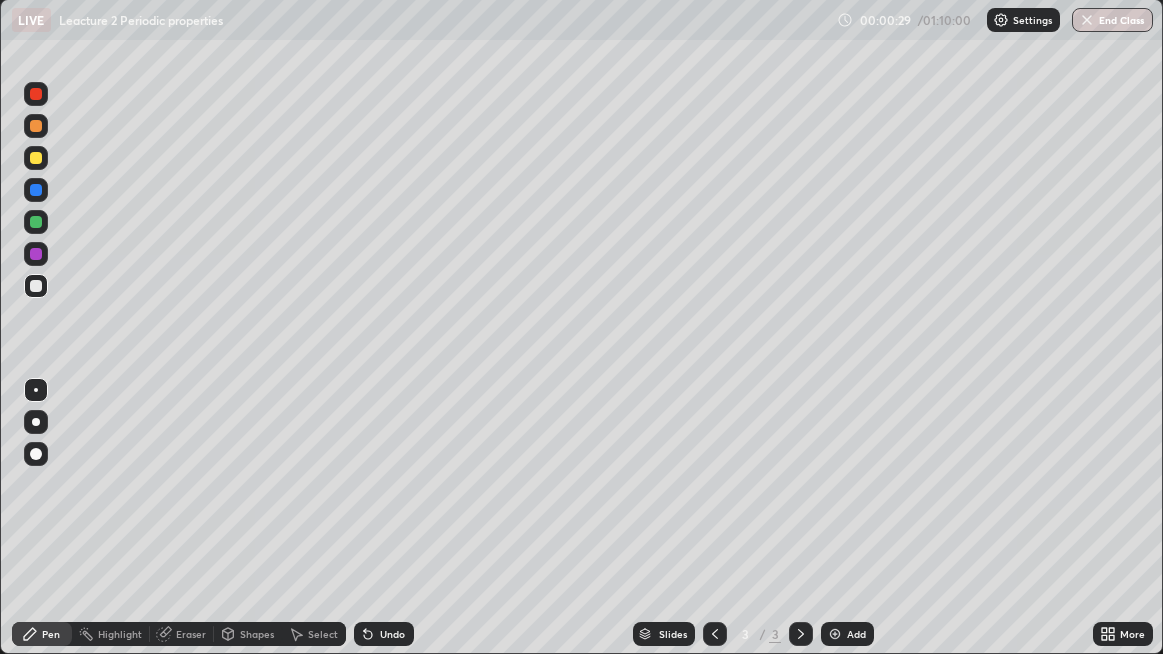 click at bounding box center [36, 222] 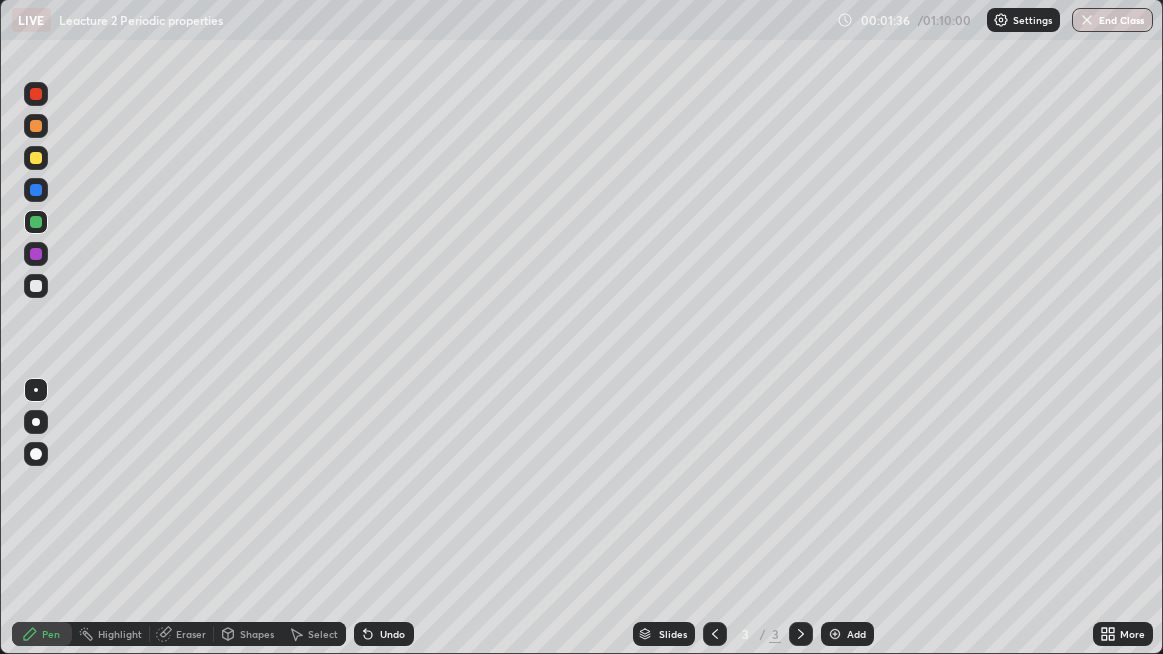 click at bounding box center (36, 254) 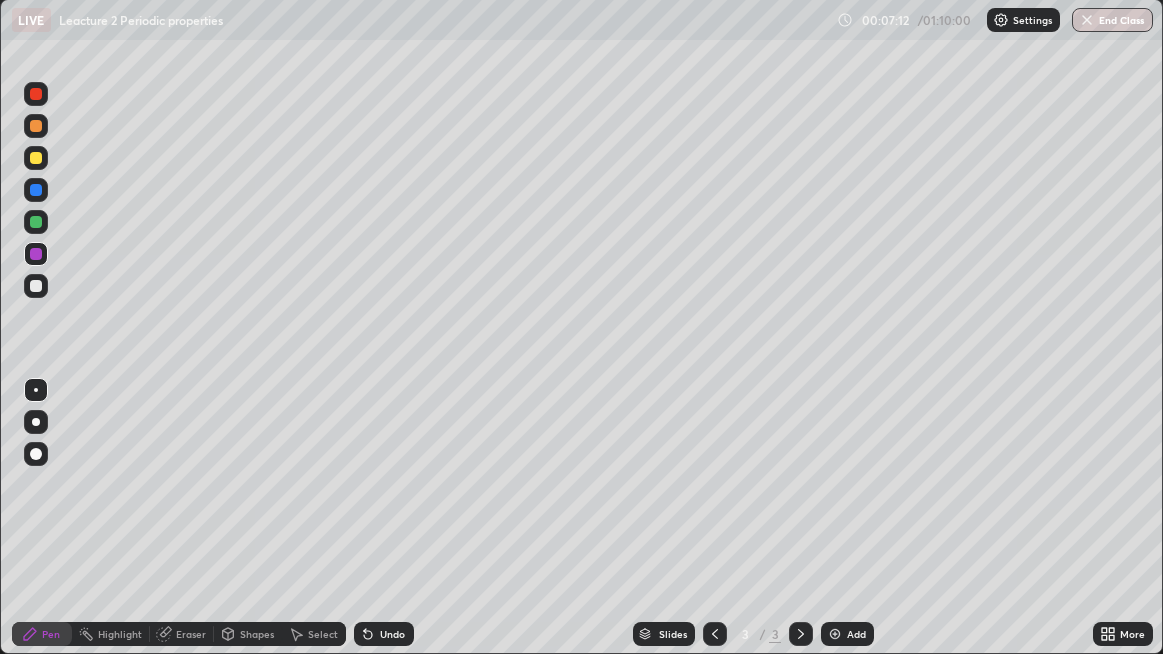 click at bounding box center (36, 190) 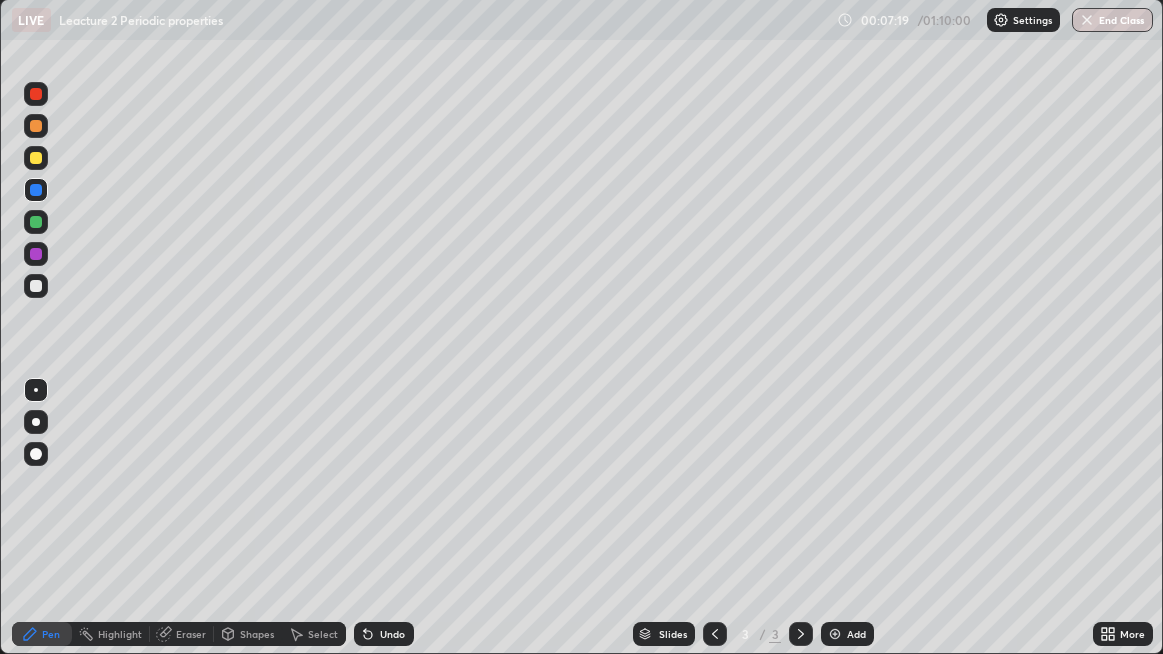 click on "Undo" at bounding box center (384, 634) 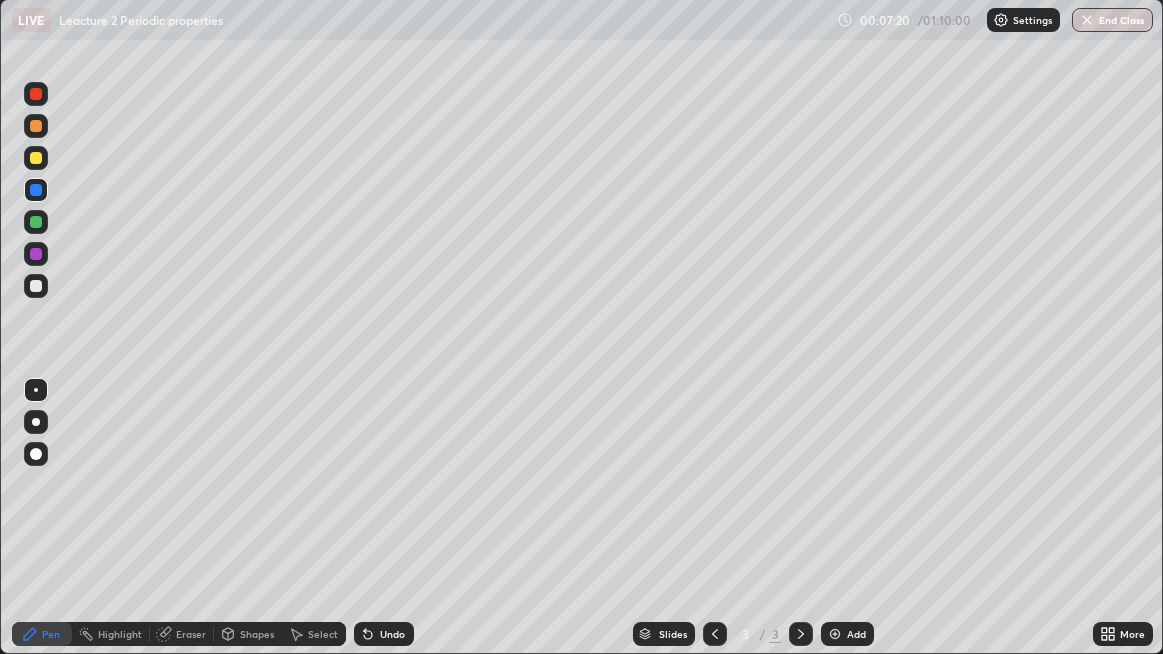 click on "Undo" at bounding box center [392, 634] 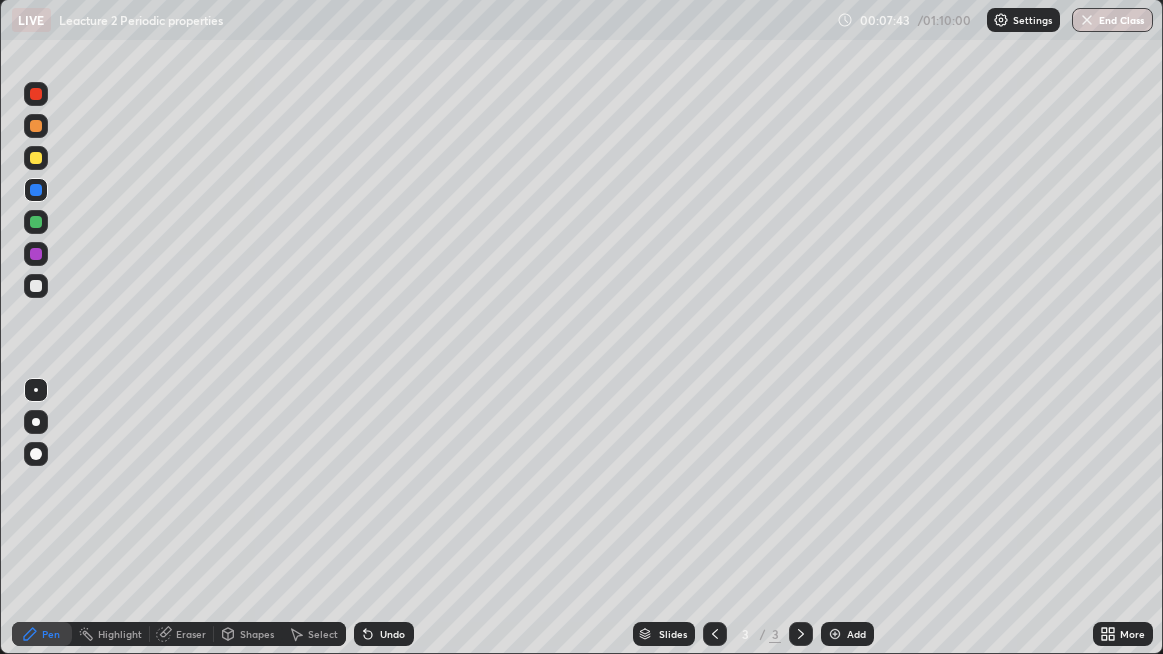 click at bounding box center (36, 286) 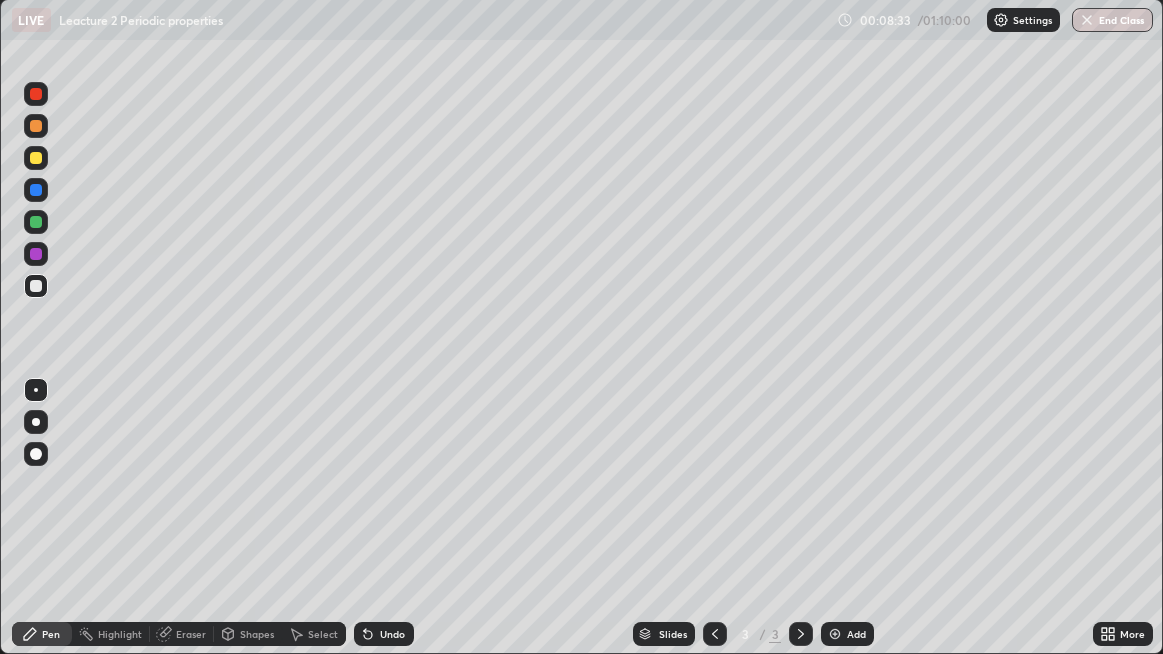 click at bounding box center [36, 94] 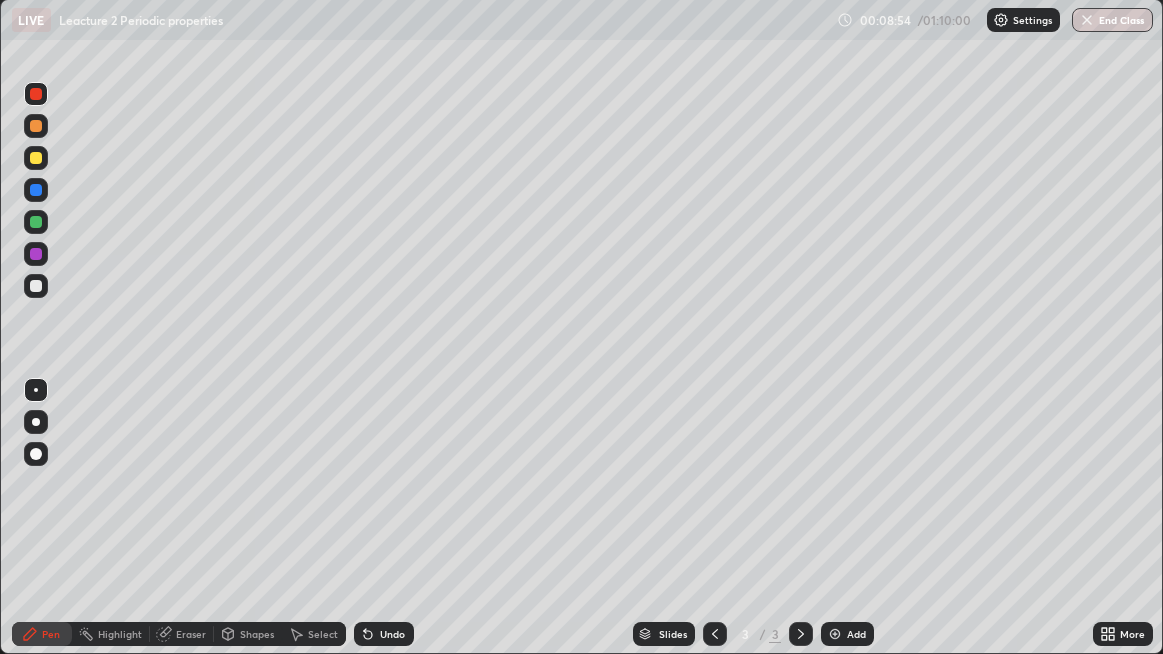click on "Undo" at bounding box center [380, 634] 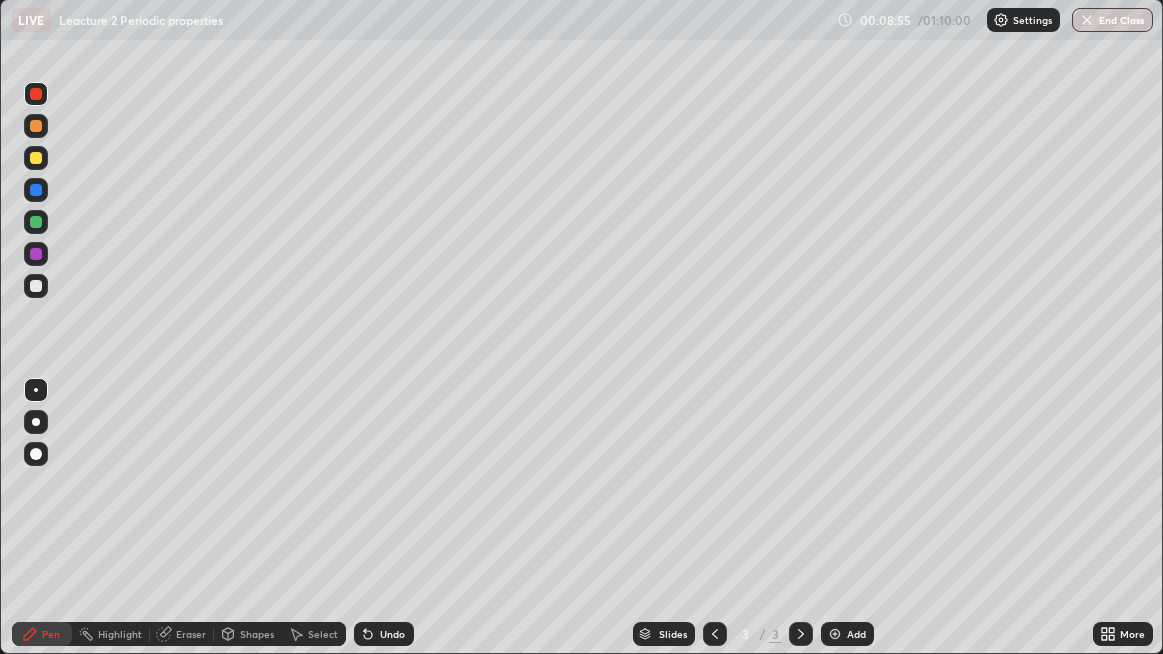 click on "Undo" at bounding box center [384, 634] 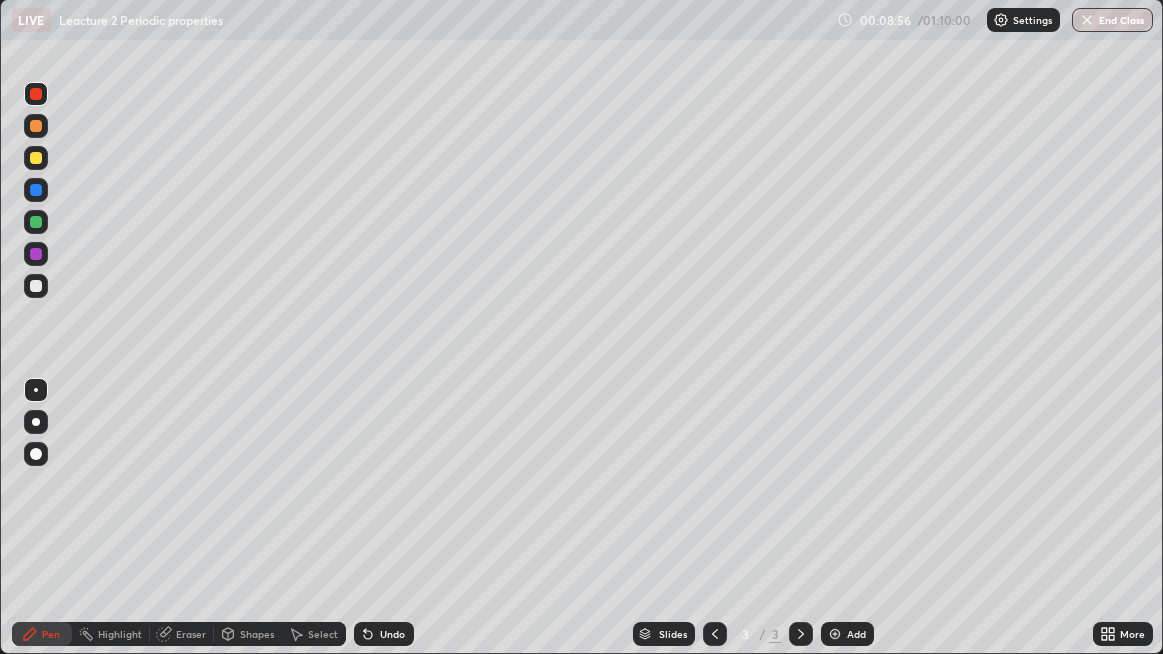 click on "Undo" at bounding box center (392, 634) 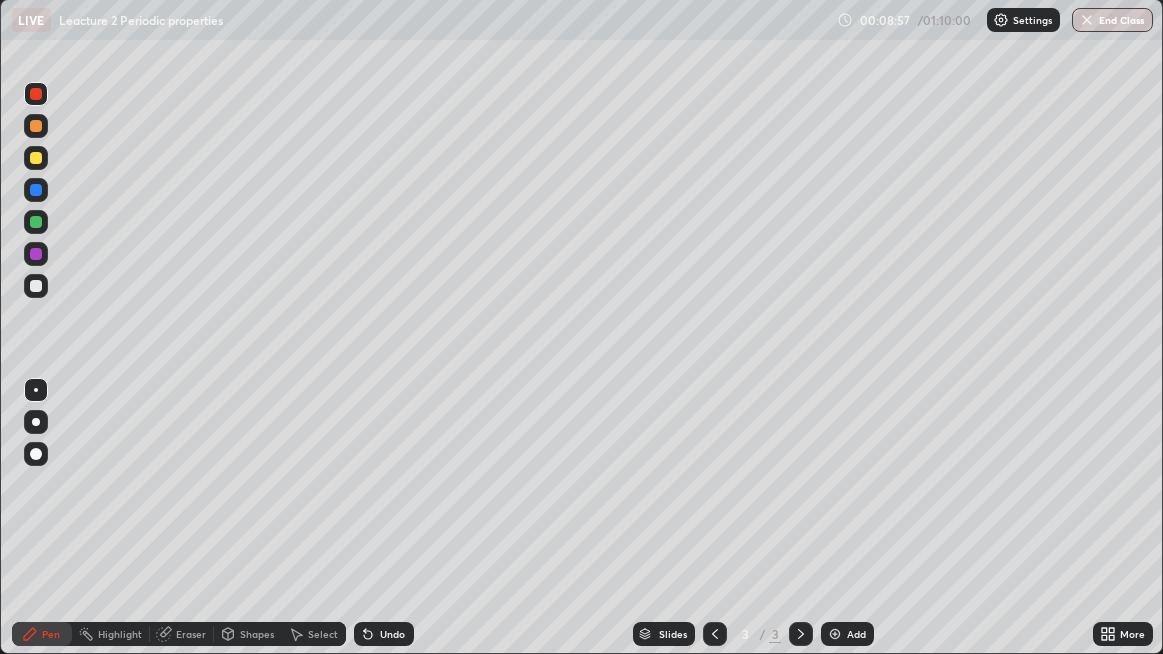 click on "Undo" at bounding box center [384, 634] 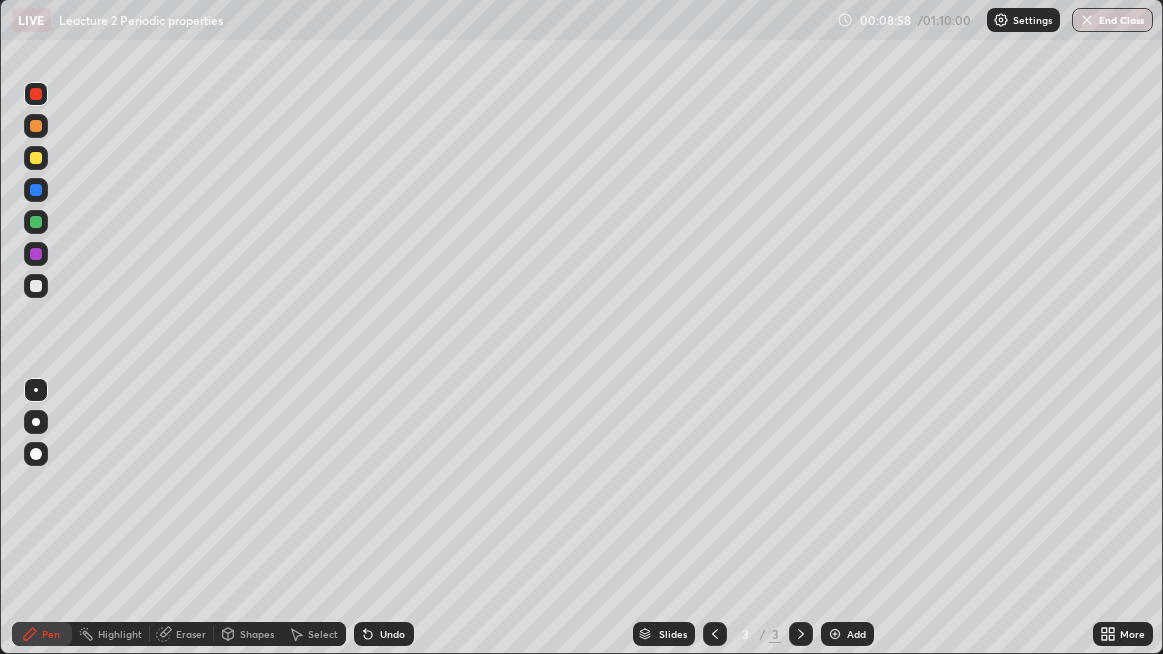 click on "Undo" at bounding box center (392, 634) 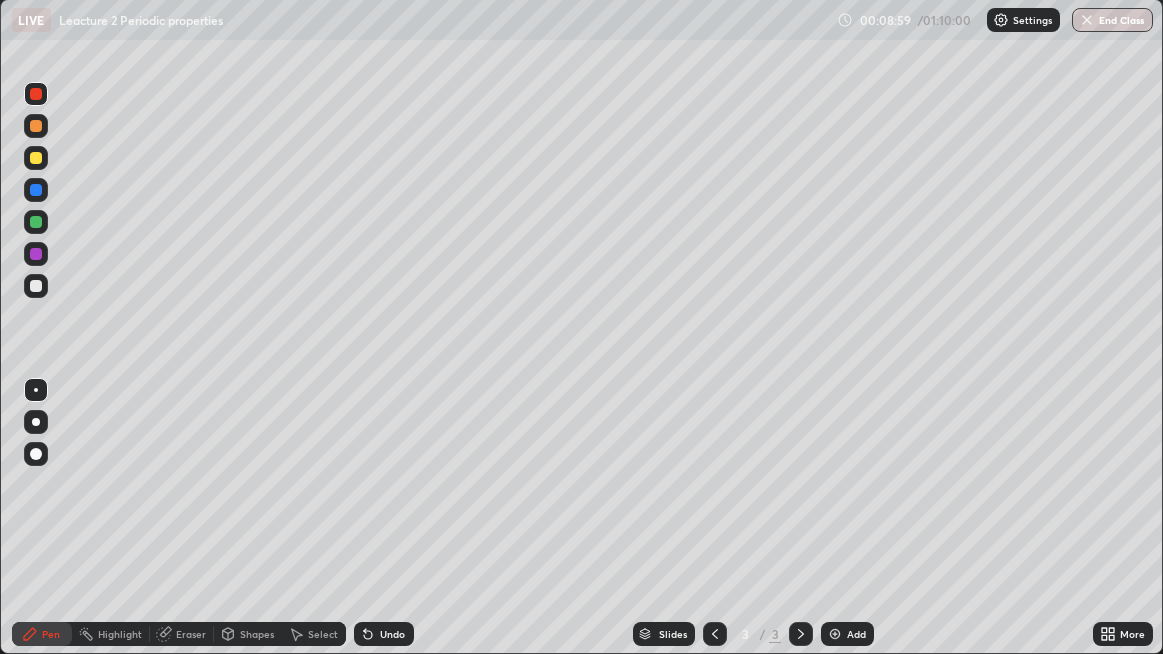 click at bounding box center (36, 286) 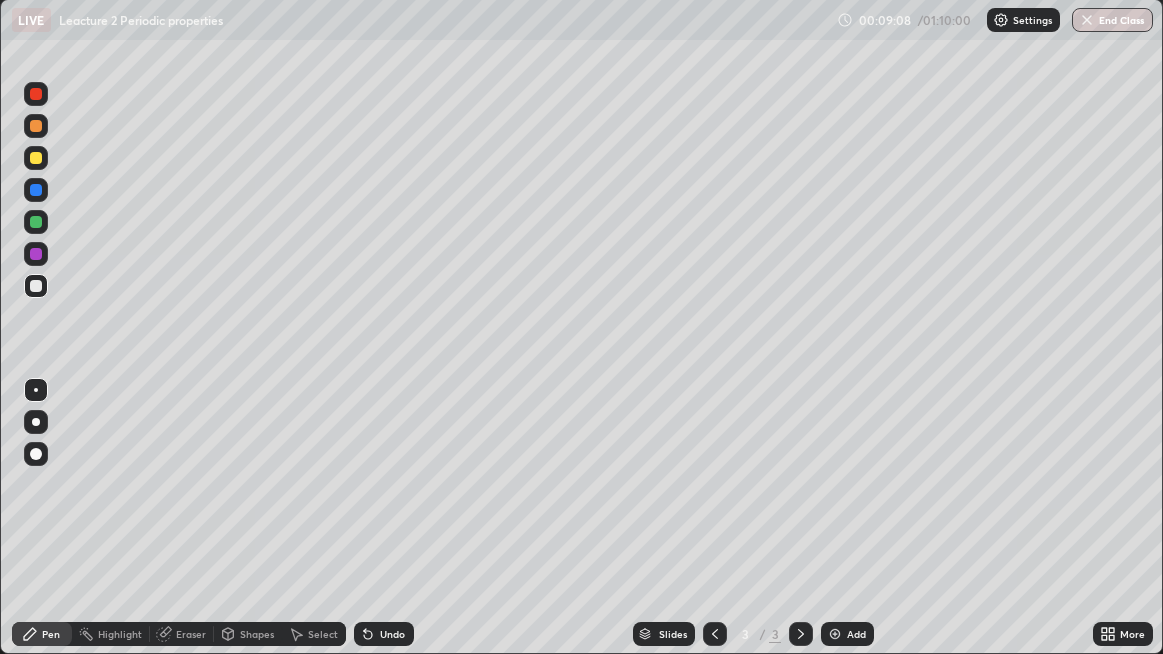 click at bounding box center [36, 254] 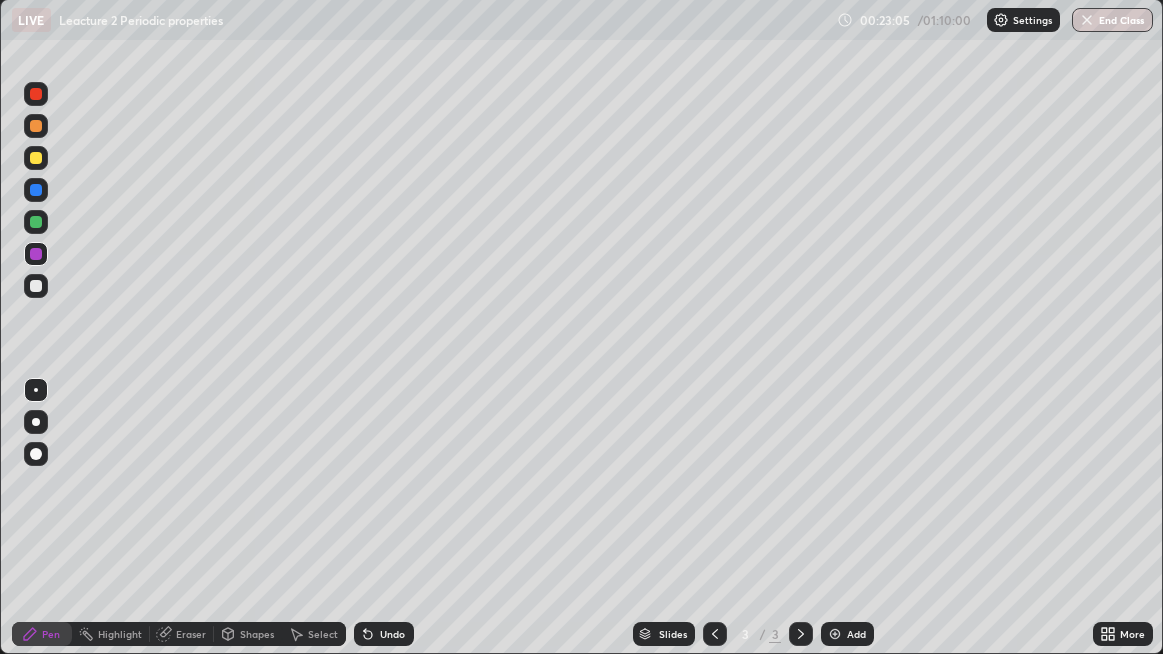 click on "Slides 3 / 3 Add" at bounding box center [754, 634] 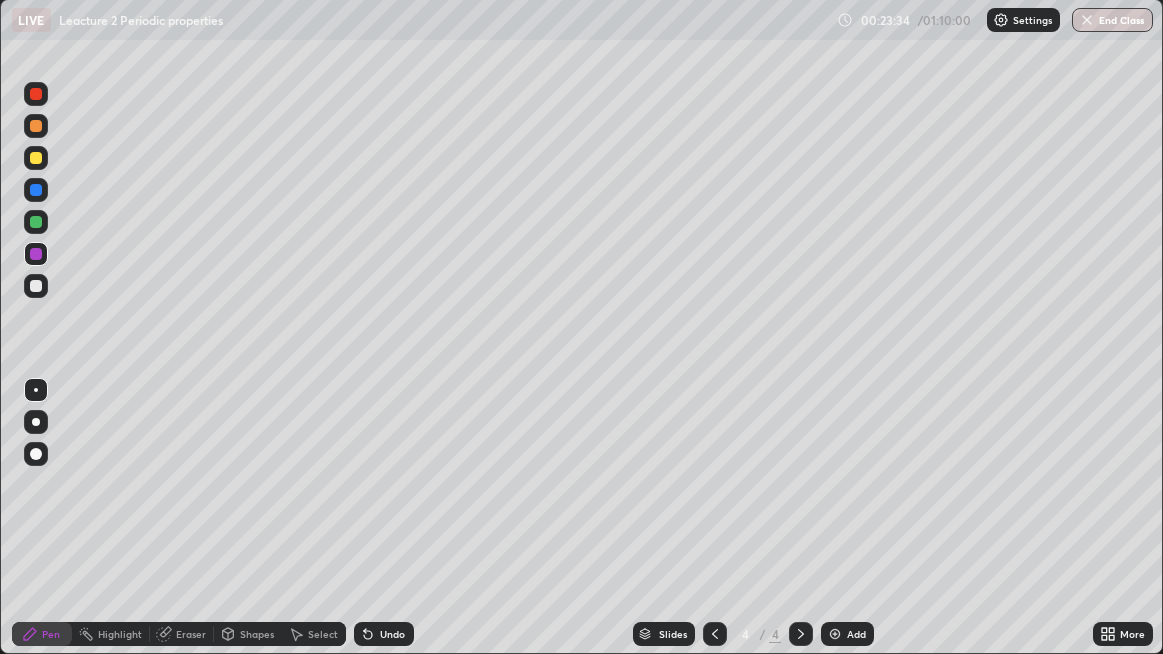 click at bounding box center (36, 222) 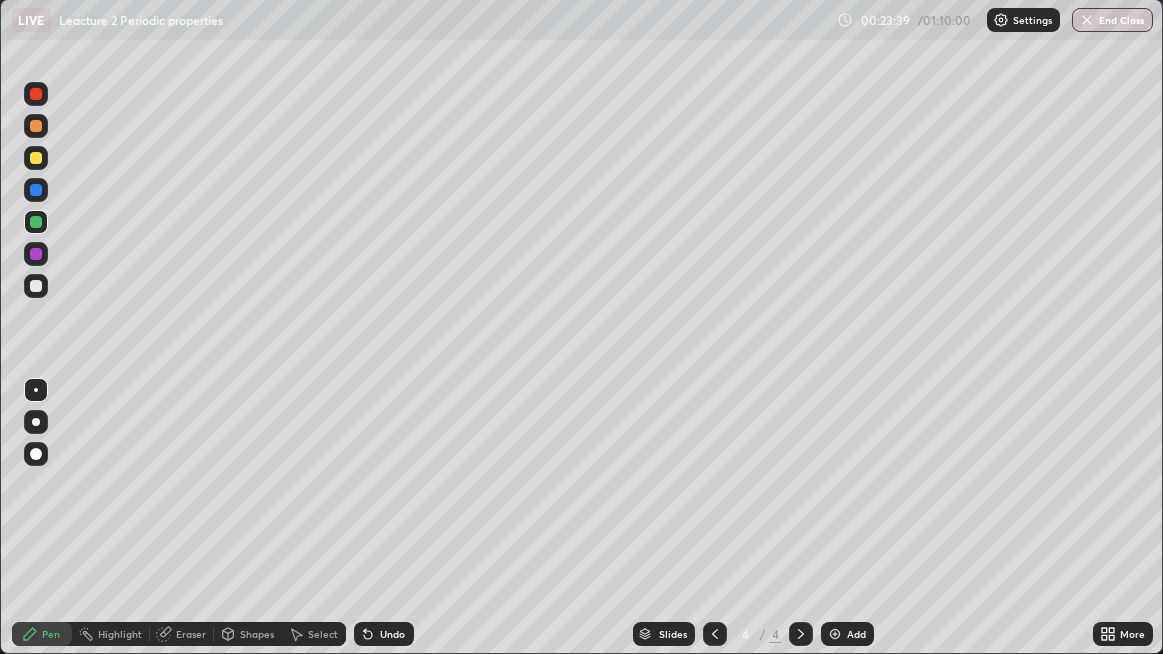 click at bounding box center [36, 254] 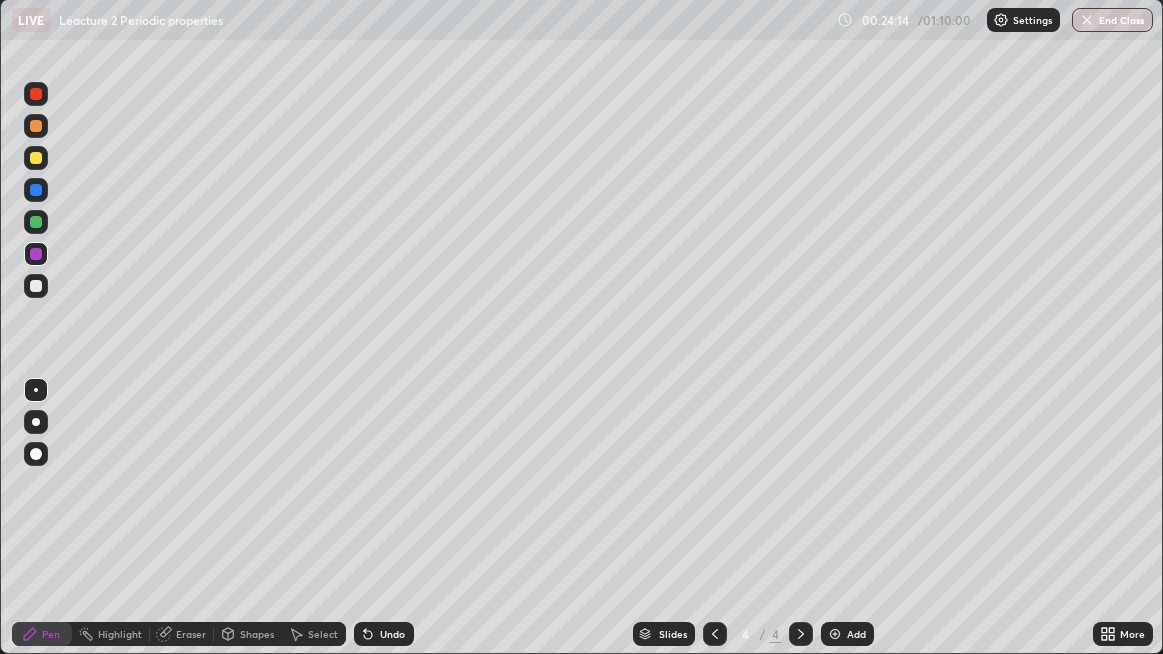 click at bounding box center (36, 286) 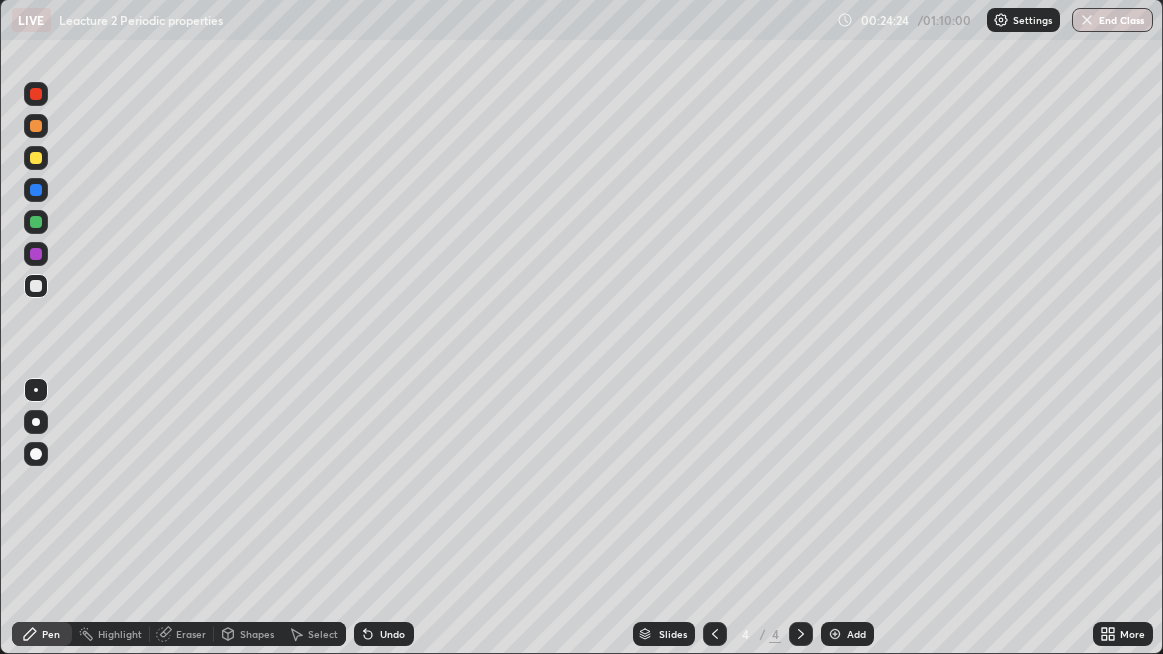 click on "Undo" at bounding box center (392, 634) 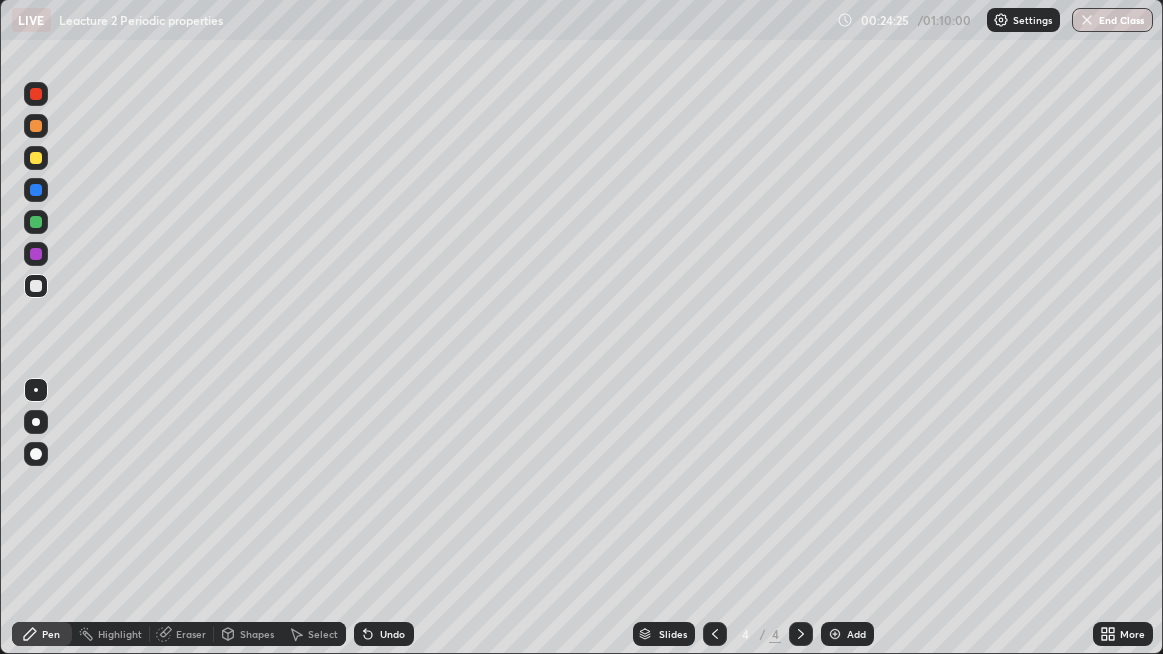 click on "Undo" at bounding box center (384, 634) 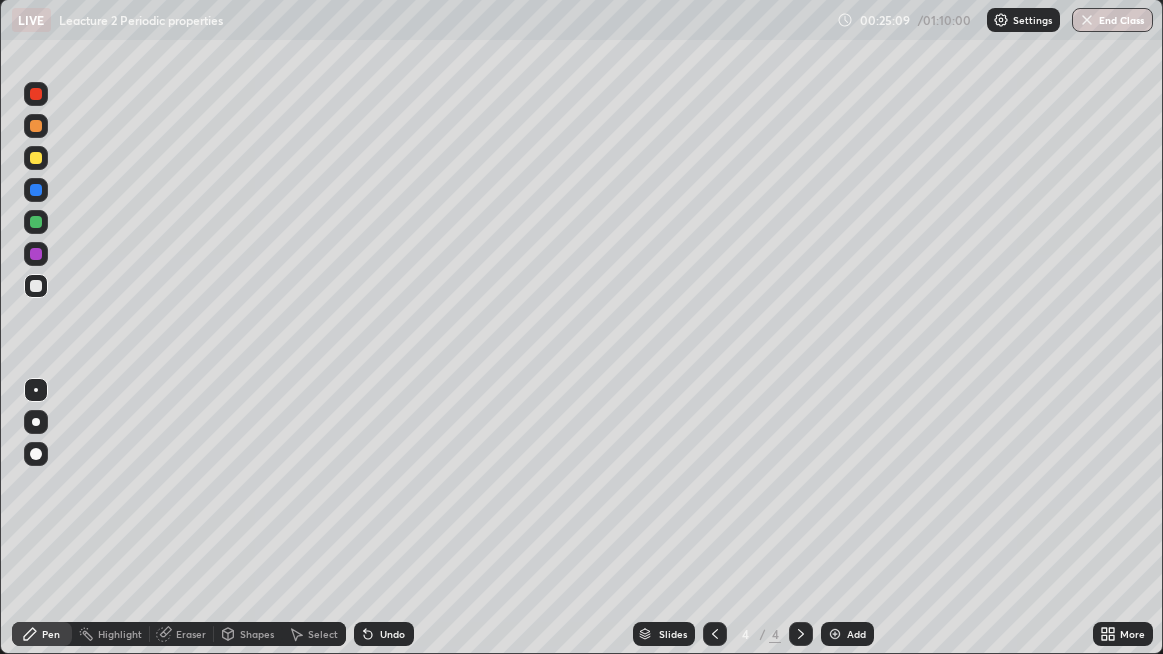 click at bounding box center [36, 222] 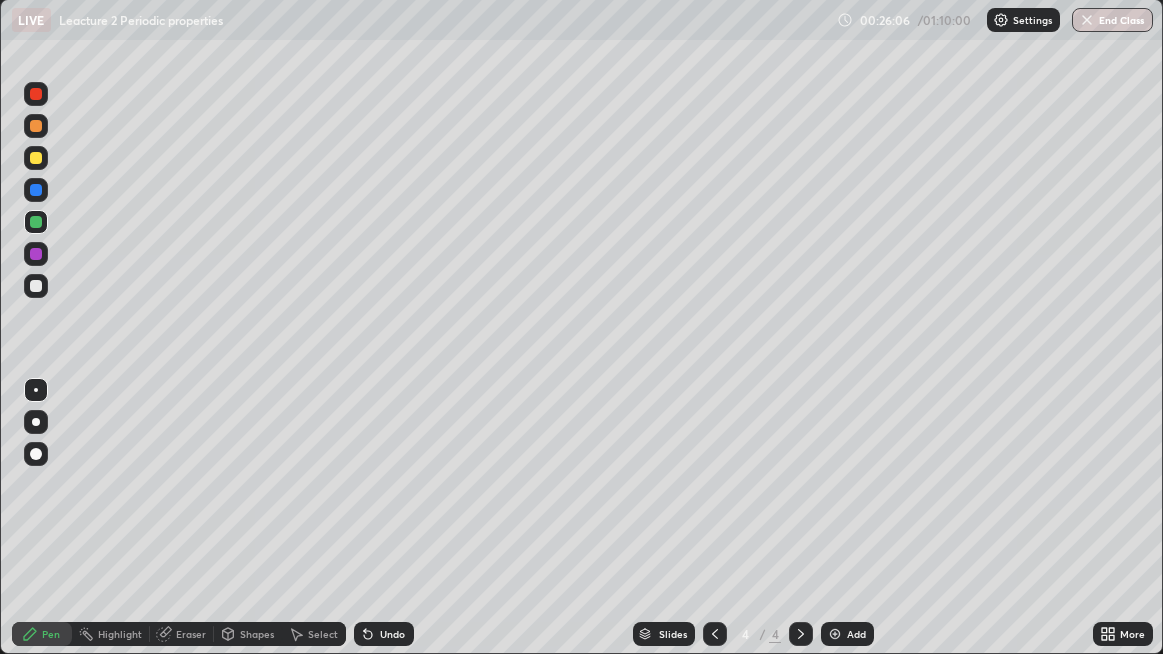 click on "Add" at bounding box center [847, 634] 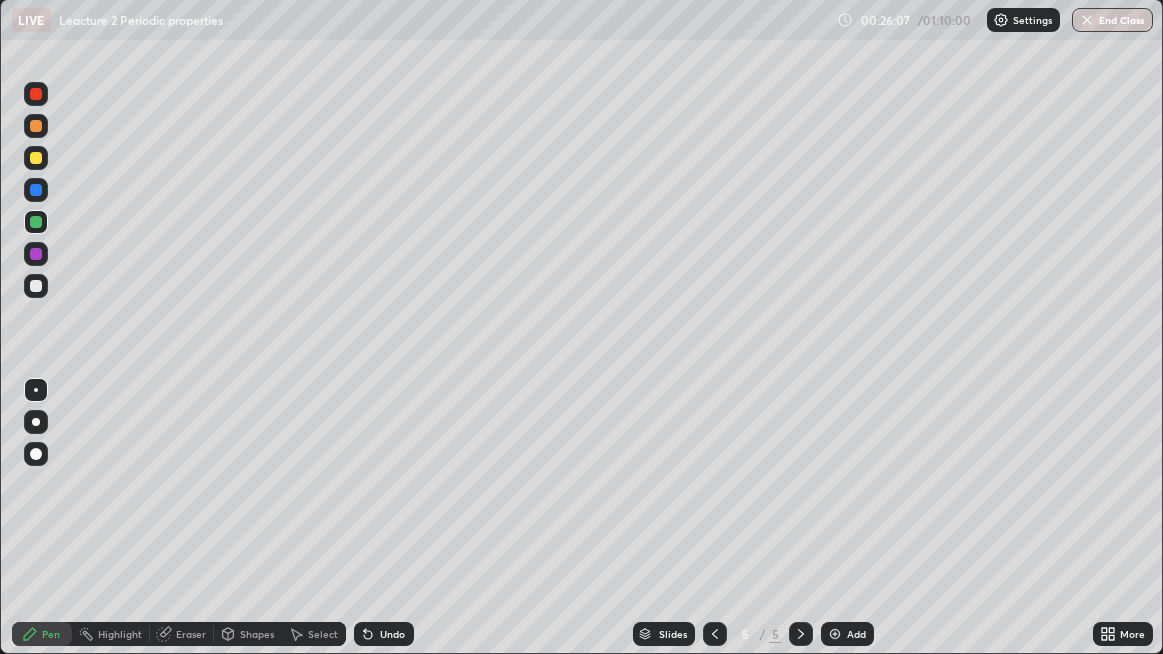 click at bounding box center [36, 222] 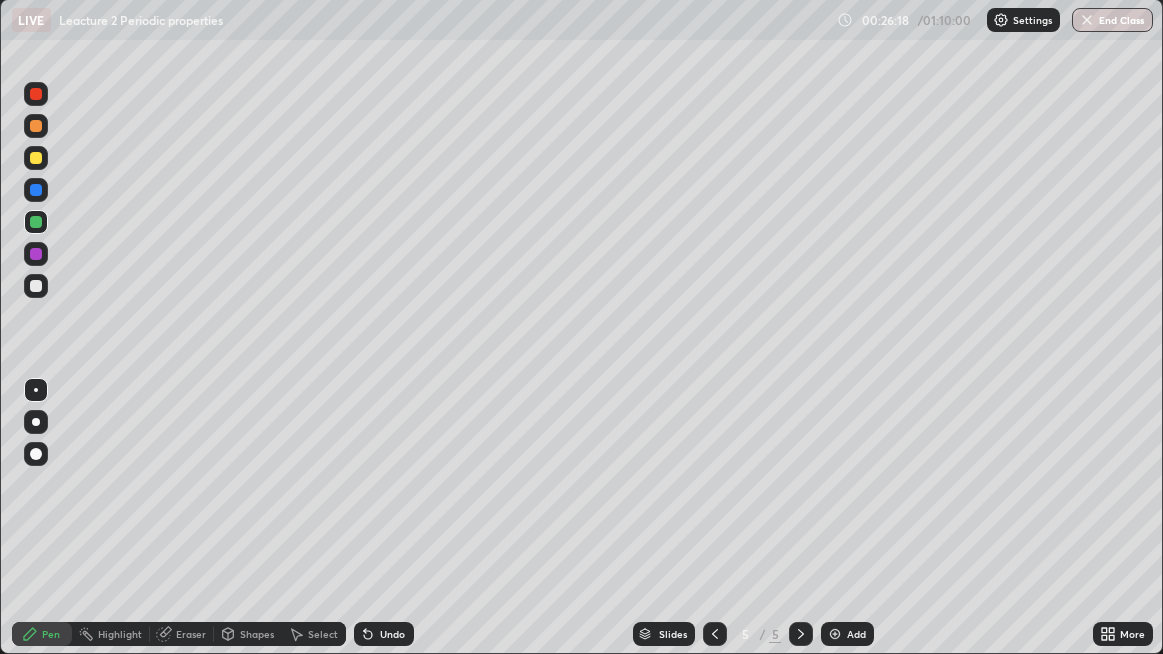 click at bounding box center [36, 254] 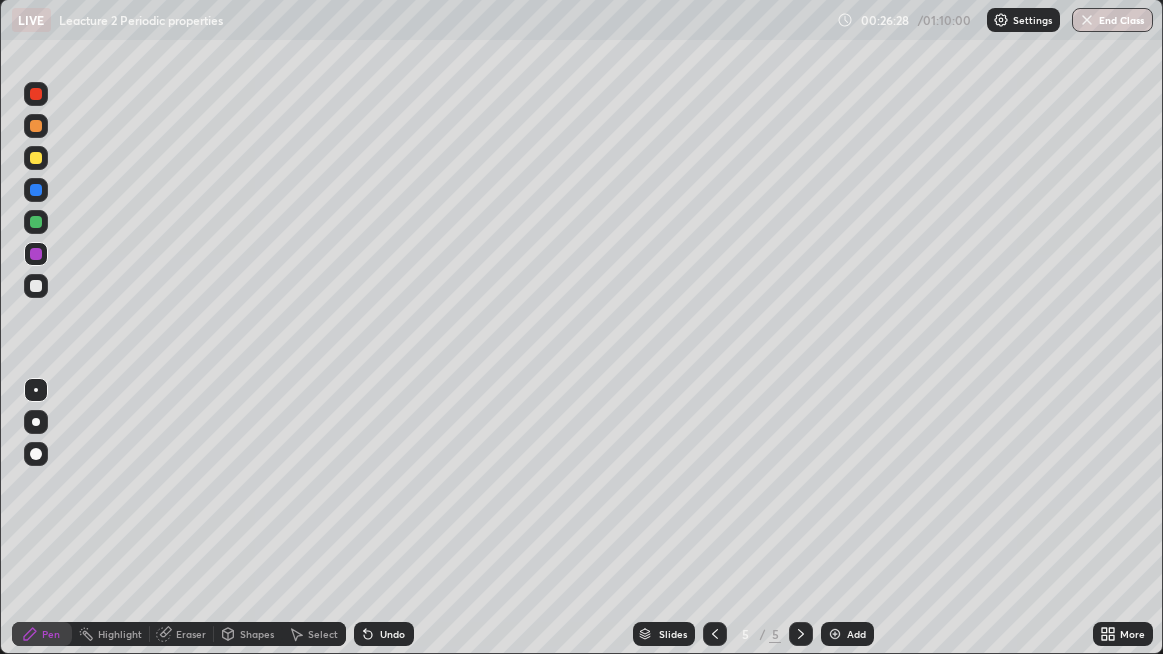 click at bounding box center [36, 222] 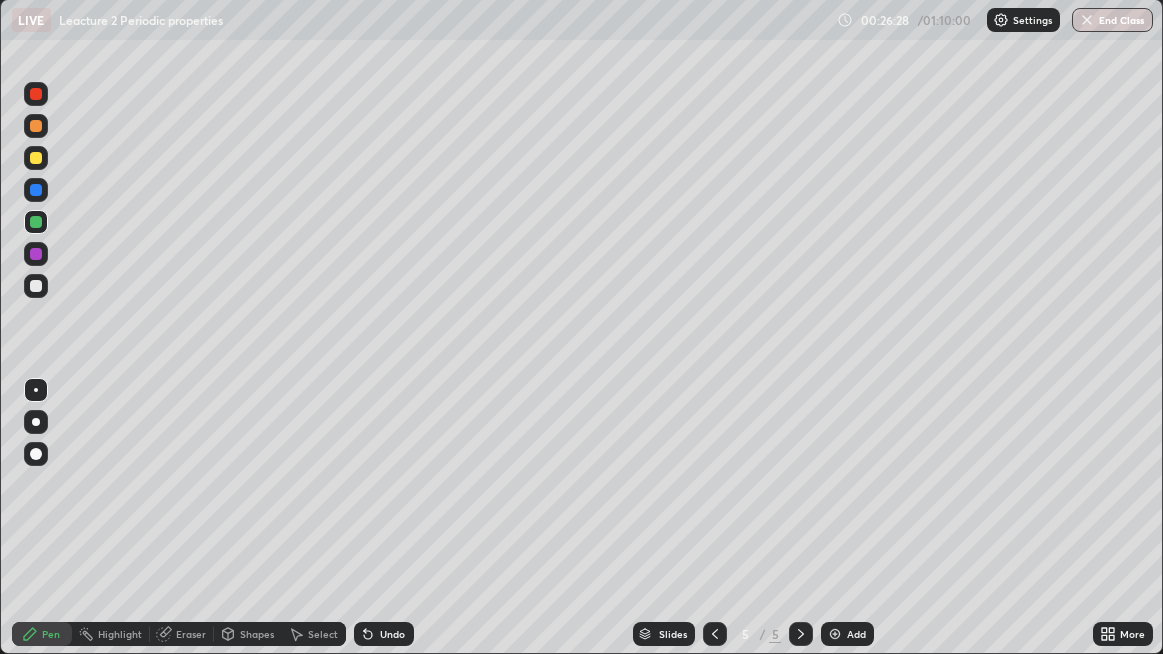 click at bounding box center [36, 190] 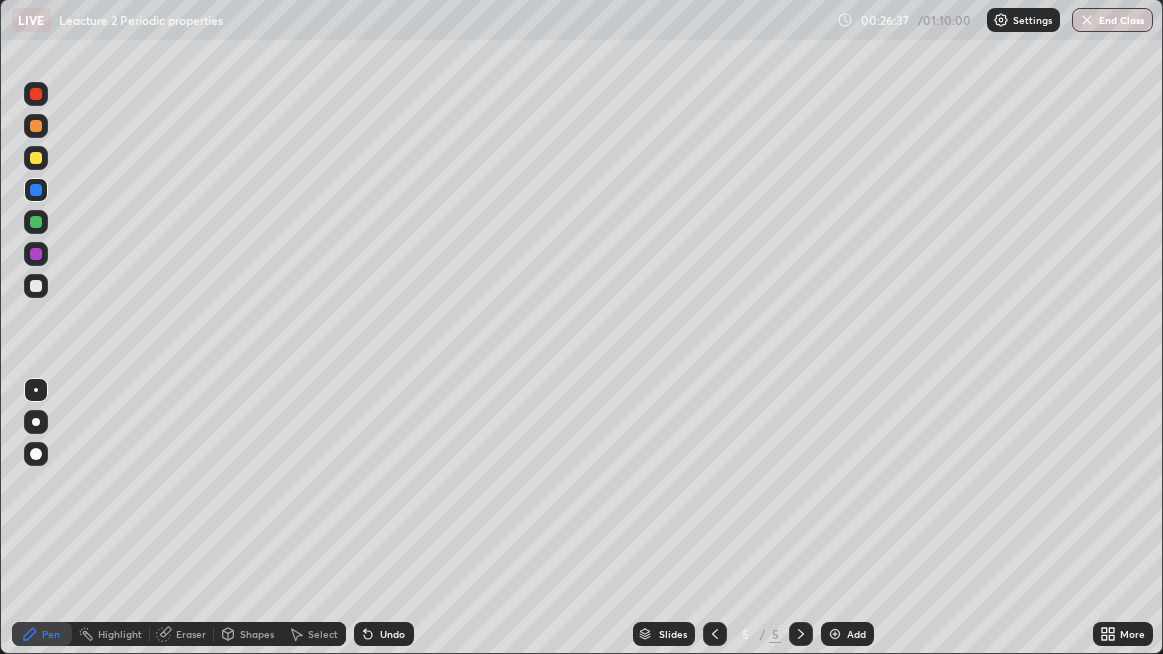 click on "Undo" at bounding box center (392, 634) 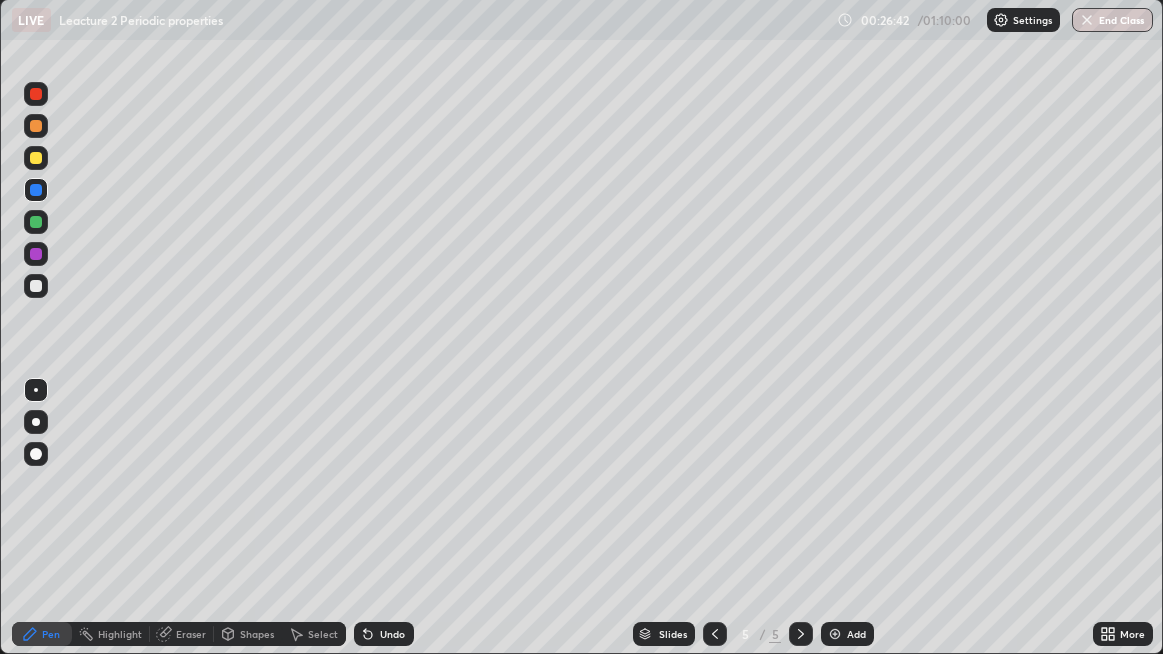 click at bounding box center [36, 254] 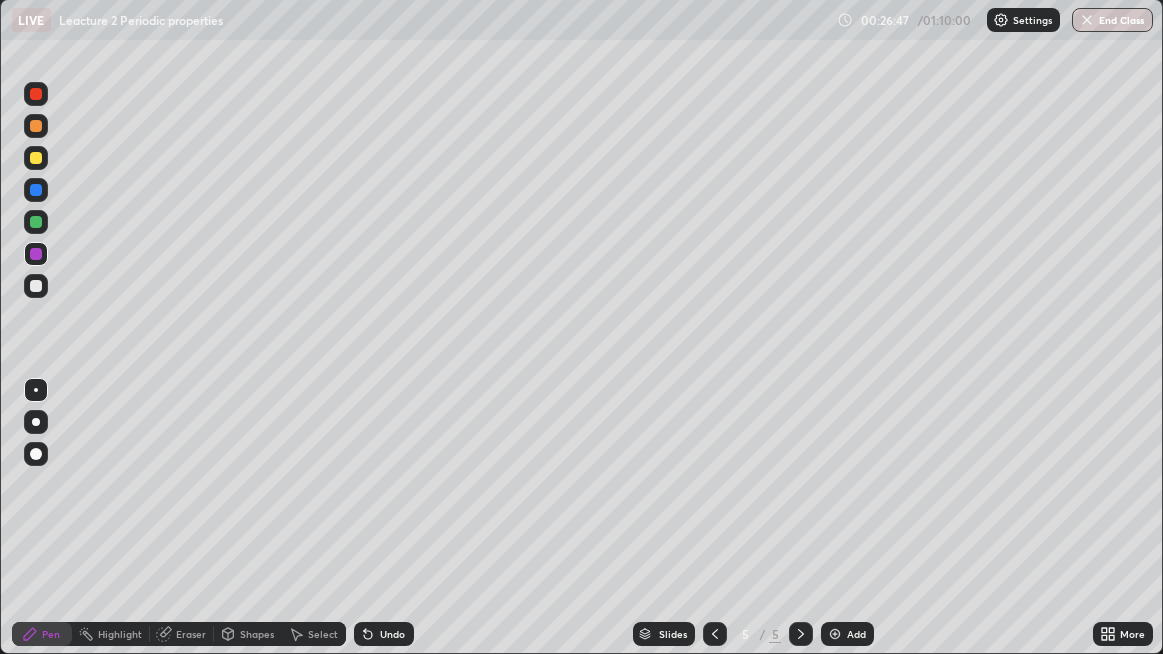 click on "Undo" at bounding box center (384, 634) 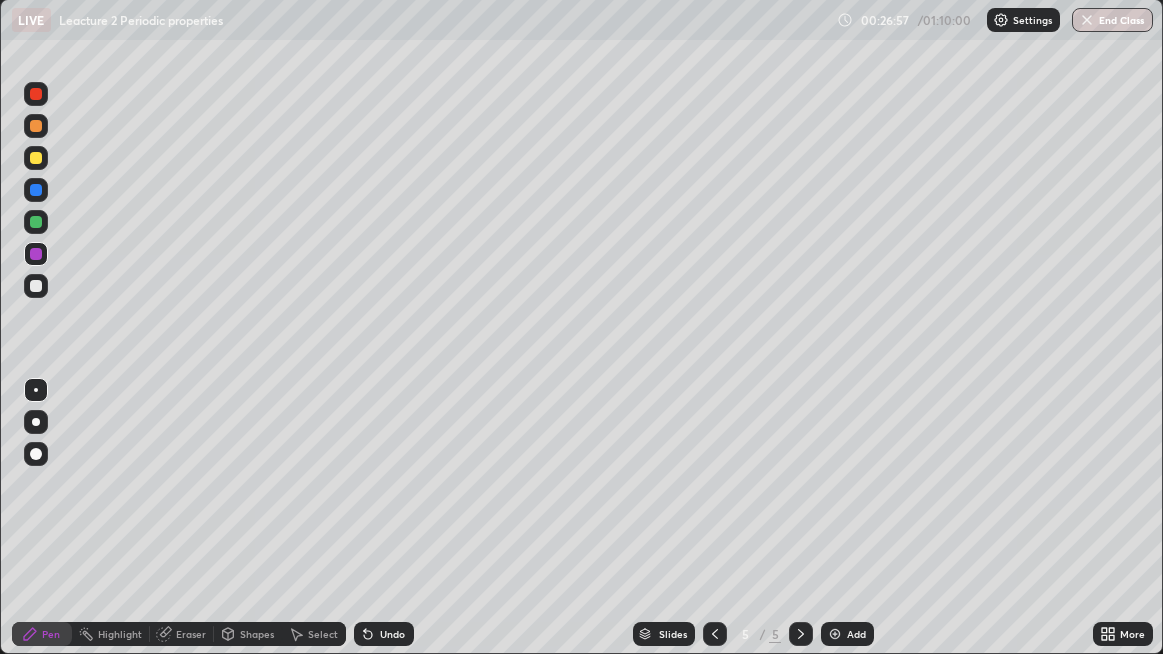 click at bounding box center [36, 286] 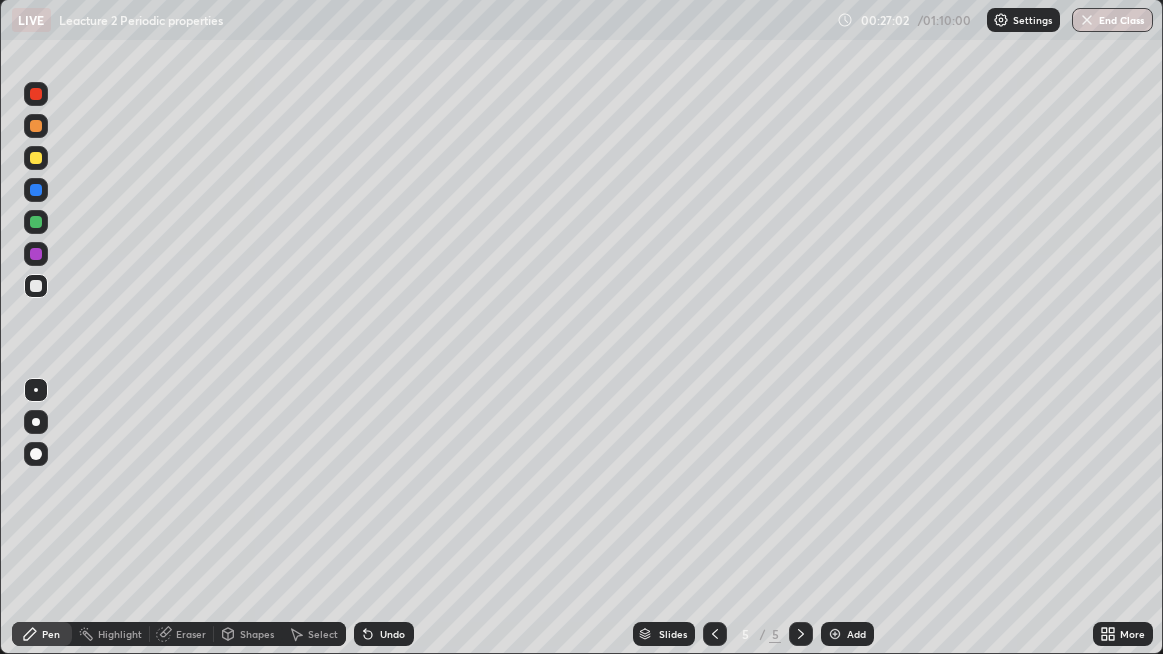 click on "Undo" at bounding box center (384, 634) 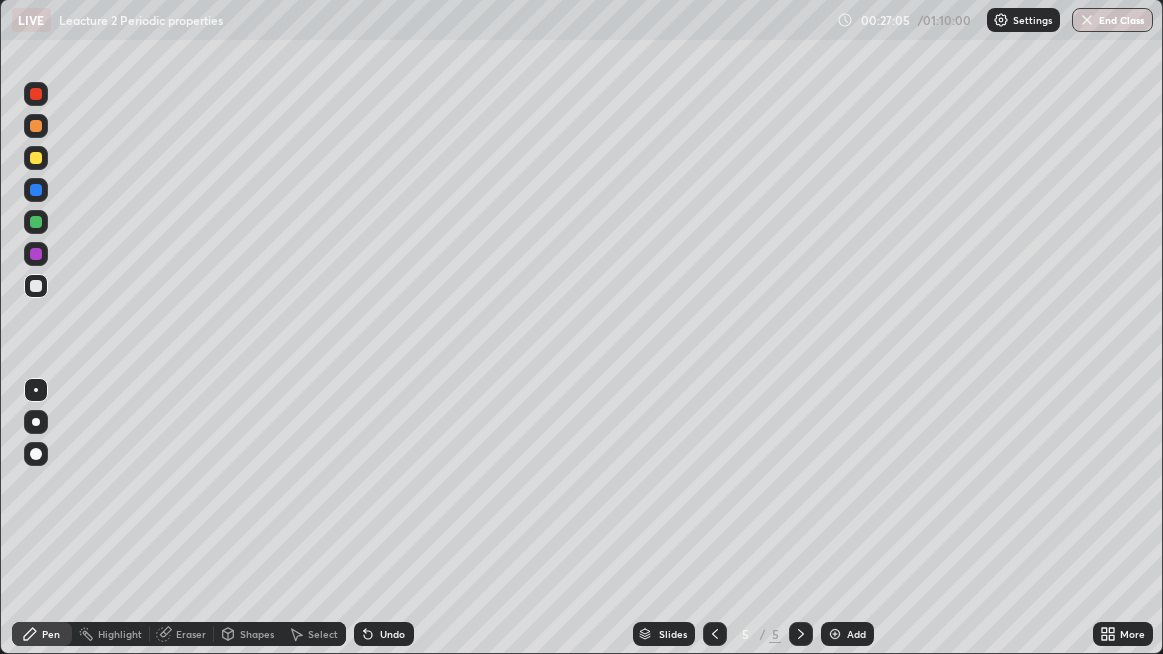click on "Undo" at bounding box center [384, 634] 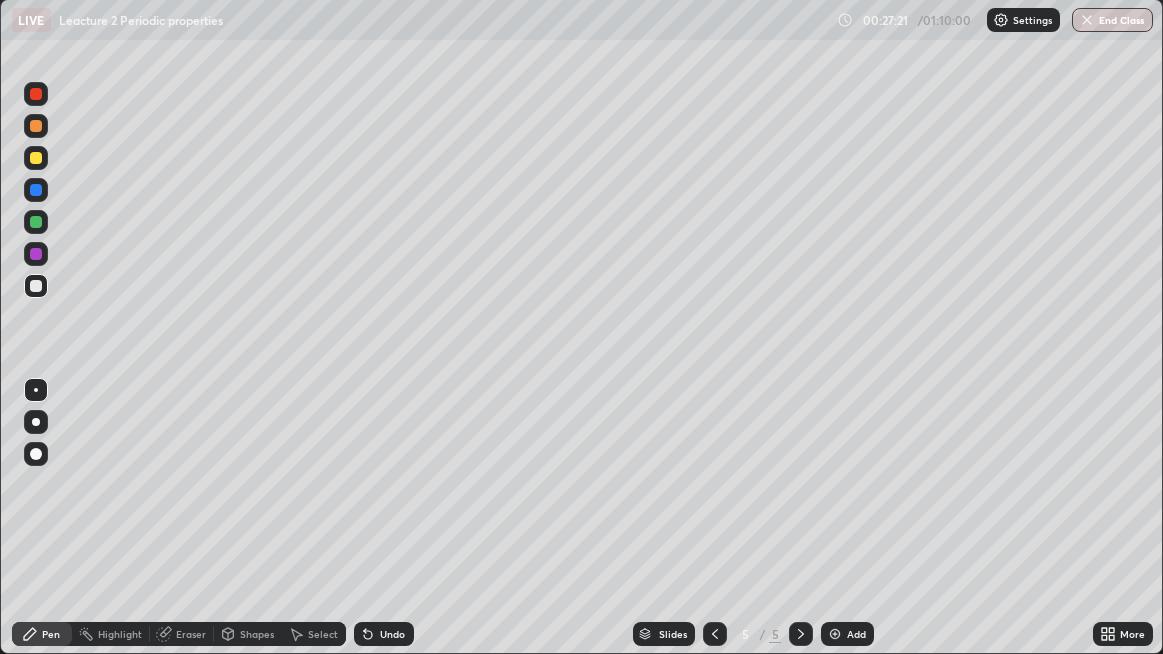 click on "Eraser" at bounding box center (191, 634) 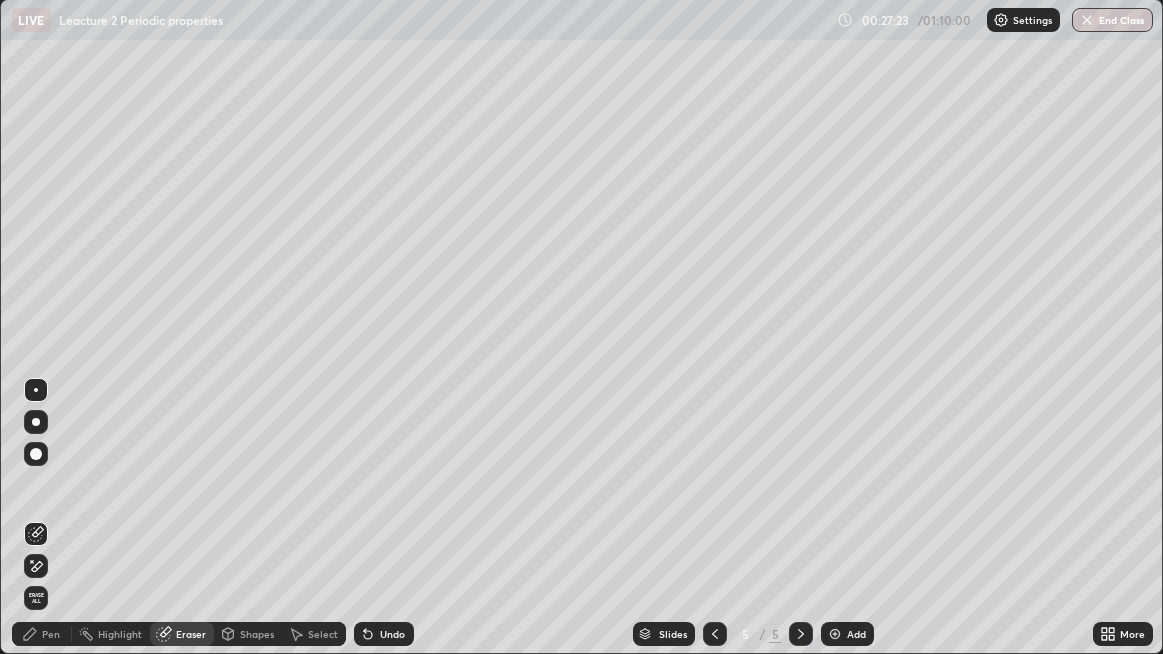 click 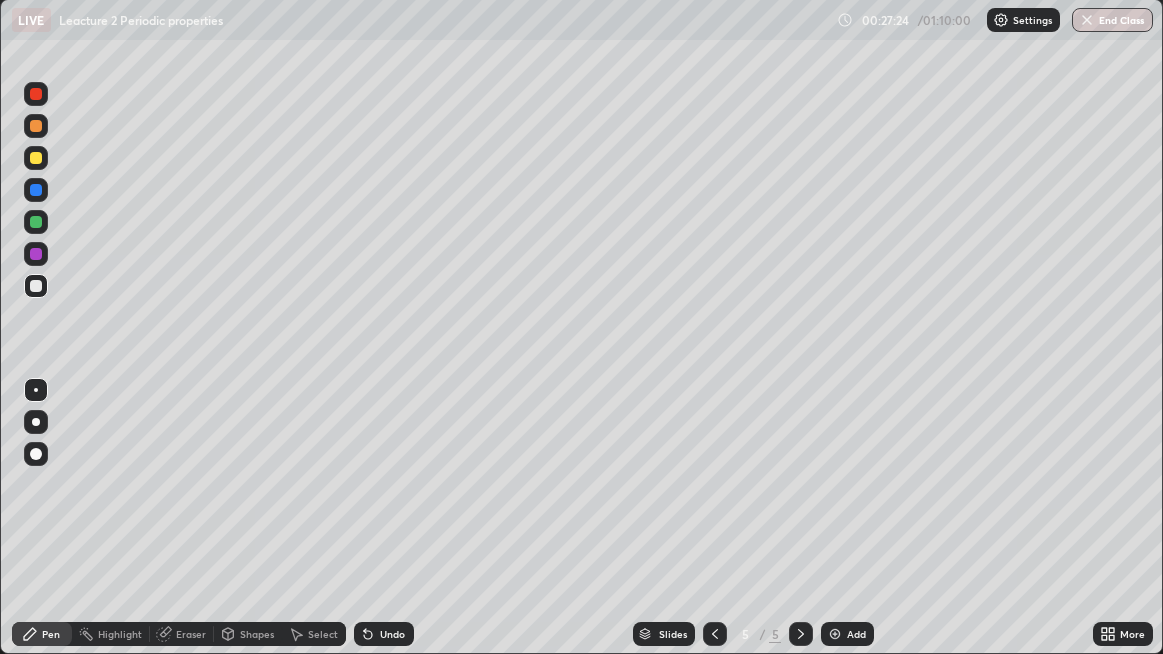 click at bounding box center (36, 190) 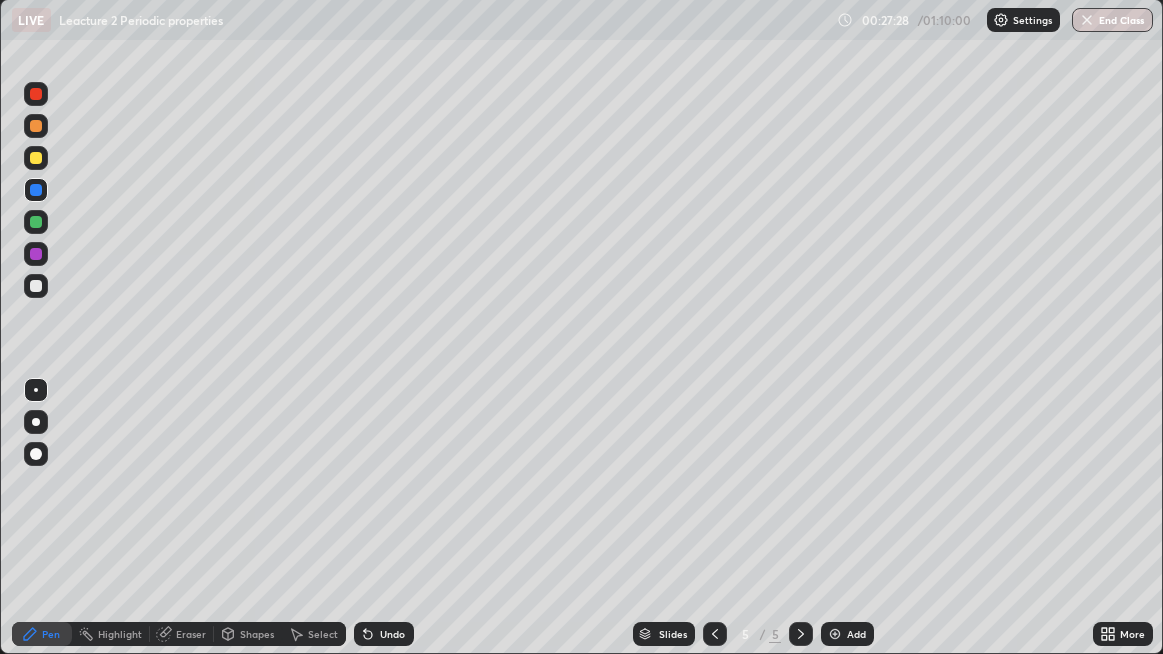 click at bounding box center [835, 634] 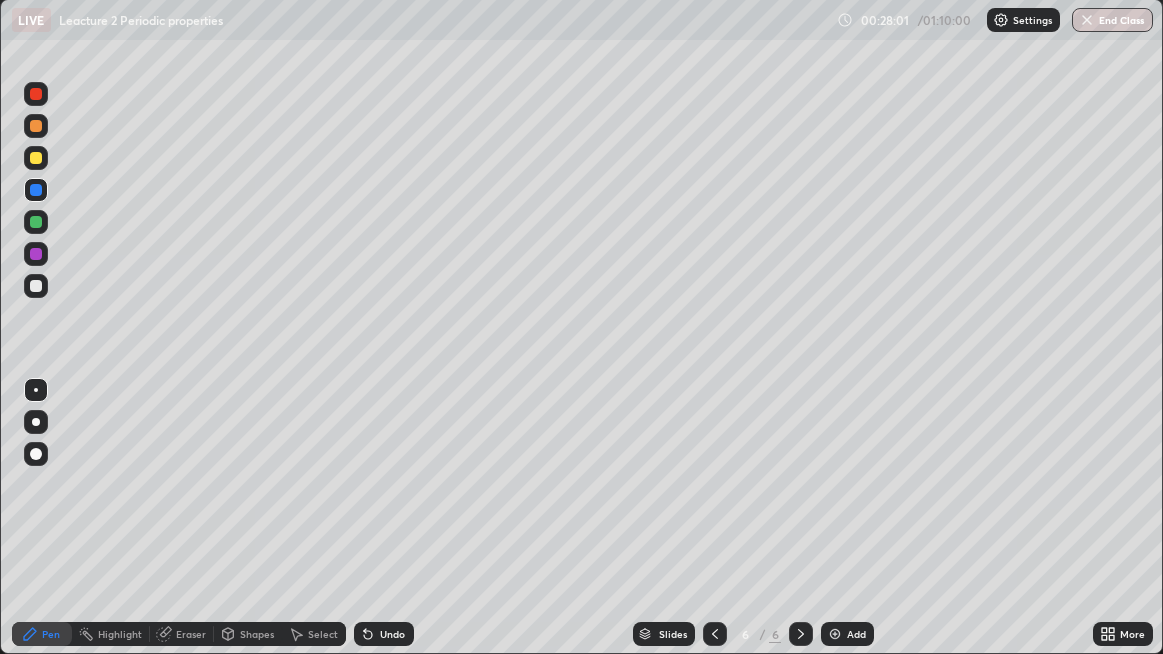 click at bounding box center [36, 158] 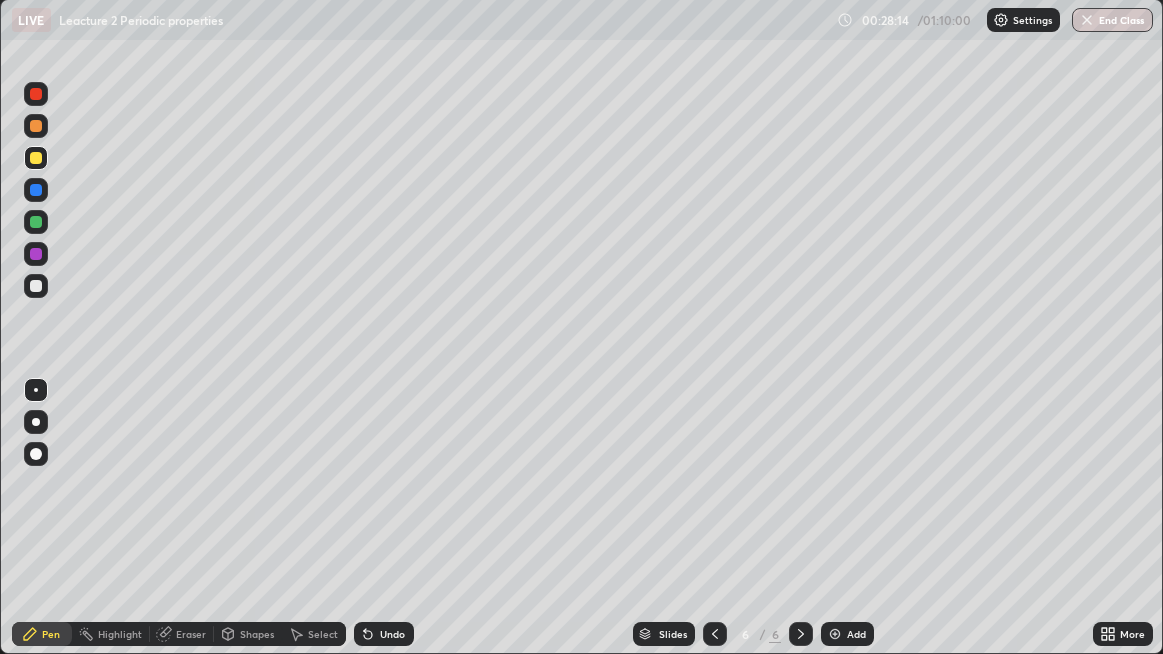 click at bounding box center [36, 286] 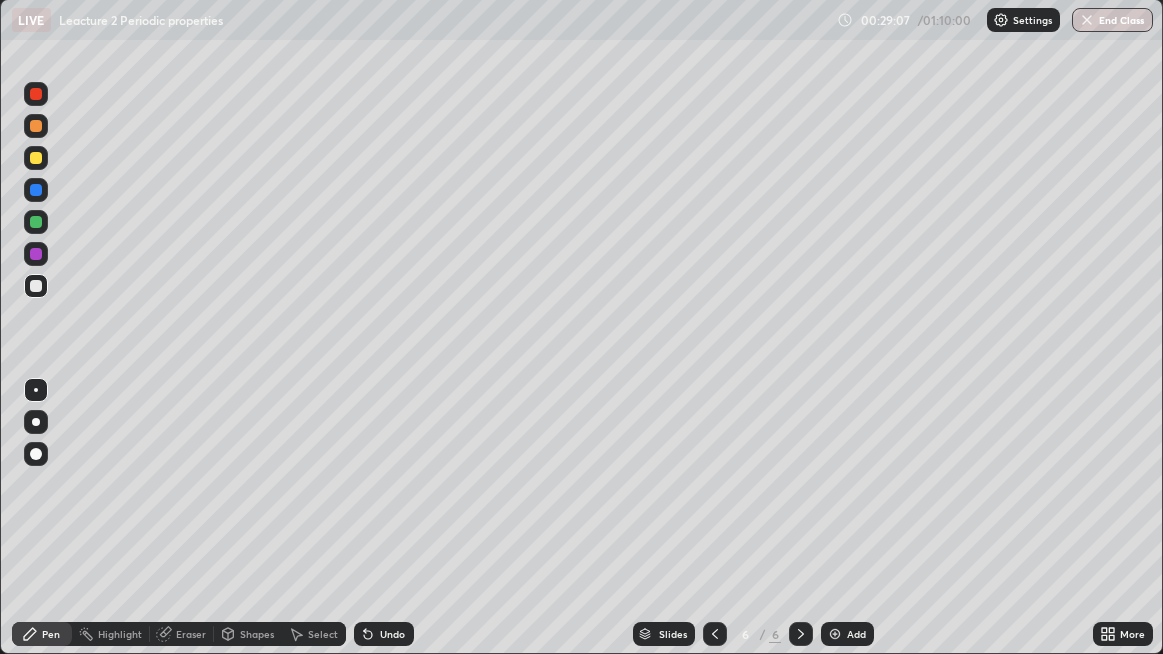 click at bounding box center (36, 222) 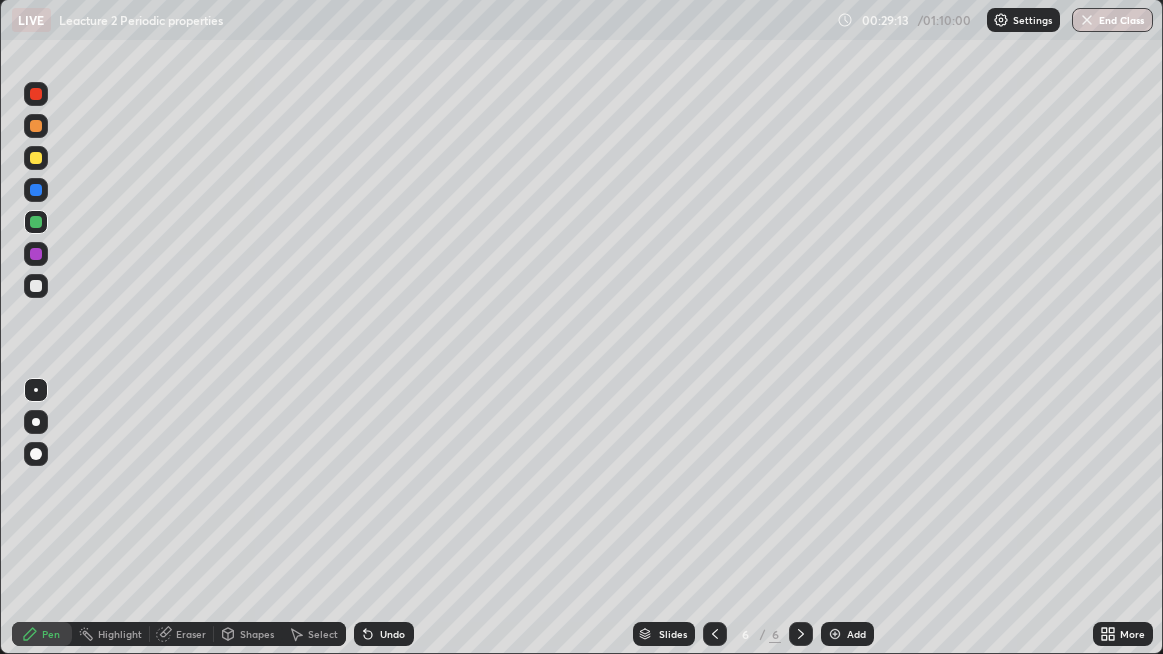 click at bounding box center (36, 222) 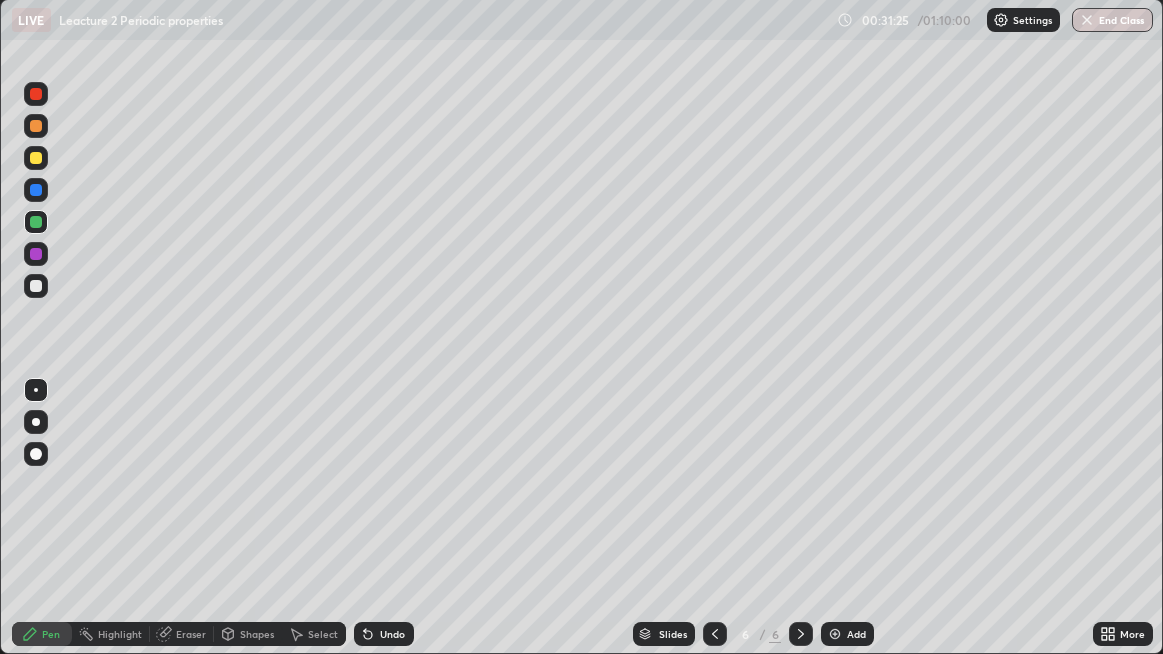 click at bounding box center [36, 286] 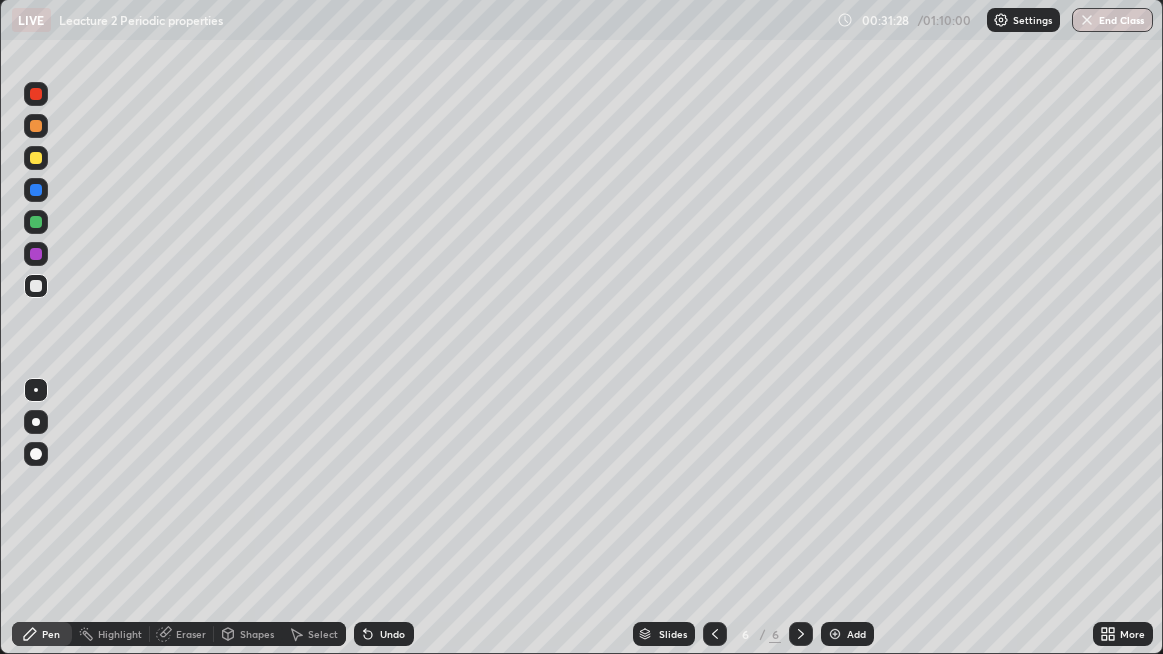 click on "Undo" at bounding box center [392, 634] 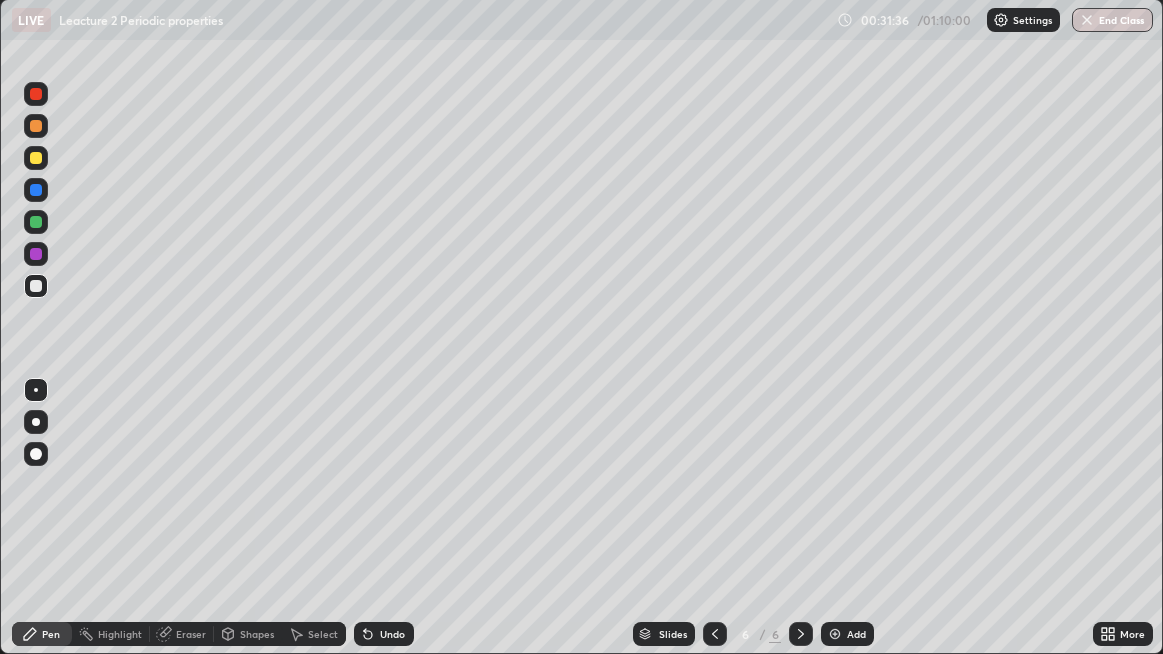 click at bounding box center (36, 254) 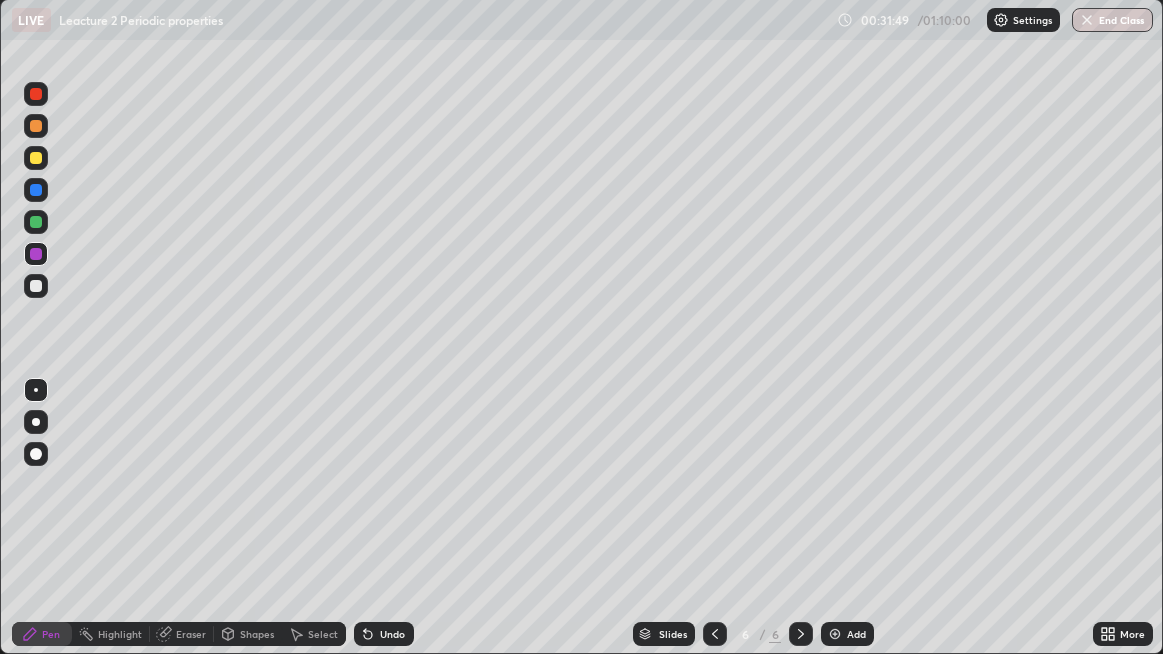 click at bounding box center [36, 222] 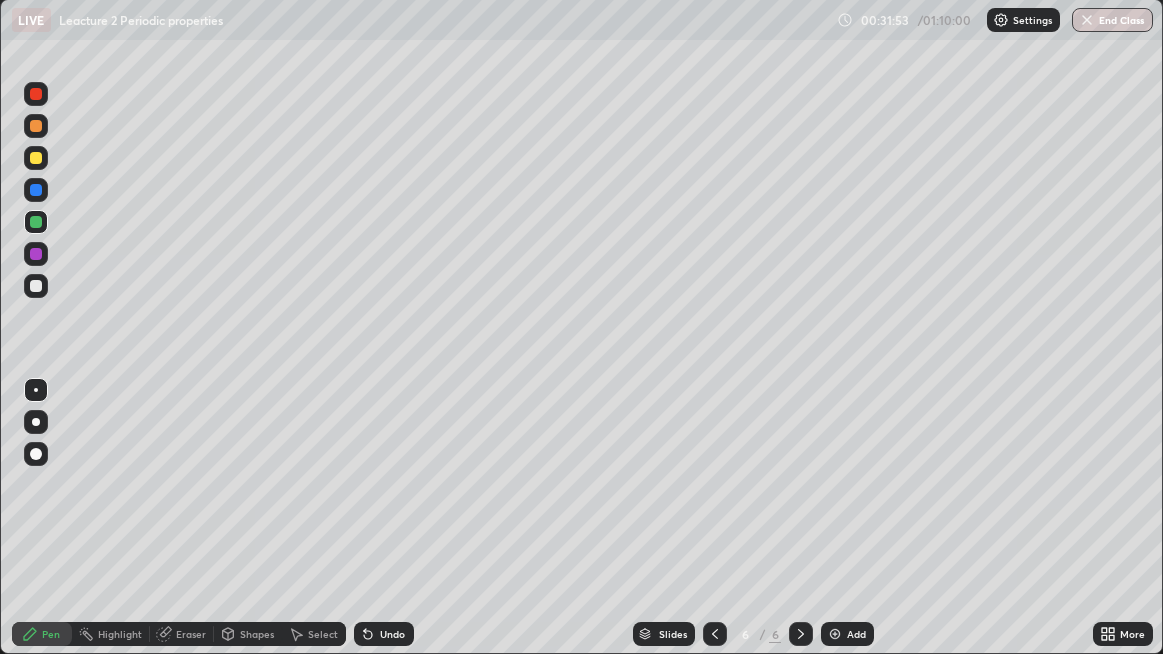 click on "Undo" at bounding box center [384, 634] 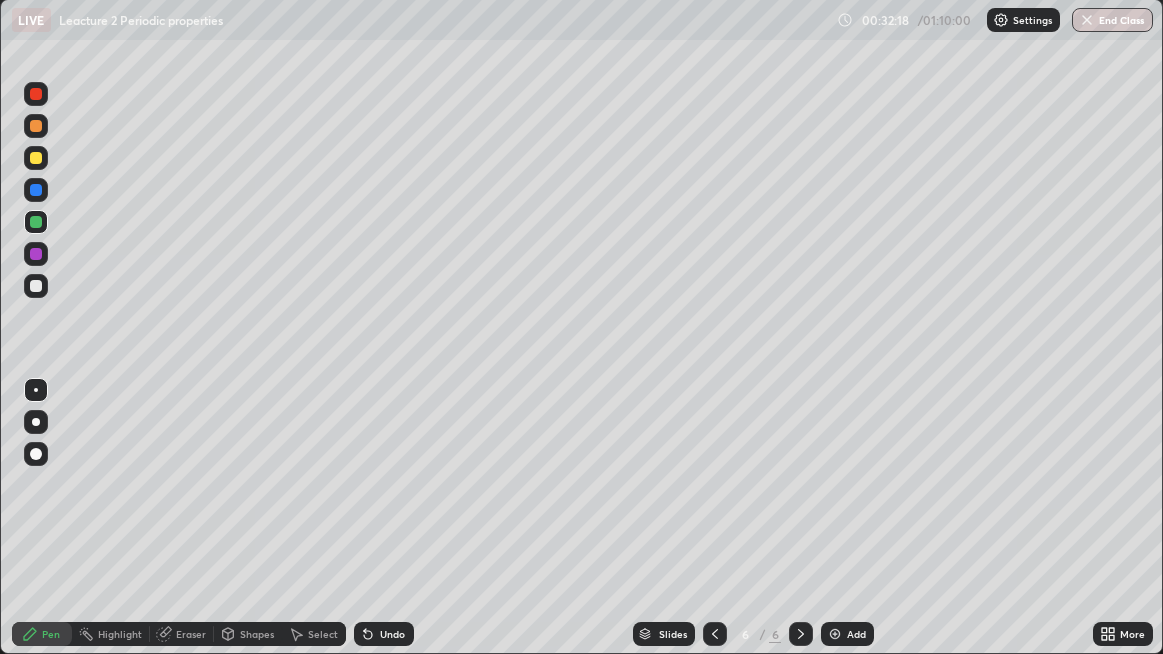 click at bounding box center (36, 286) 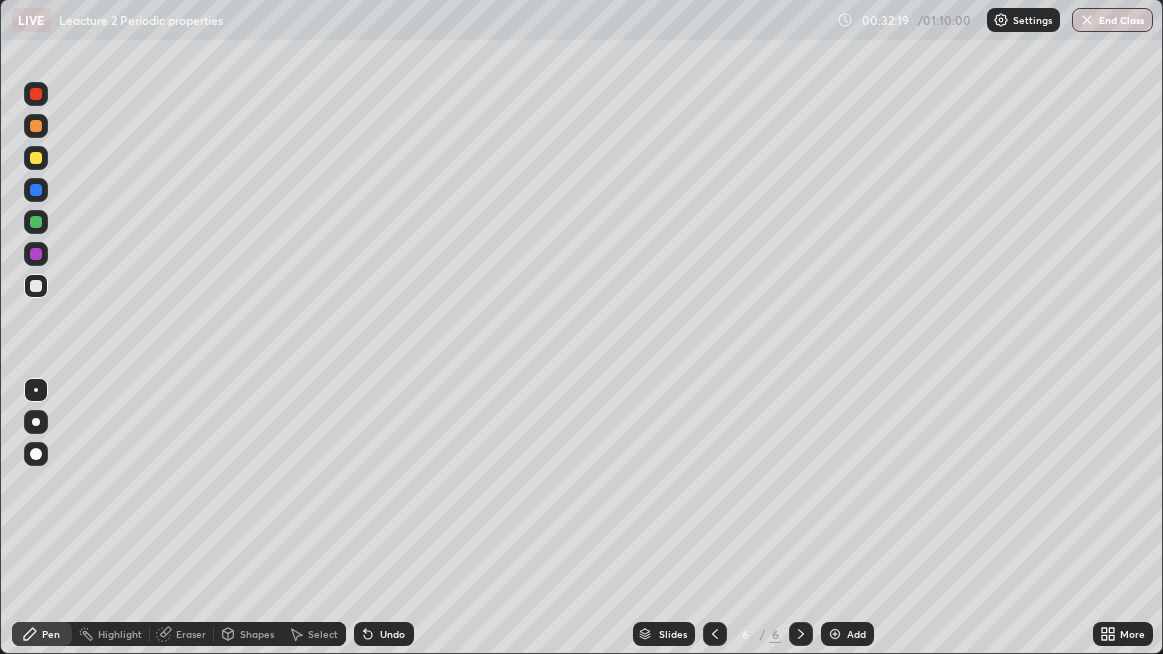 click 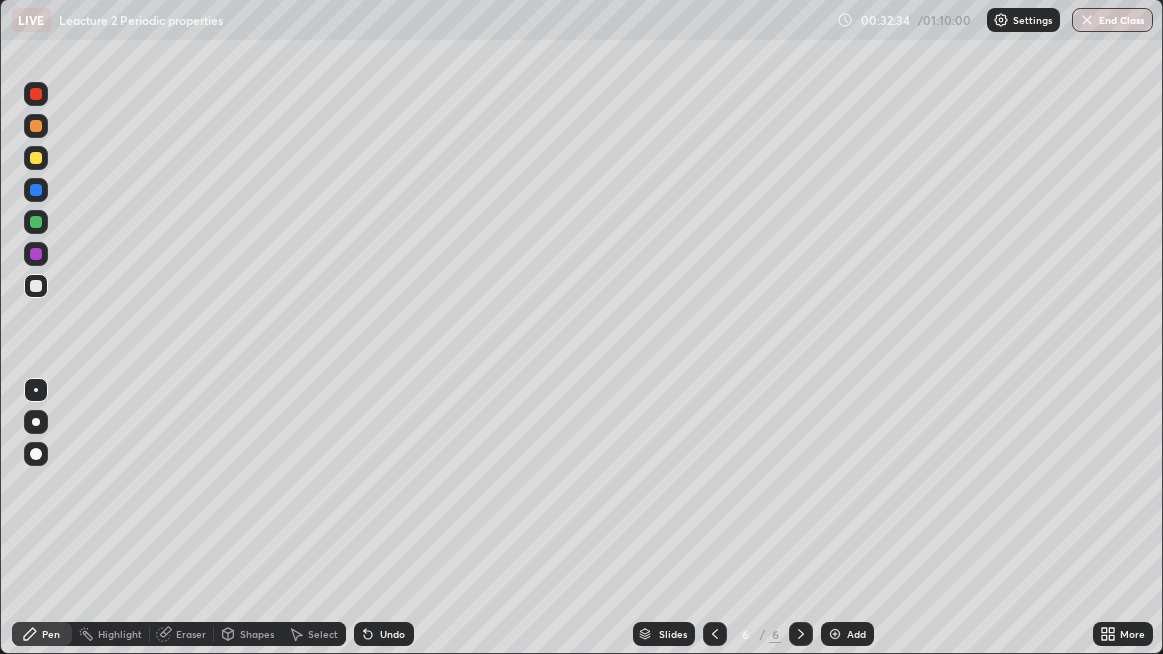 click on "Undo" at bounding box center [392, 634] 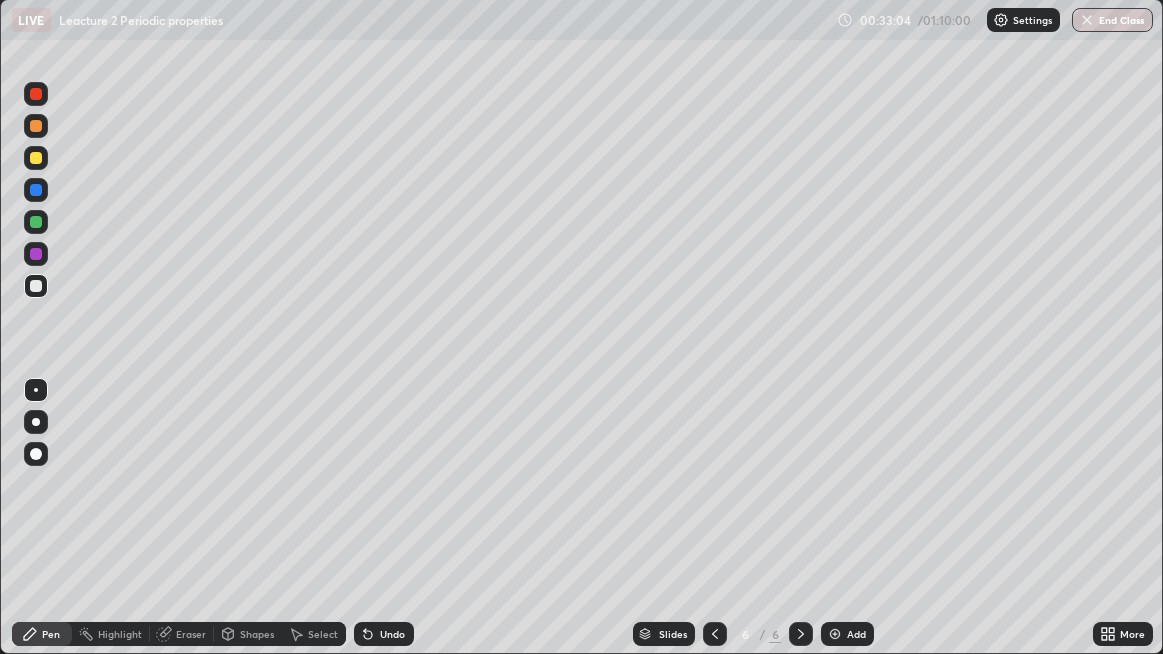 click on "Undo" at bounding box center [384, 634] 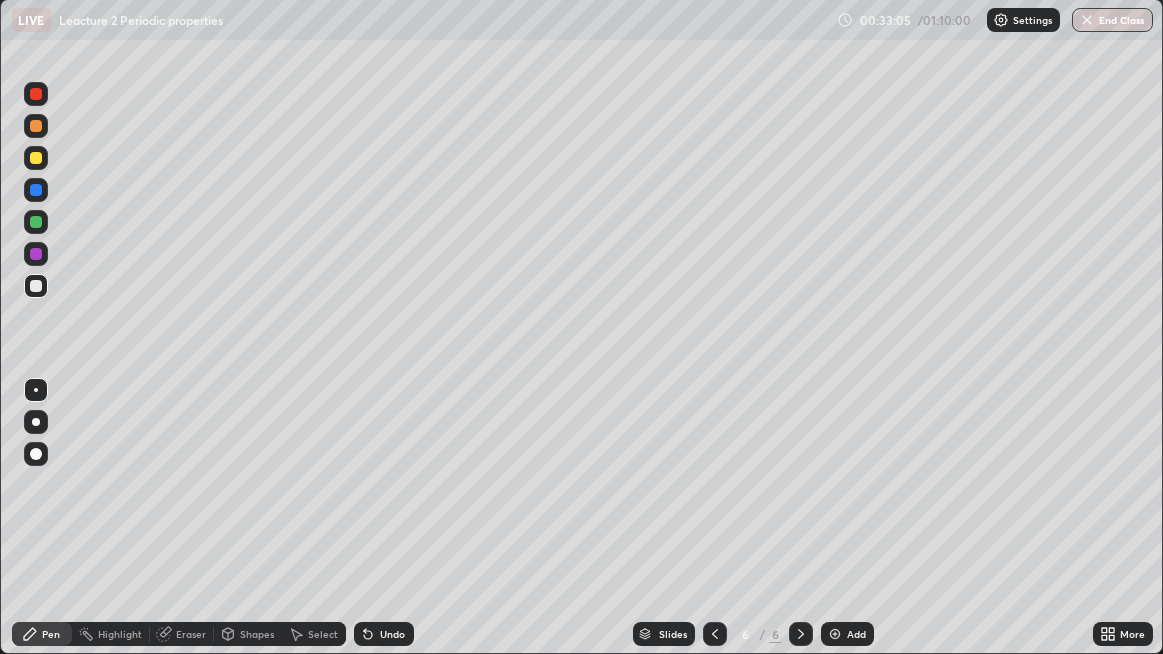 click on "Undo" at bounding box center (392, 634) 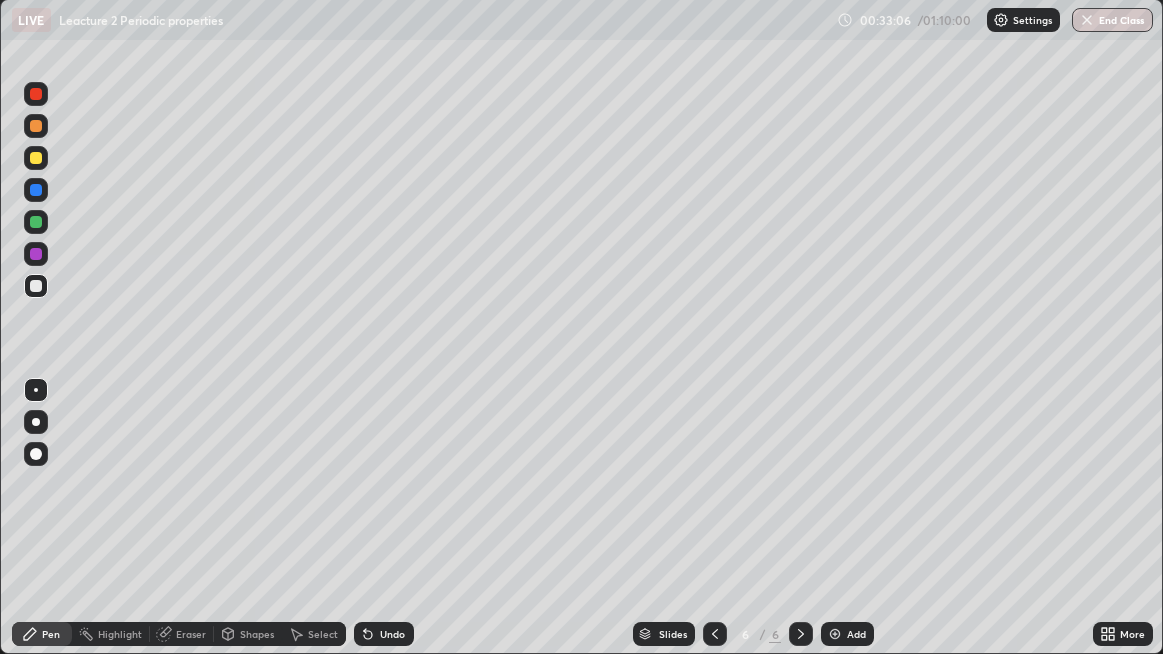 click on "Undo" at bounding box center (384, 634) 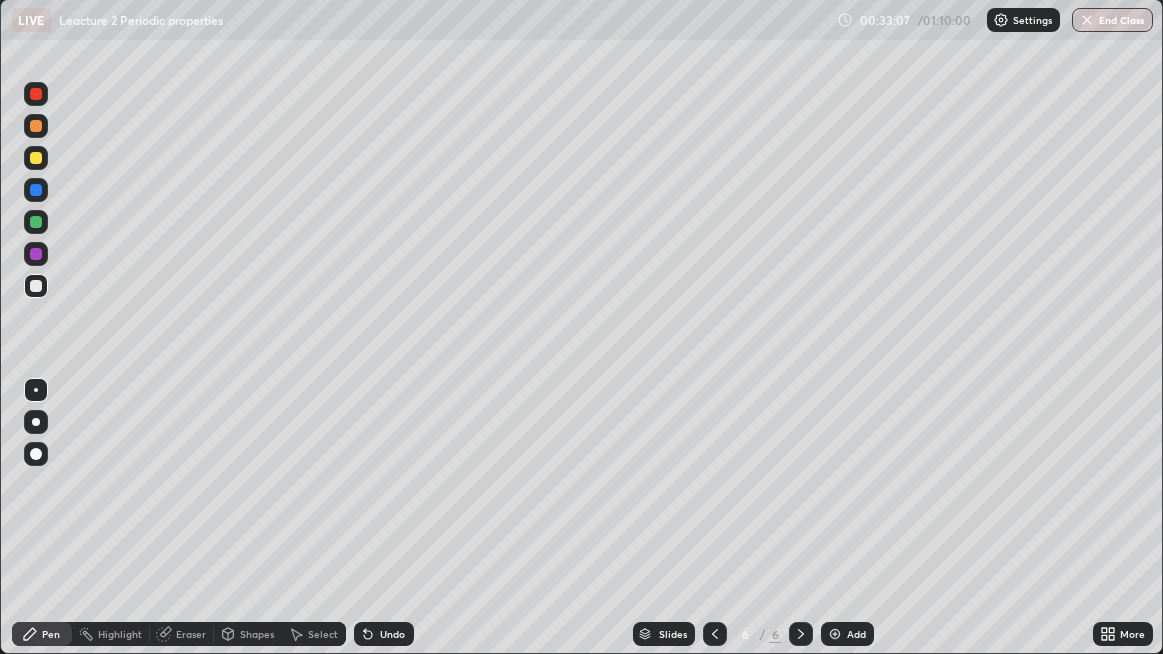 click on "Undo" at bounding box center [384, 634] 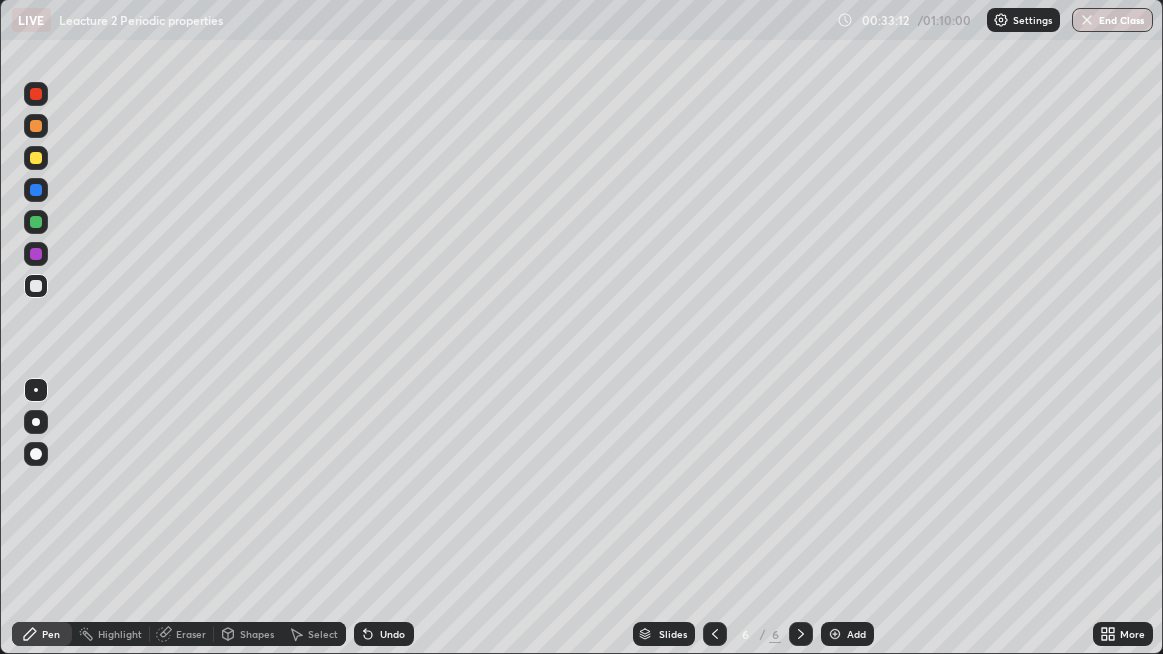 click on "Undo" at bounding box center [384, 634] 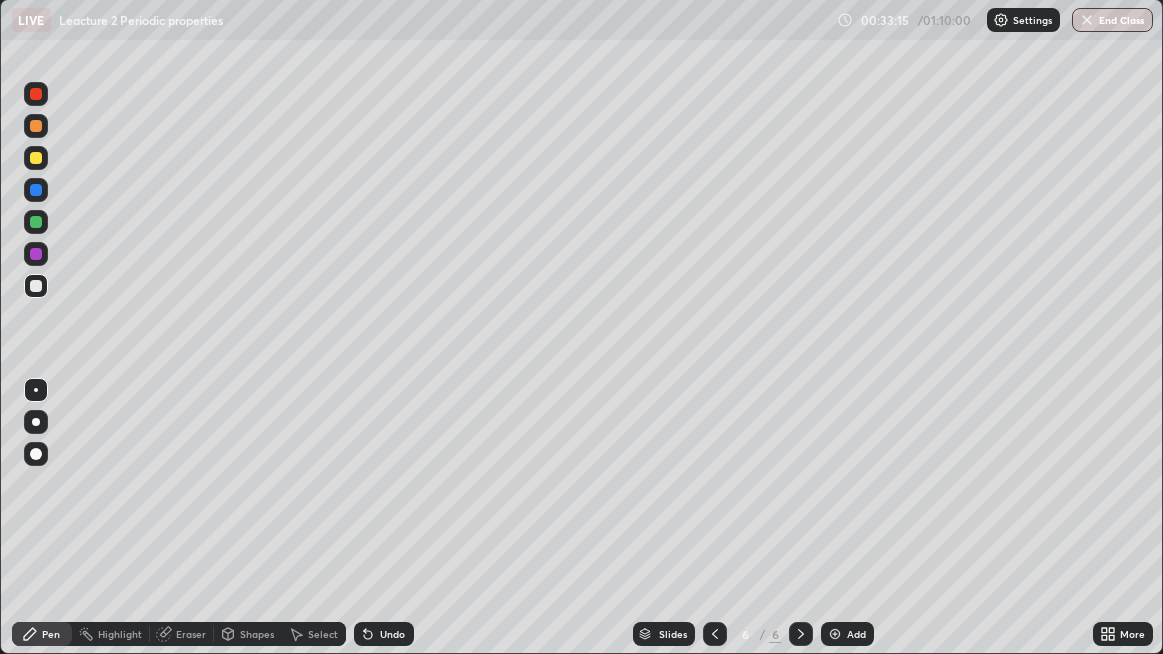 click at bounding box center (36, 254) 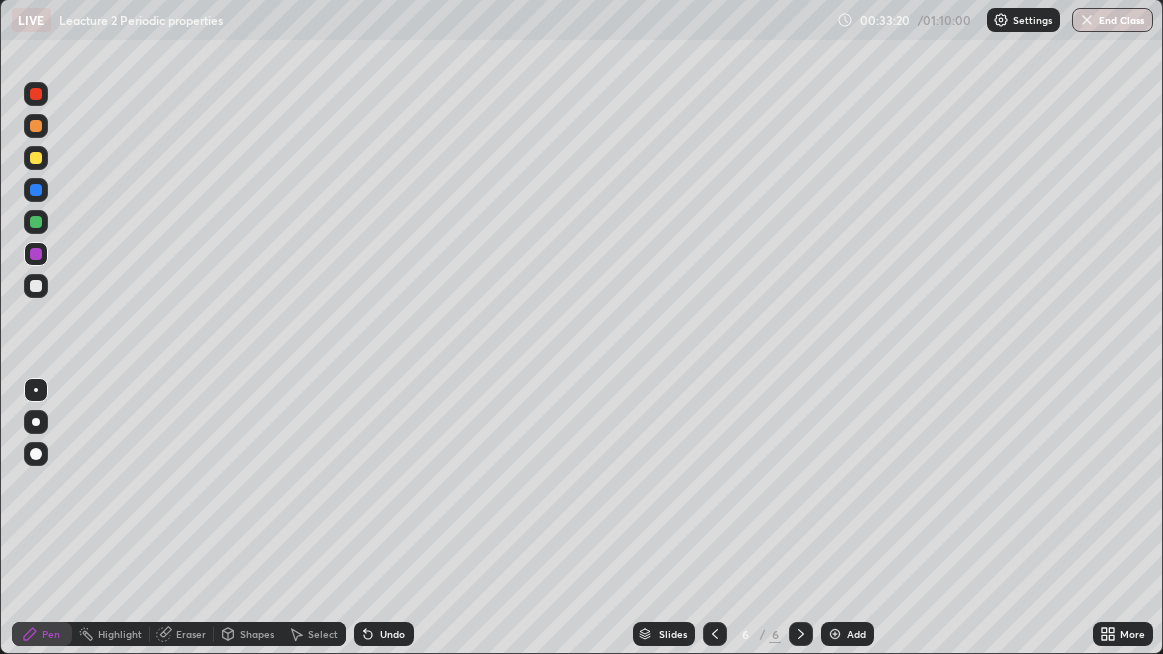 click on "Undo" at bounding box center (384, 634) 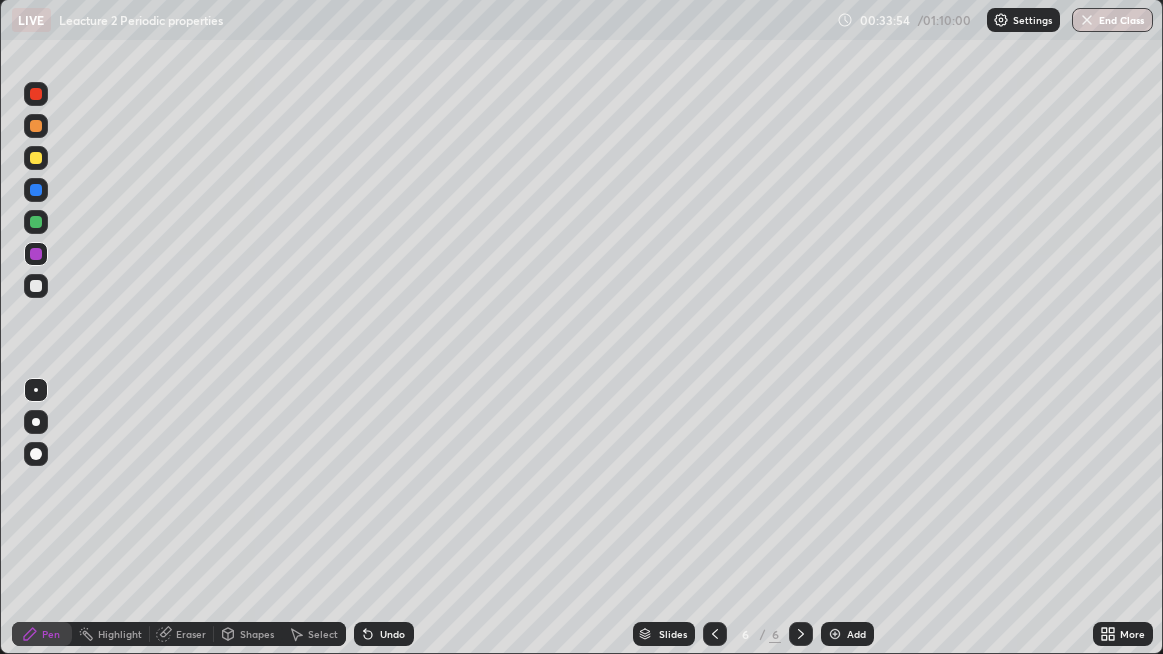 click on "Eraser" at bounding box center [182, 634] 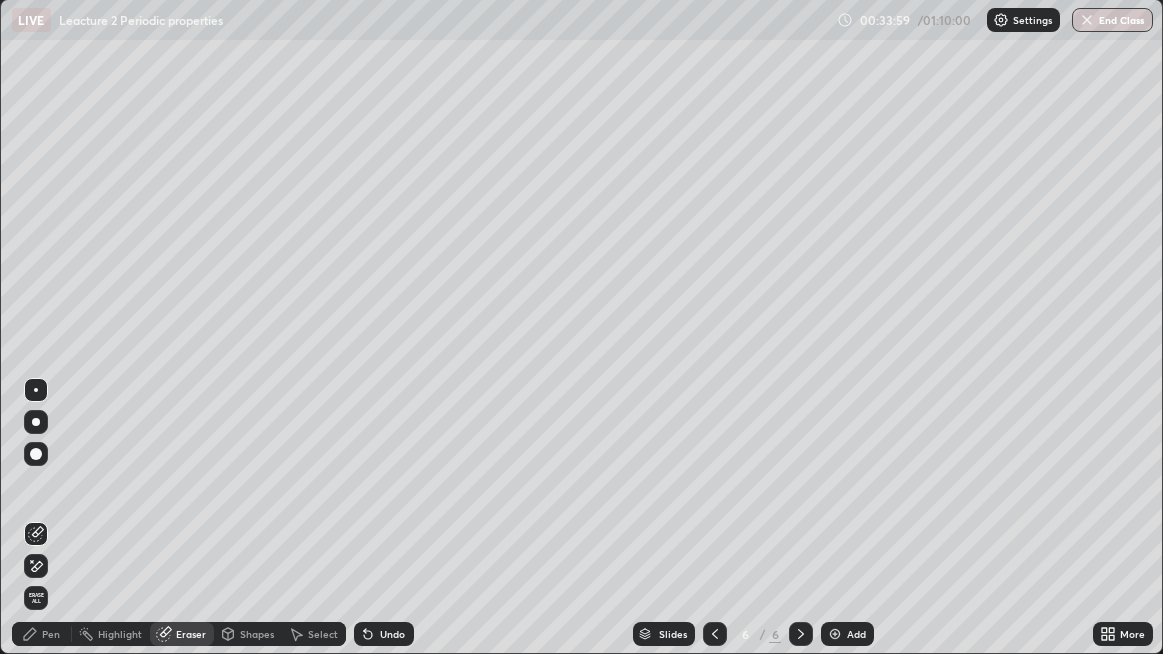 click on "Pen" at bounding box center (42, 634) 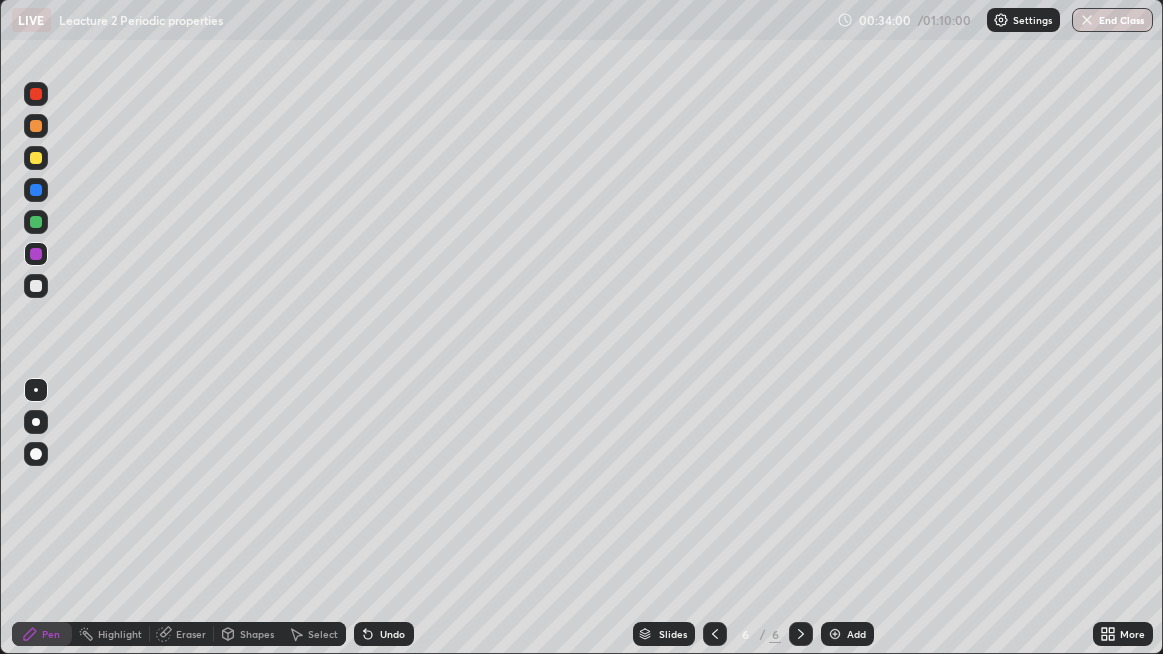 click at bounding box center (36, 222) 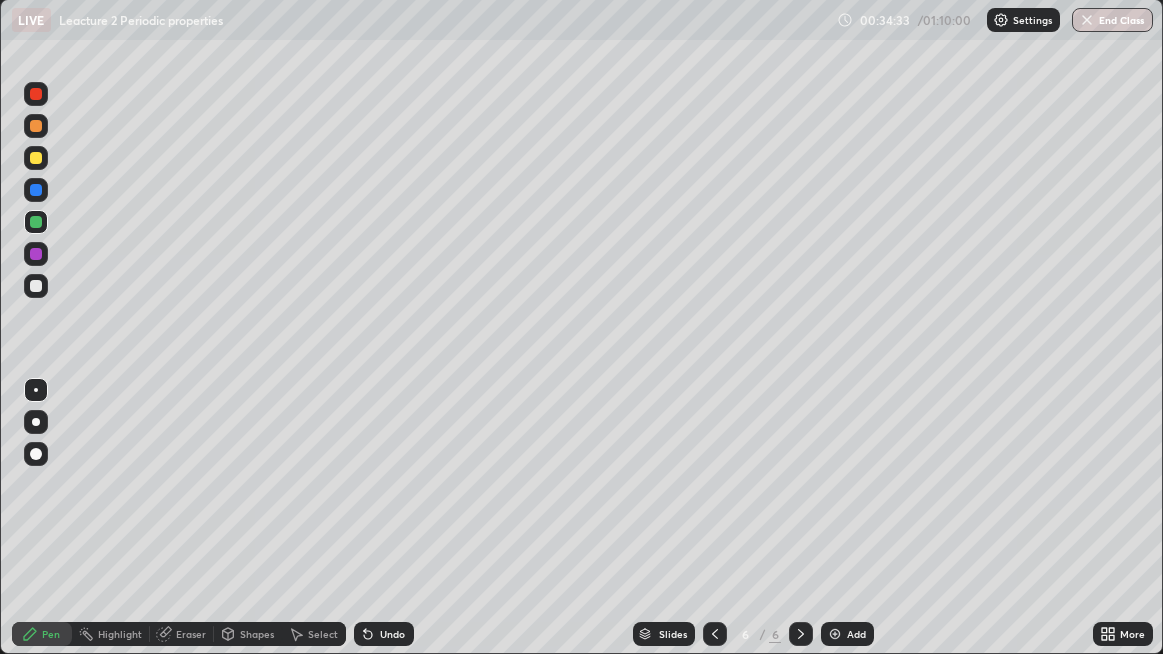 click at bounding box center [36, 286] 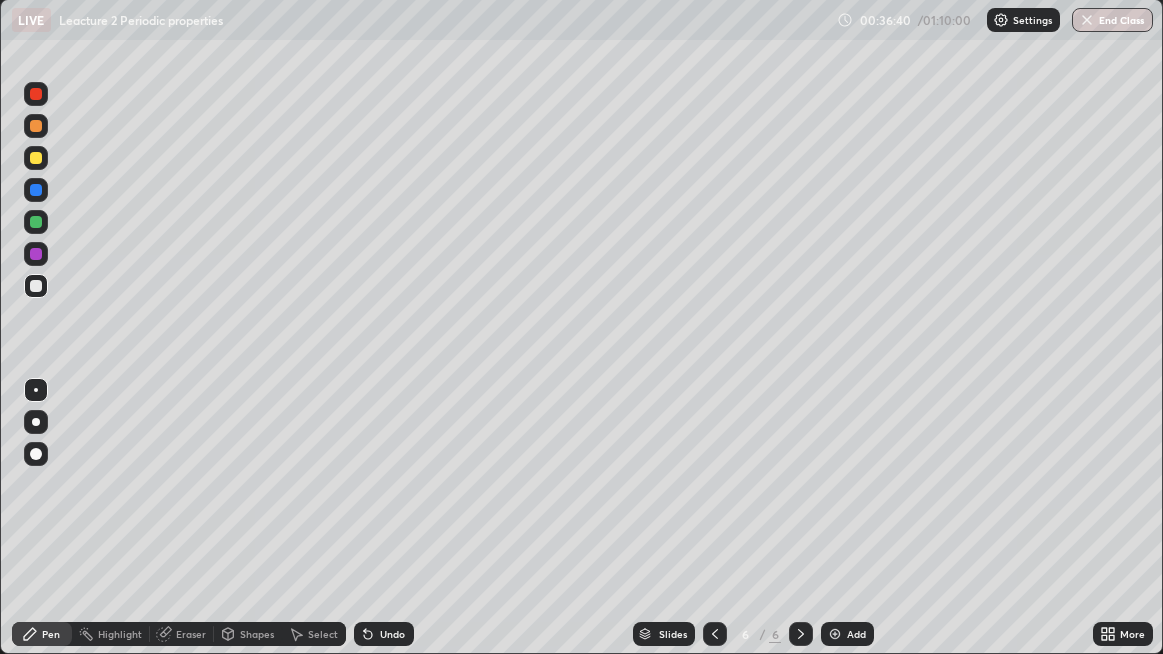 click on "Undo" at bounding box center (392, 634) 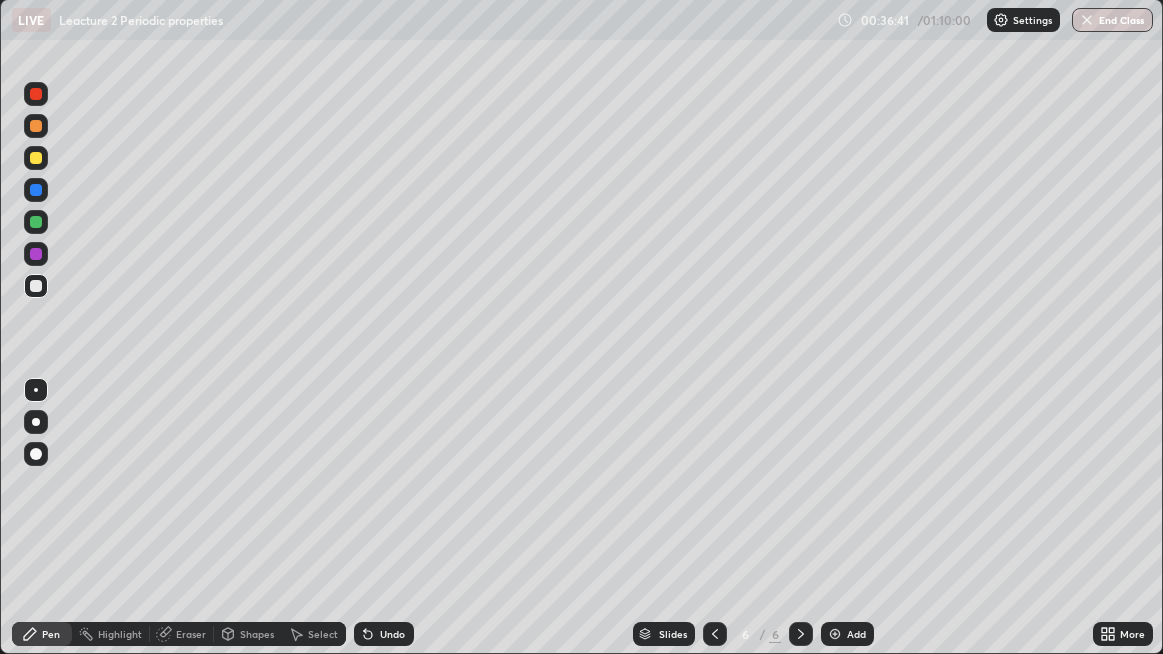 click on "Add" at bounding box center (856, 634) 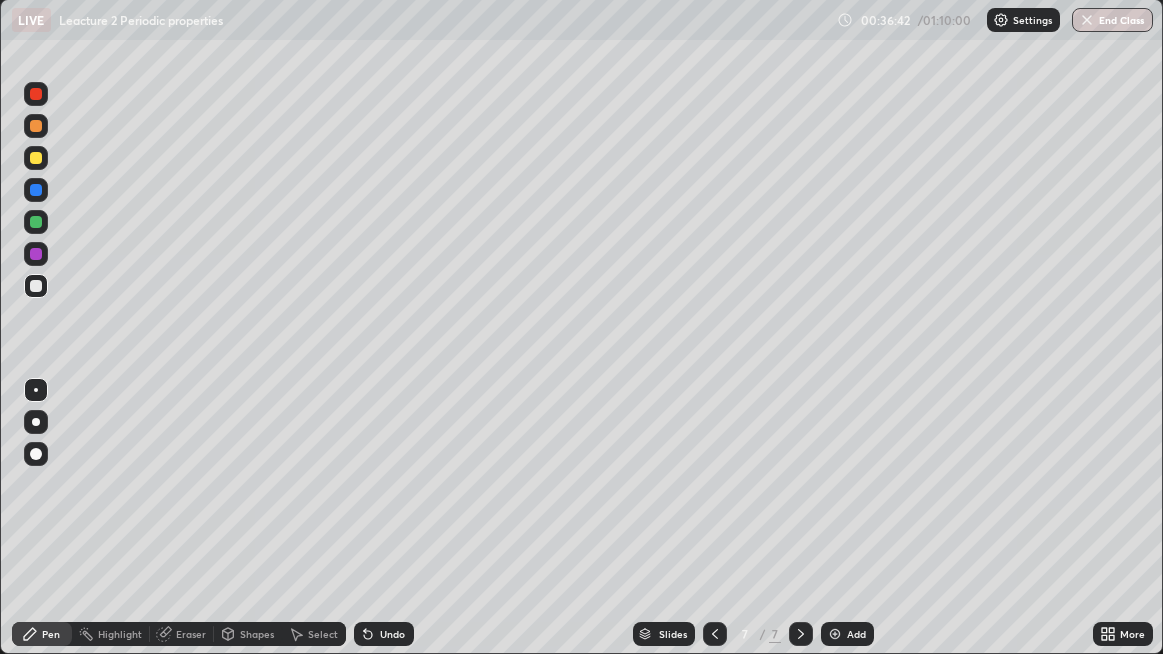 click at bounding box center [36, 254] 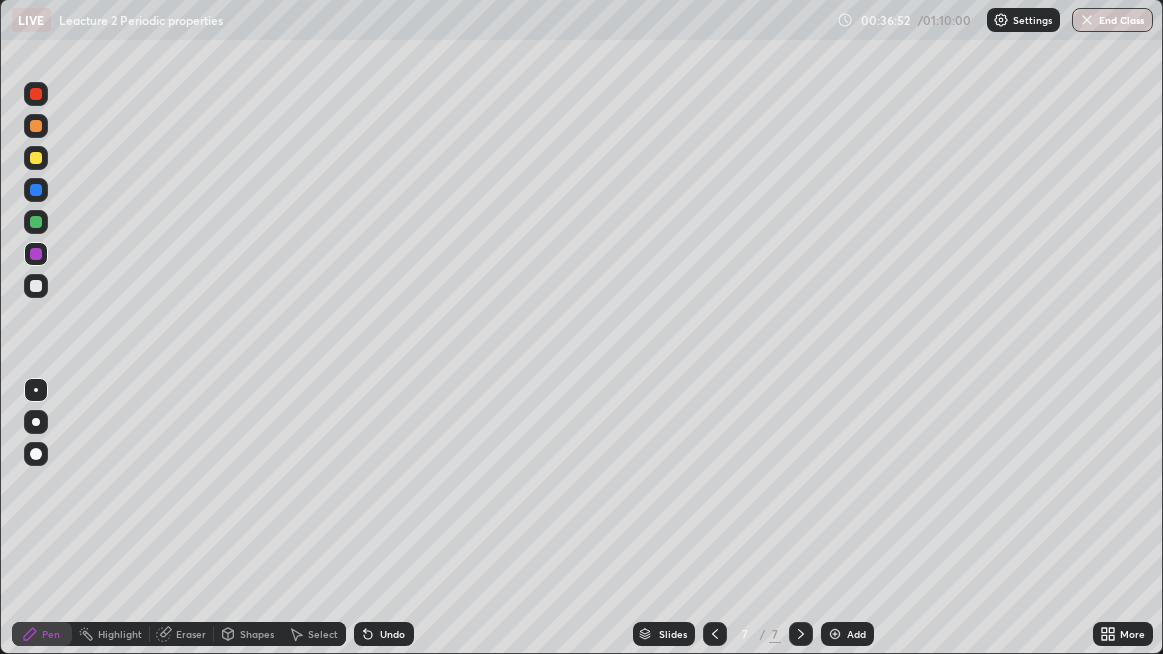 click at bounding box center [36, 222] 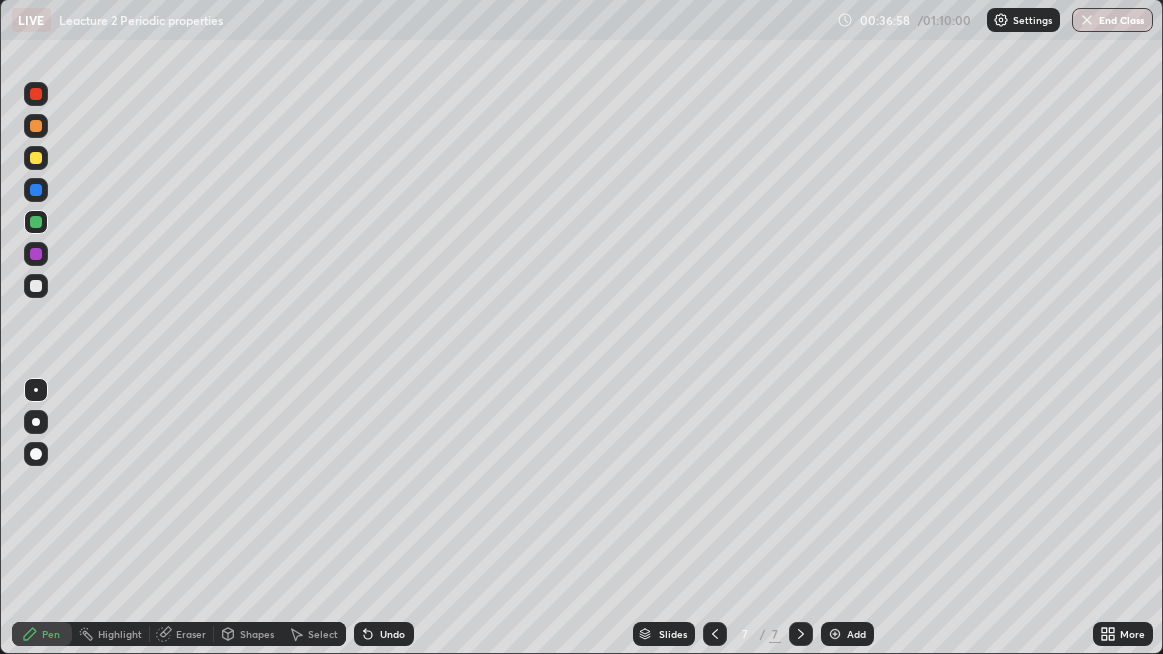click at bounding box center [36, 286] 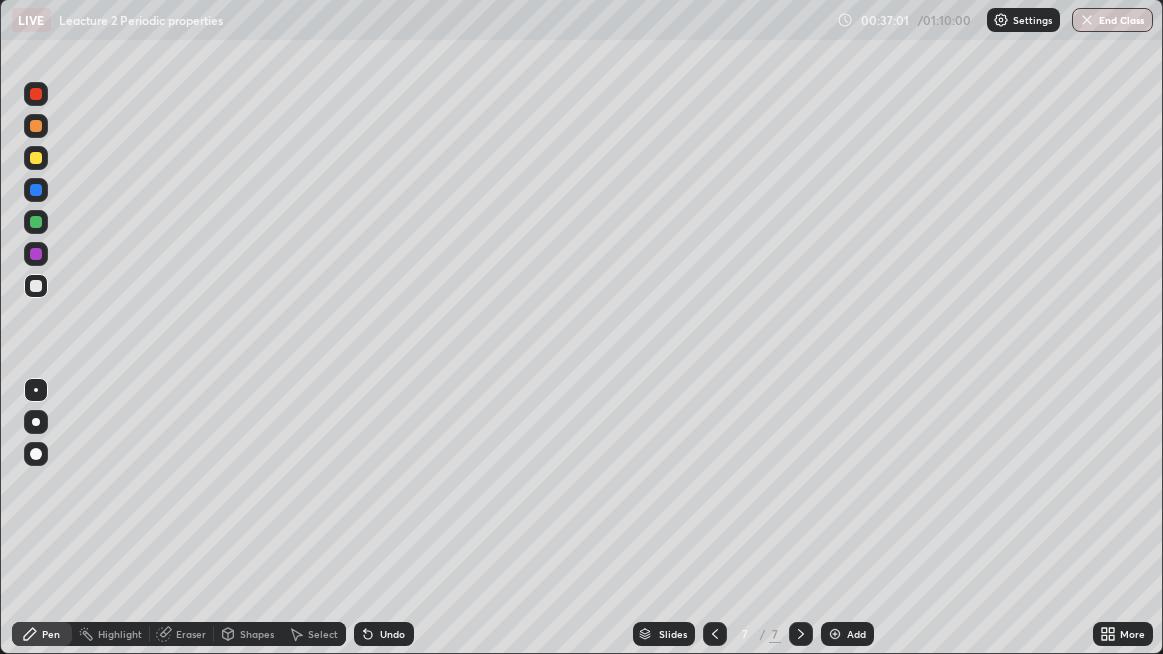 click on "Undo" at bounding box center [392, 634] 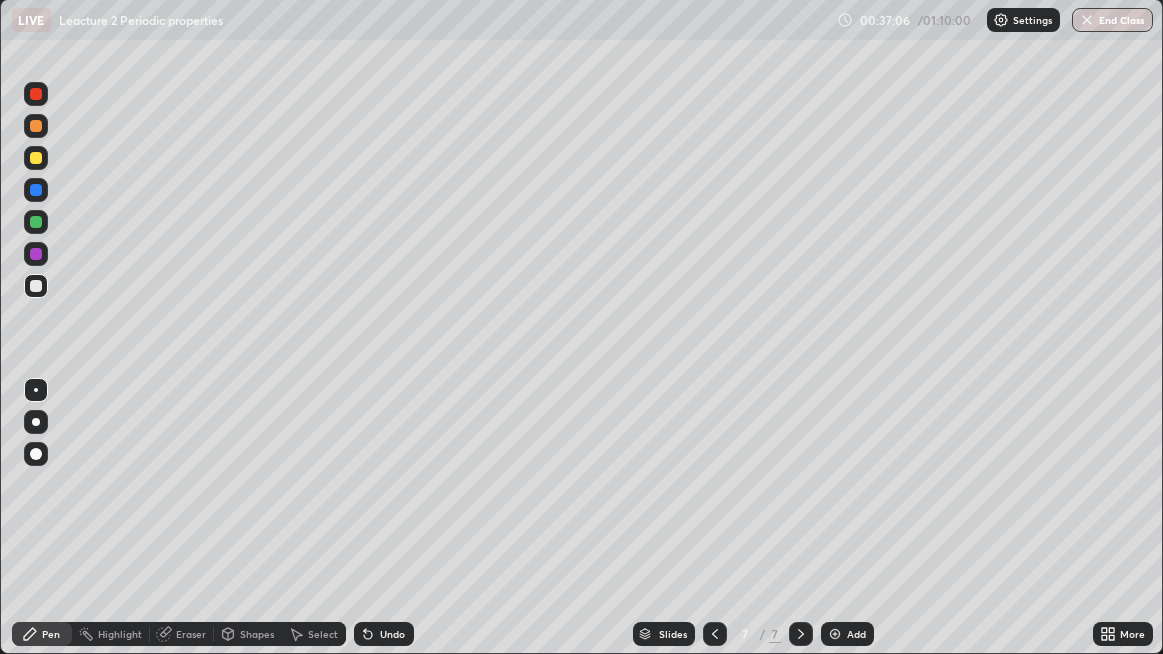 click on "Undo" at bounding box center [392, 634] 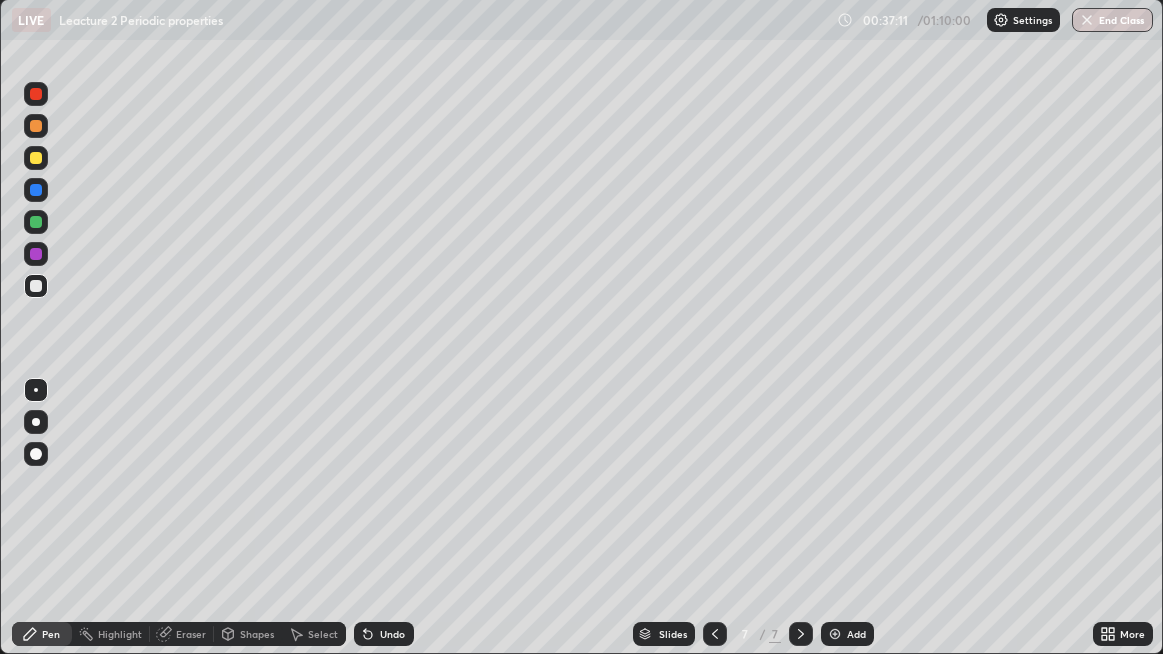 click on "Undo" at bounding box center (392, 634) 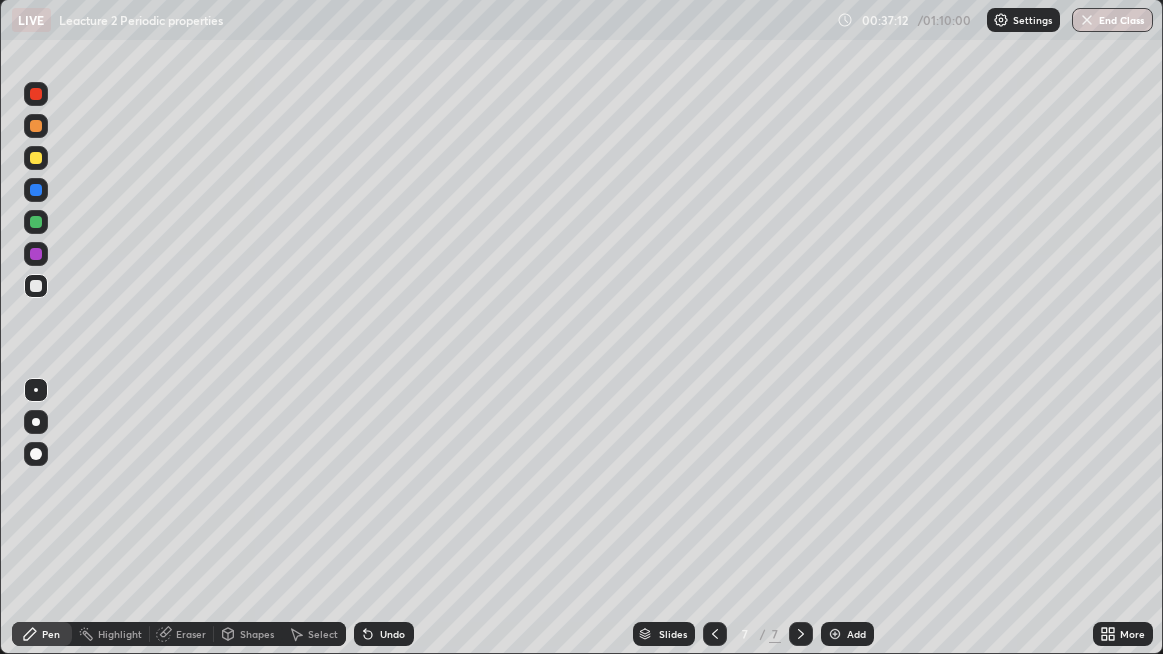 click on "Undo" at bounding box center [392, 634] 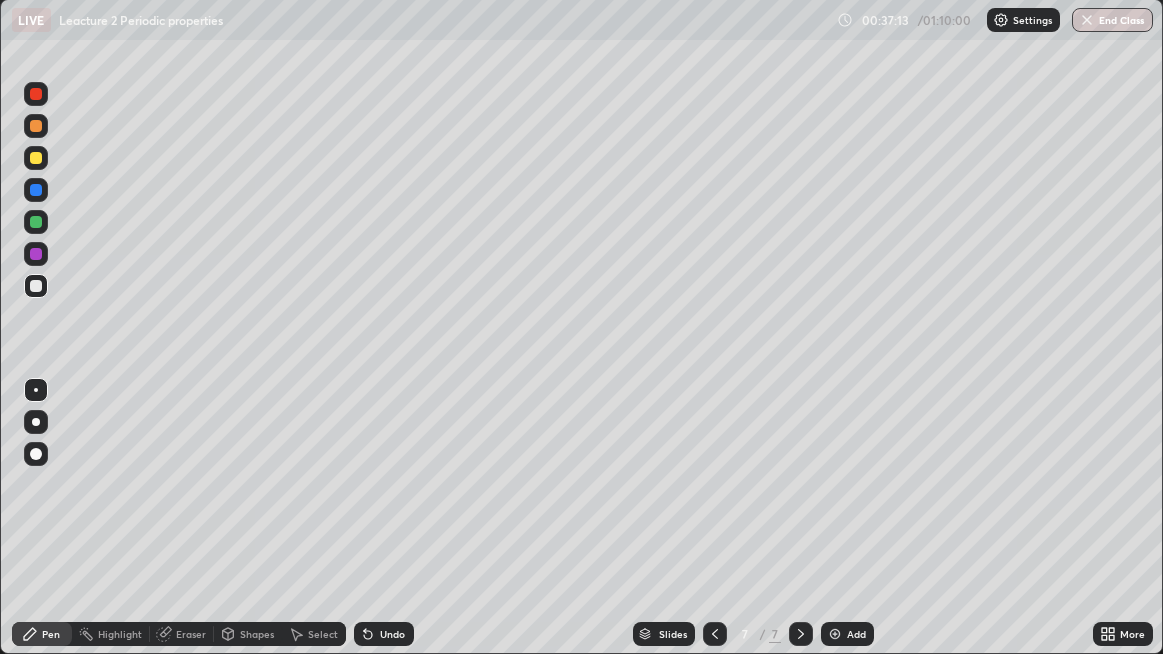 click on "Undo" at bounding box center (392, 634) 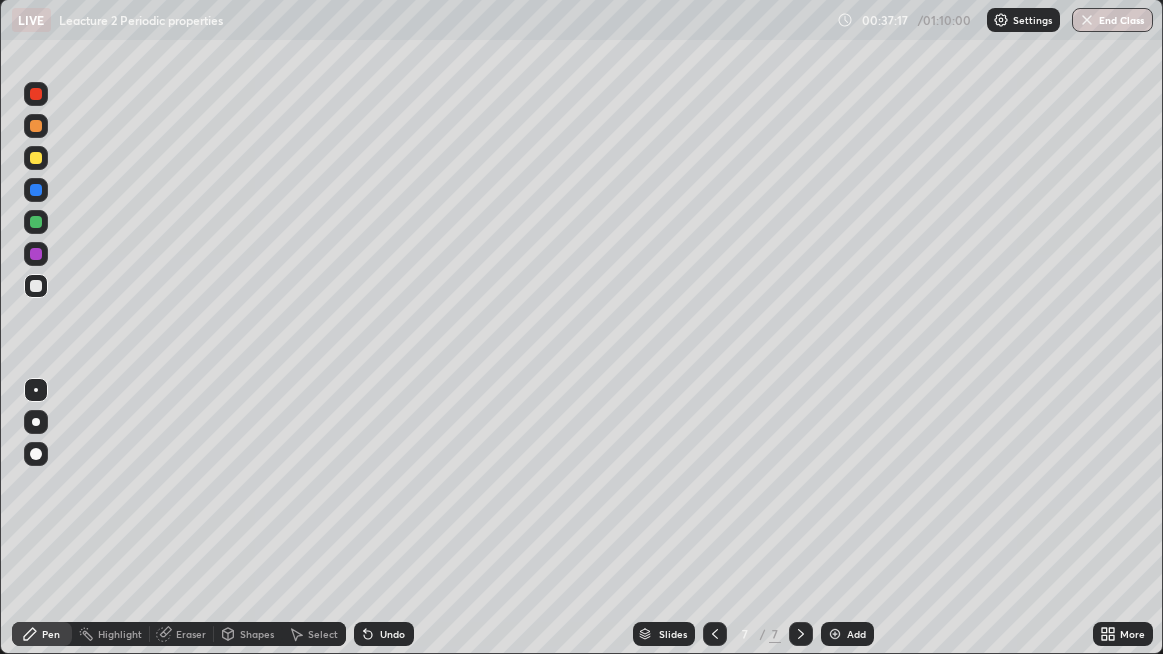 click at bounding box center [36, 222] 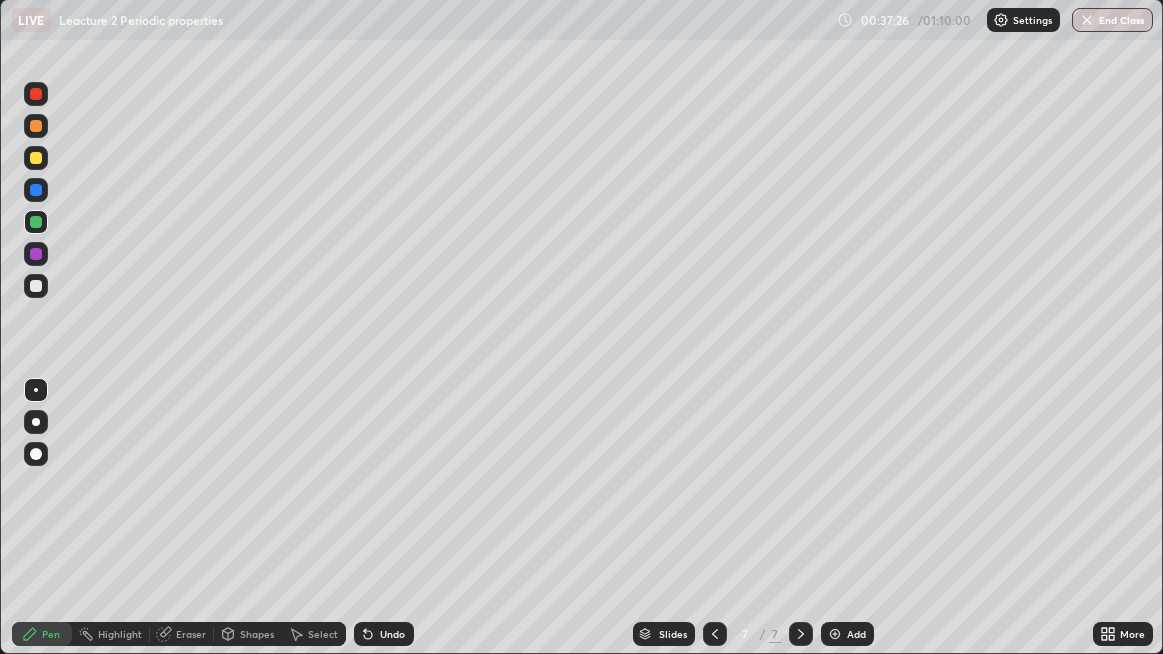 click at bounding box center (36, 254) 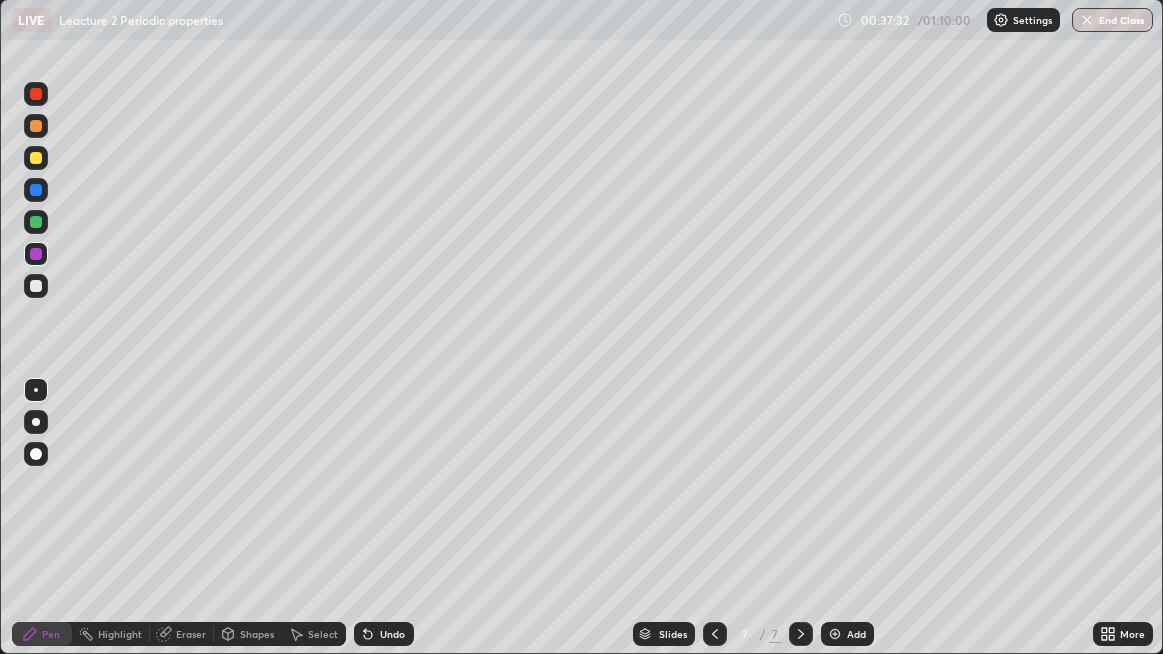 click at bounding box center [36, 190] 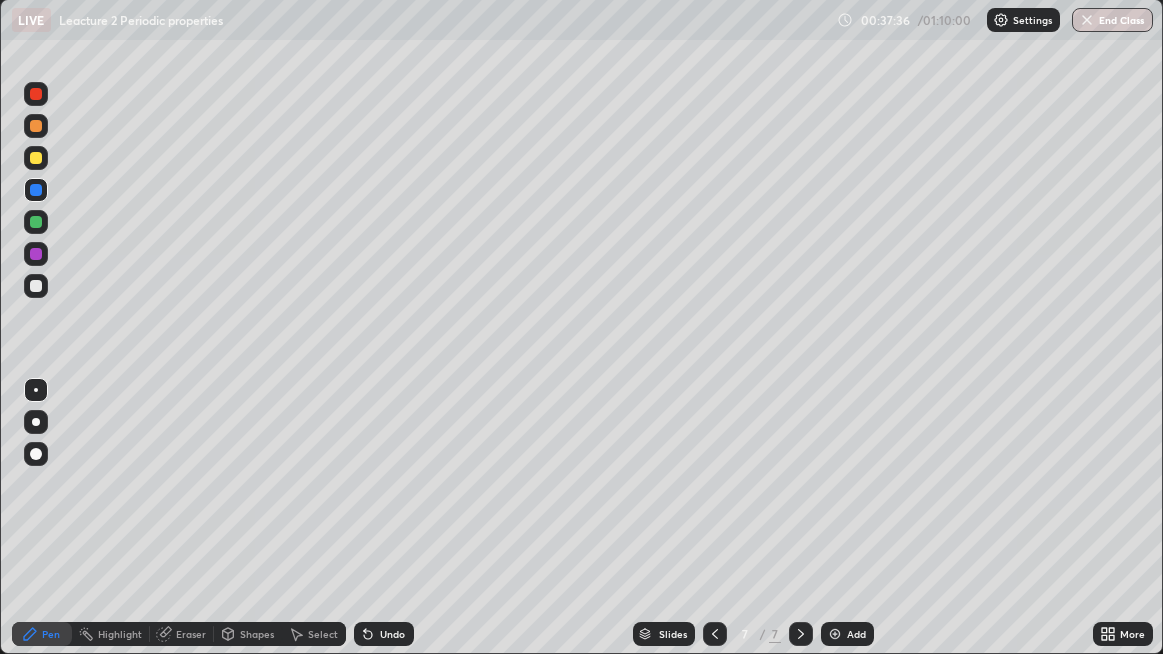 click on "Undo" at bounding box center (392, 634) 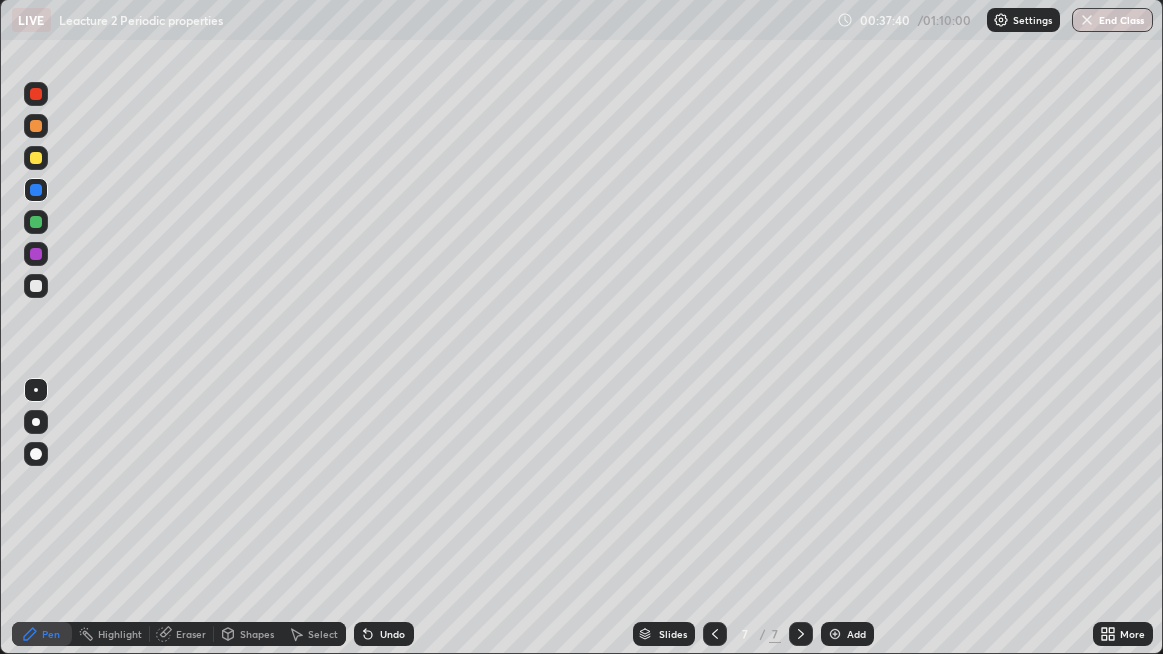 click at bounding box center (36, 94) 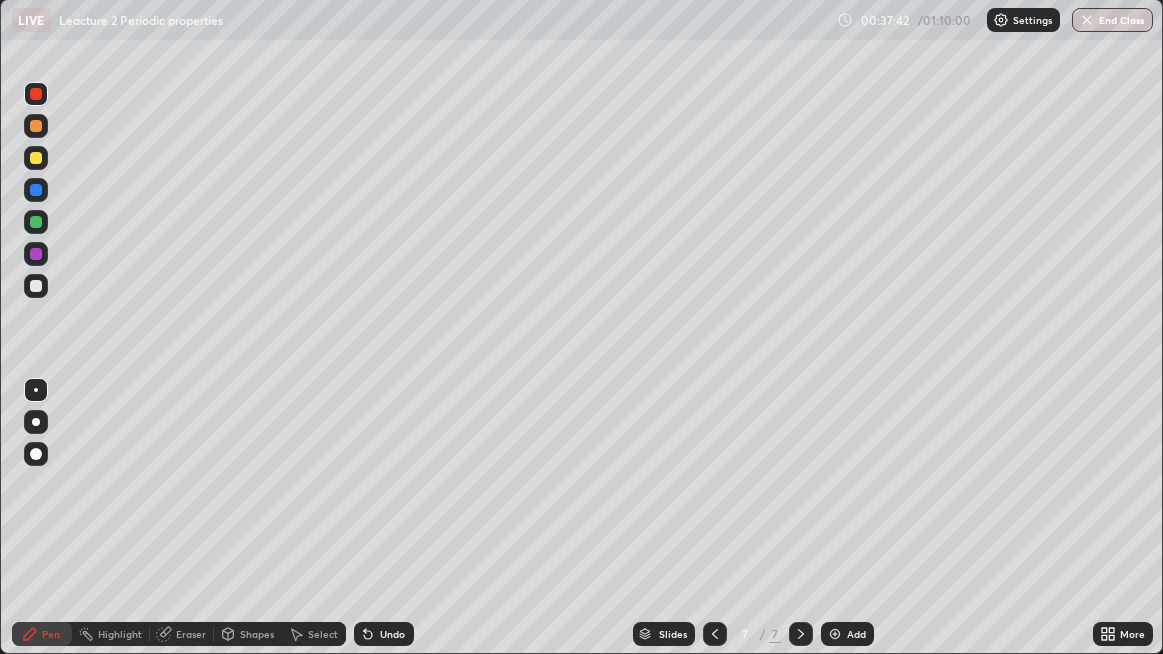 click on "Undo" at bounding box center [384, 634] 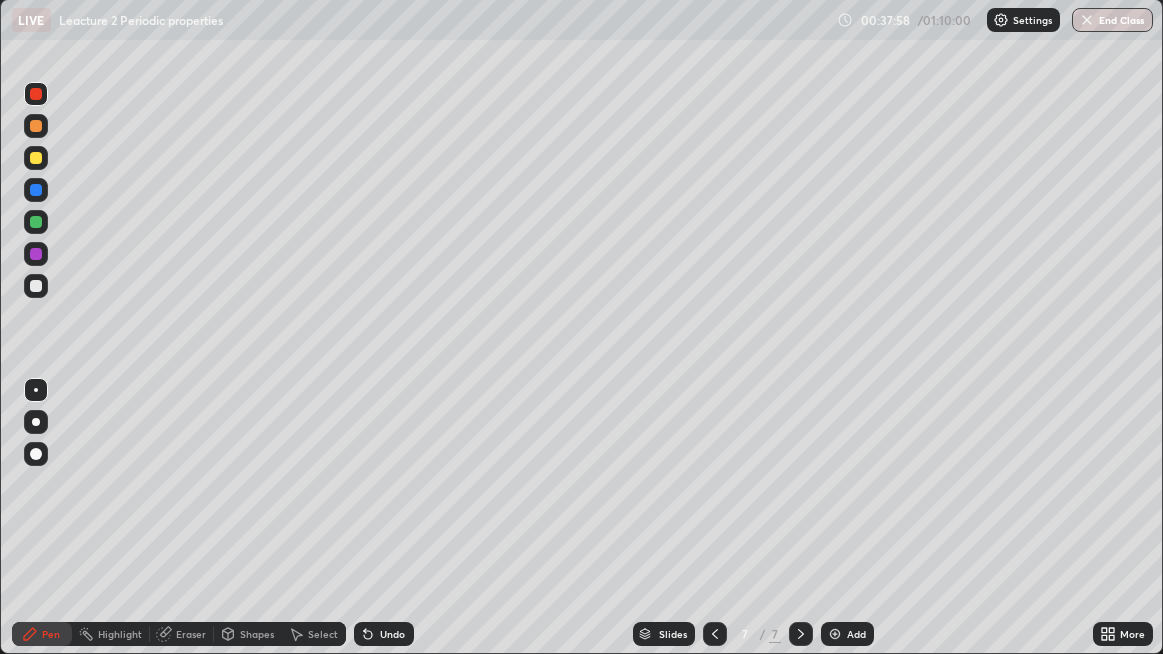 click at bounding box center (36, 286) 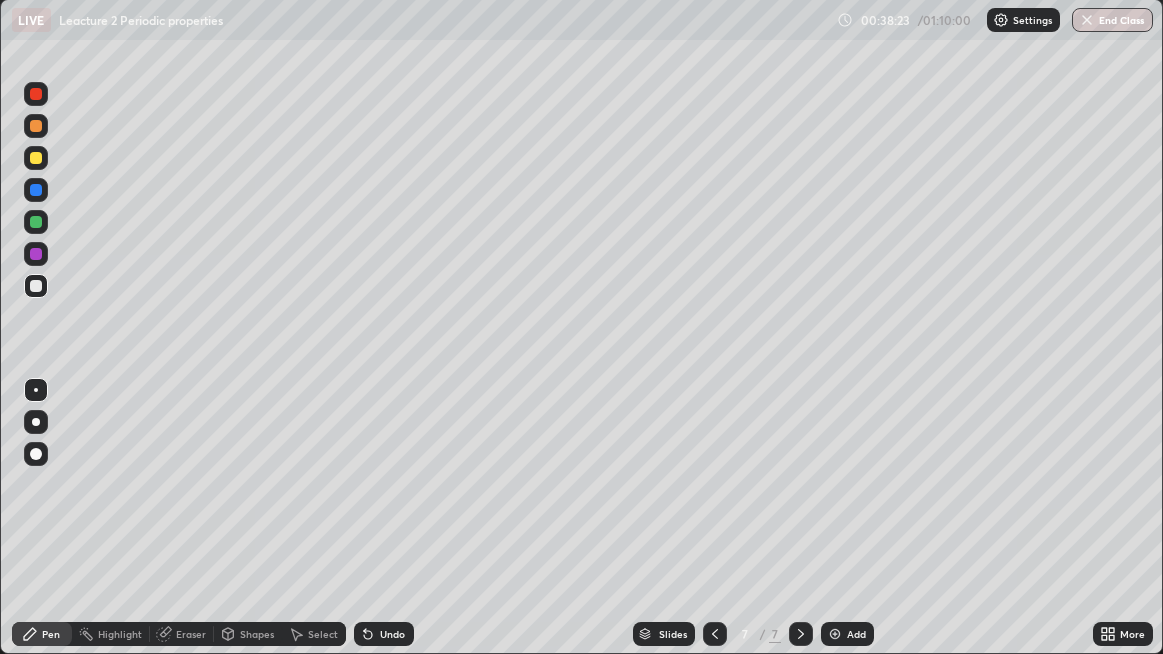 click on "Undo" at bounding box center [384, 634] 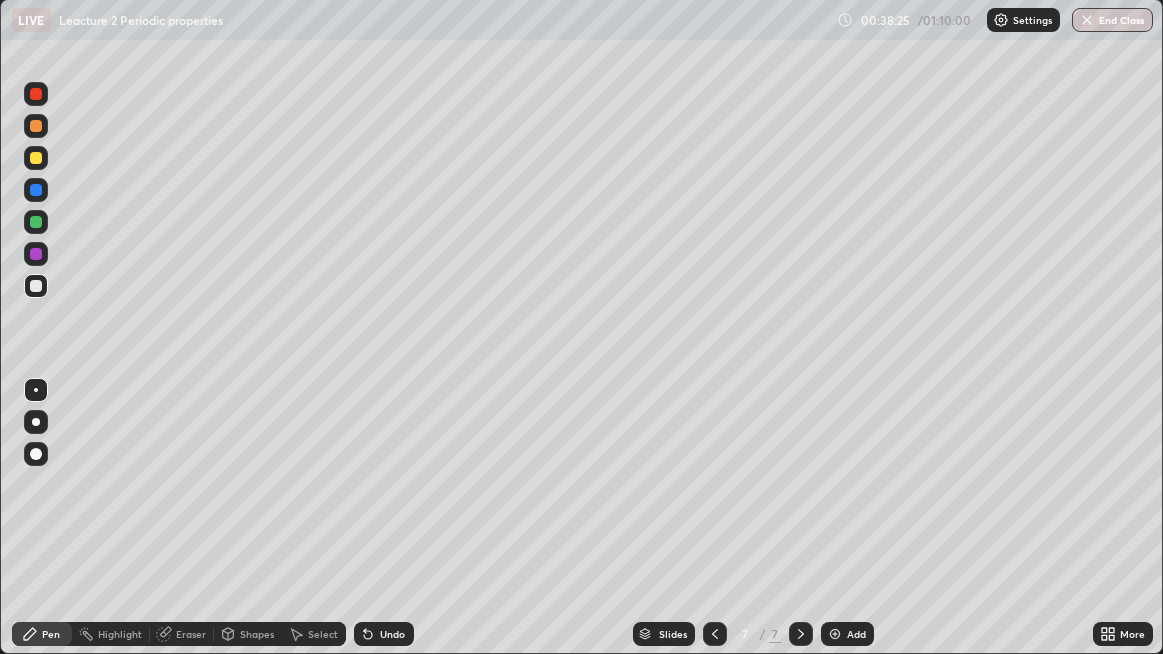 click 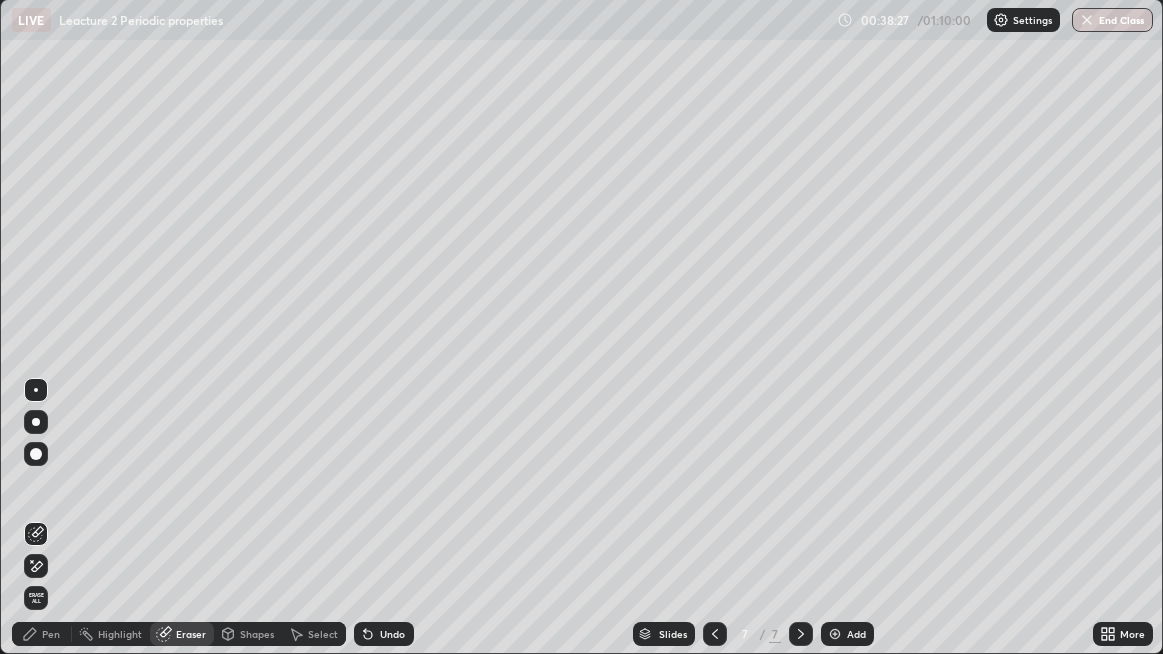 click on "Pen" at bounding box center [51, 634] 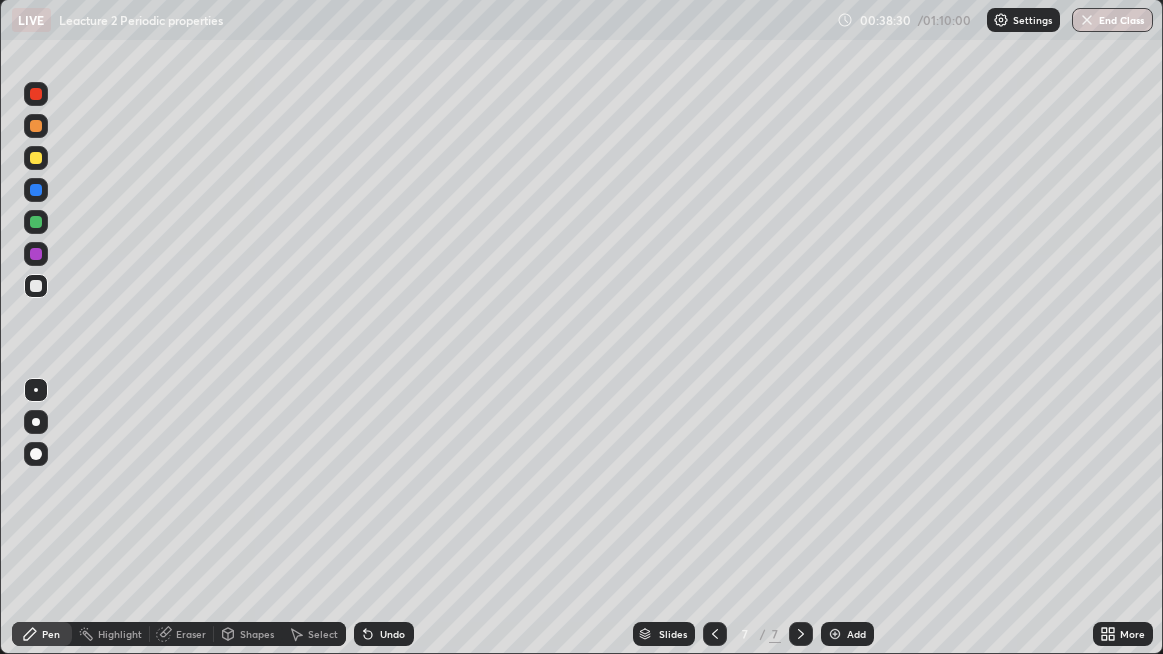click on "Eraser" at bounding box center [191, 634] 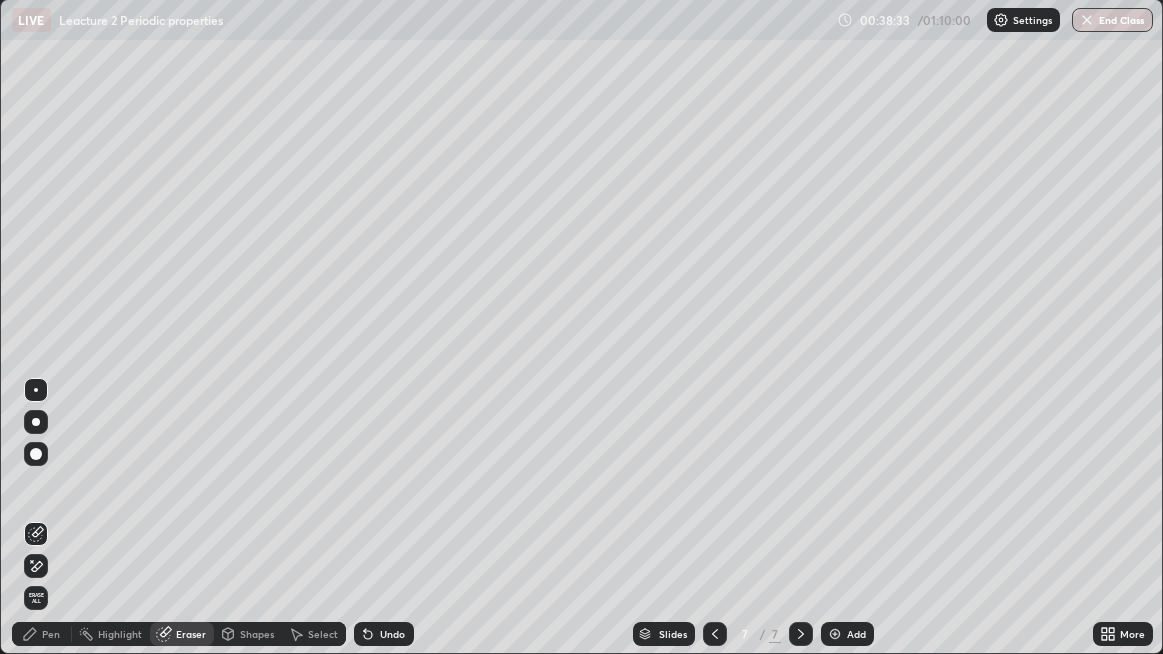 click on "Pen" at bounding box center (42, 634) 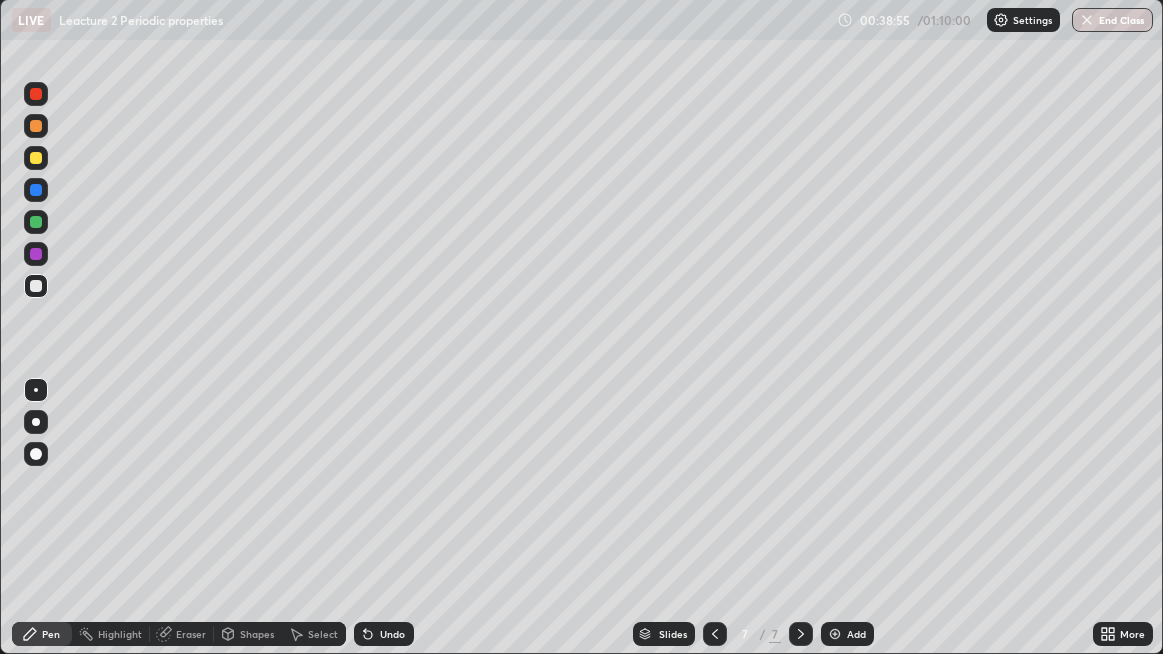 click on "Select" at bounding box center (314, 634) 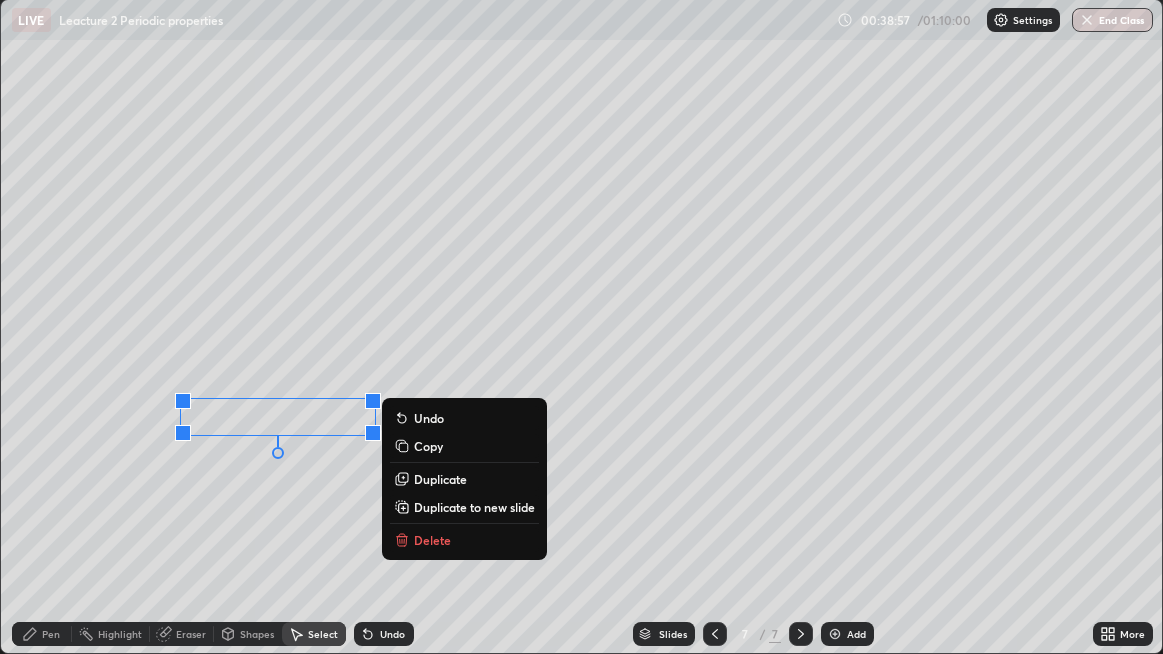 click on "0 ° Undo Copy Duplicate Duplicate to new slide Delete" at bounding box center (582, 326) 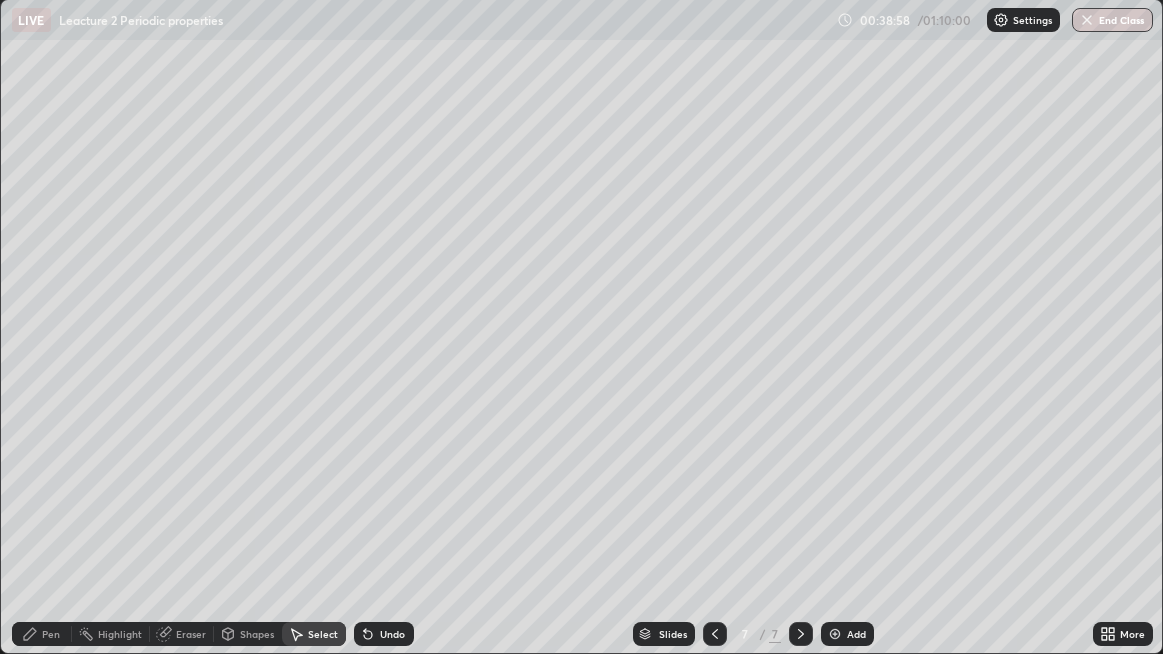 click on "Pen" at bounding box center (42, 634) 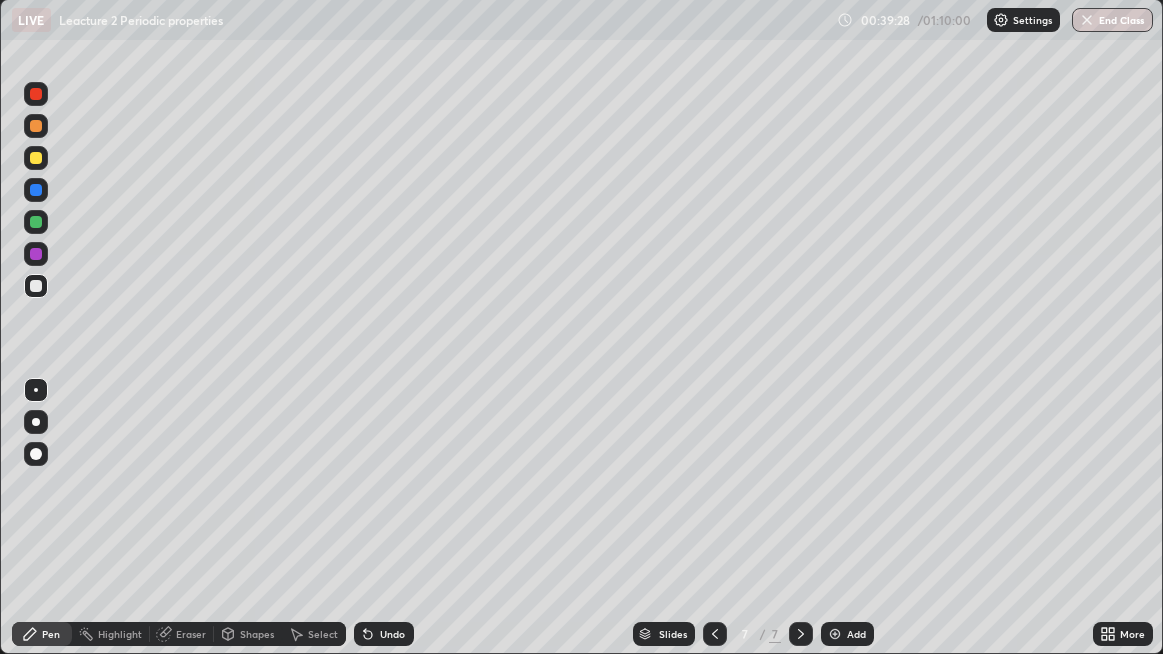 click at bounding box center [36, 254] 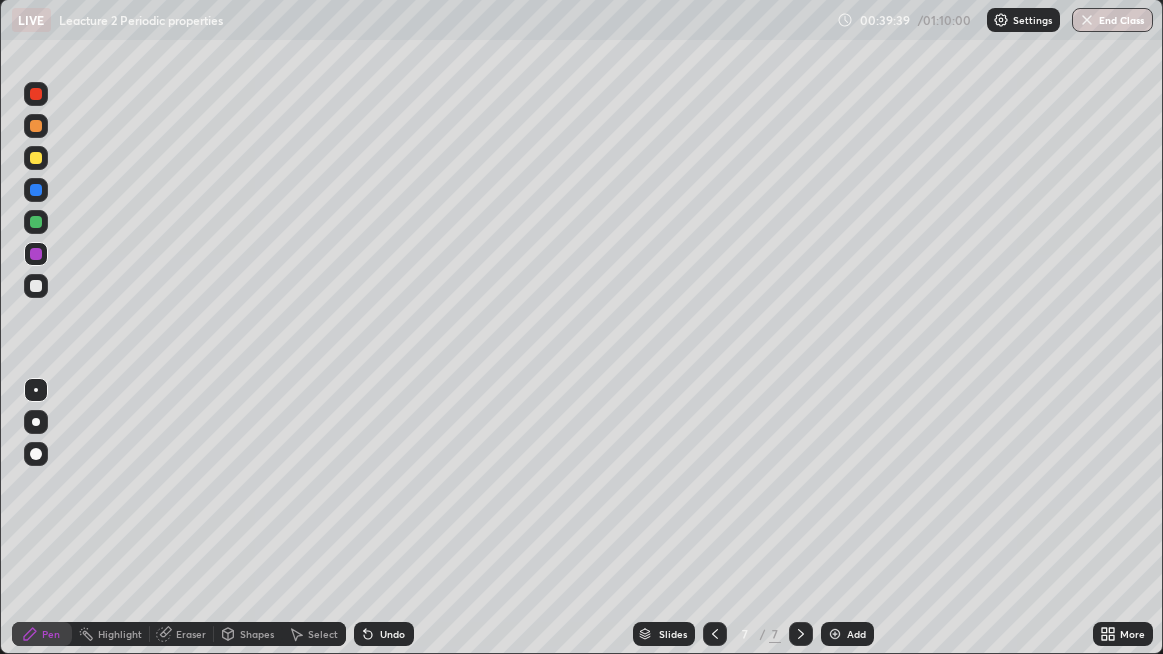 click on "Eraser" at bounding box center [182, 634] 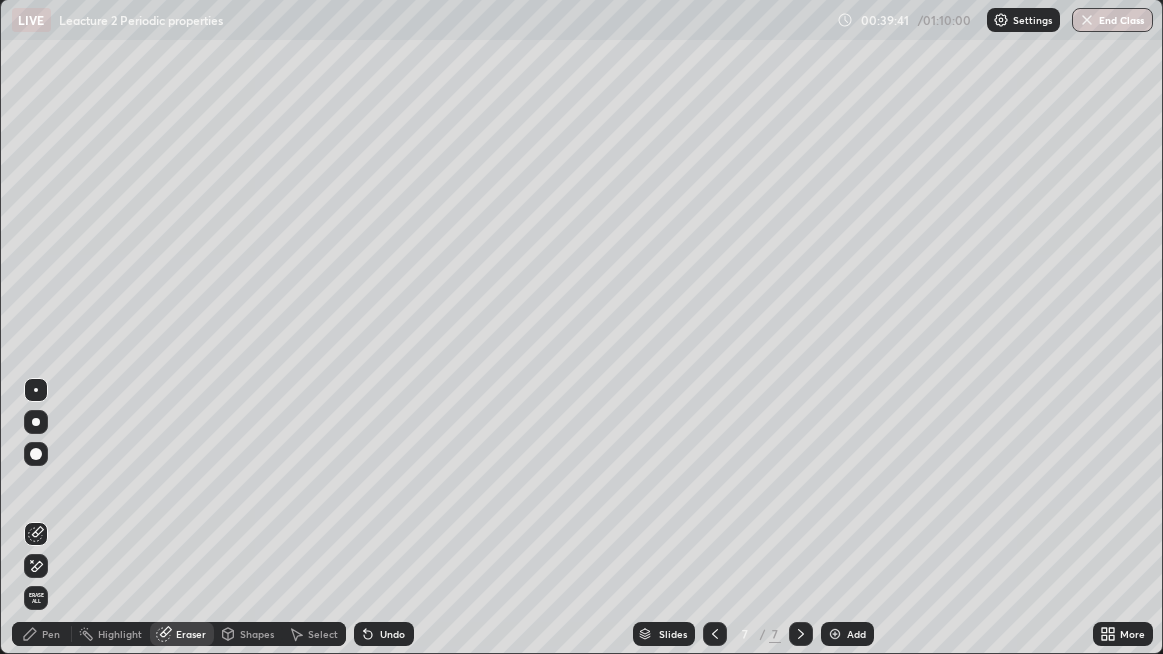 click on "Pen" at bounding box center (42, 634) 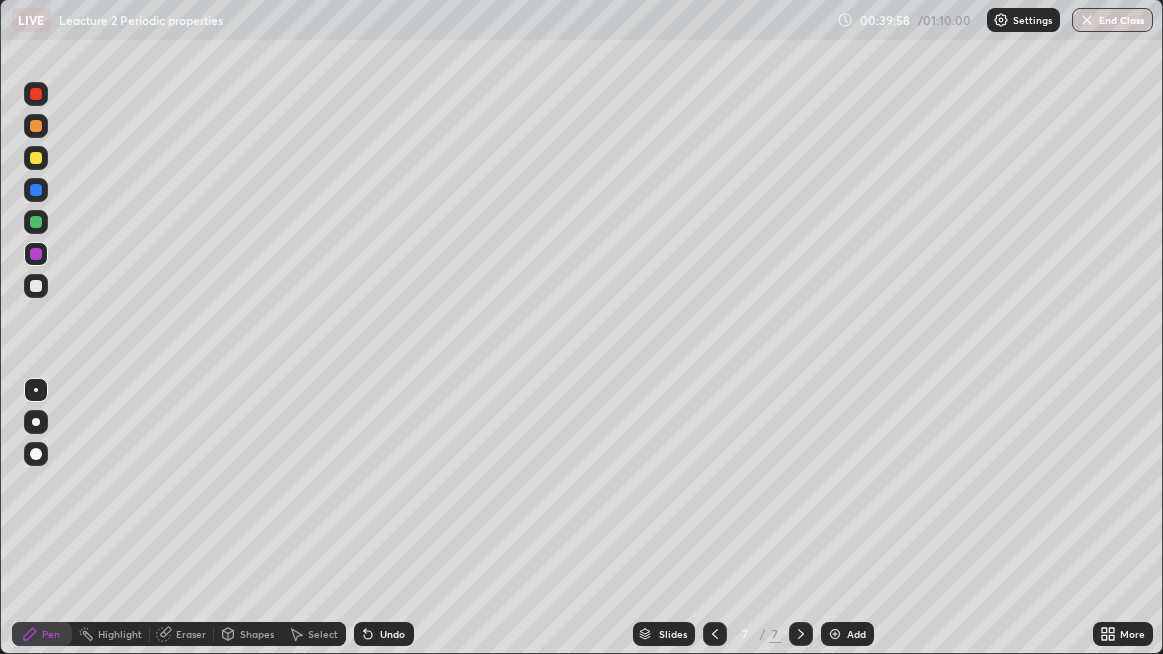 click at bounding box center (36, 222) 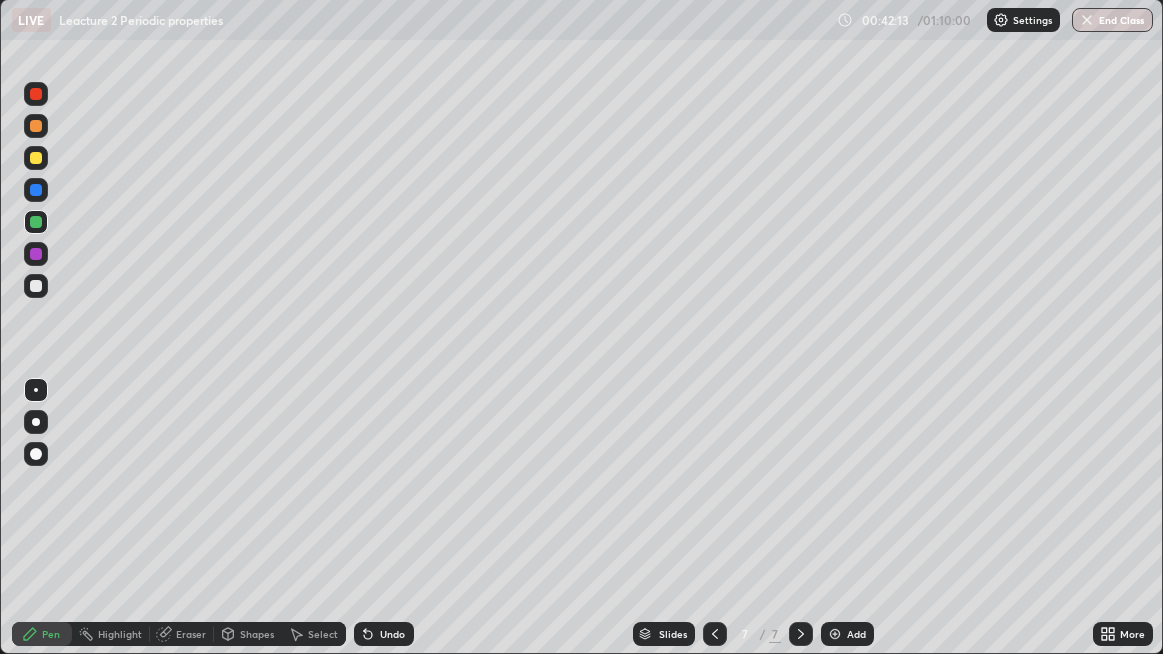 click on "Add" at bounding box center (847, 634) 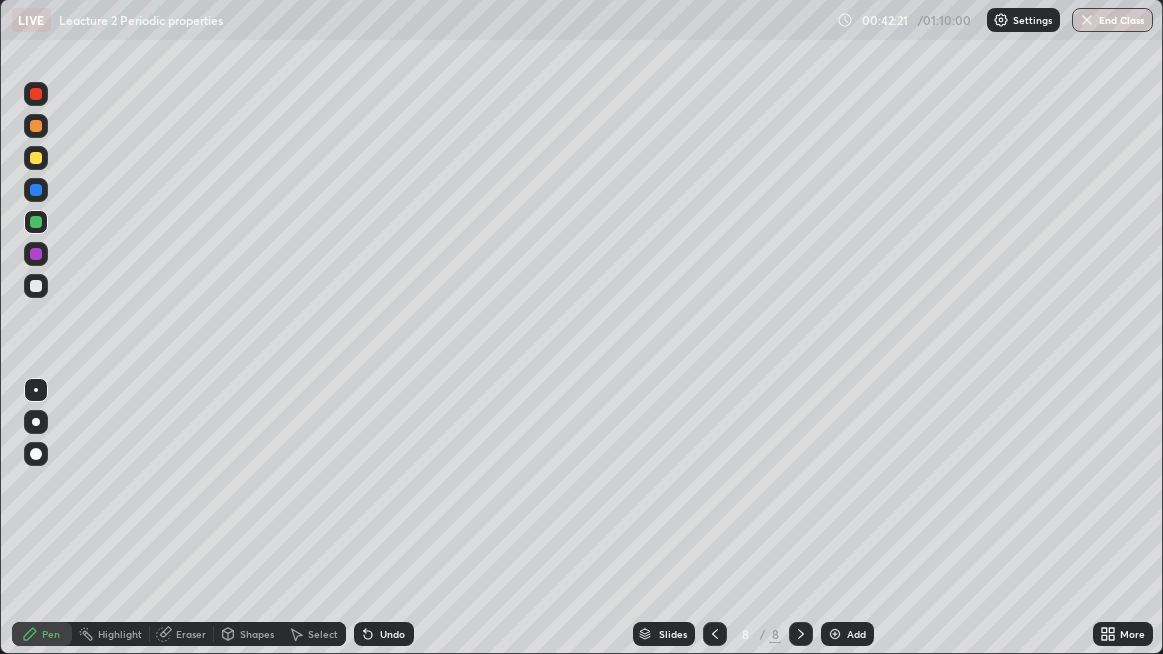 click at bounding box center [36, 286] 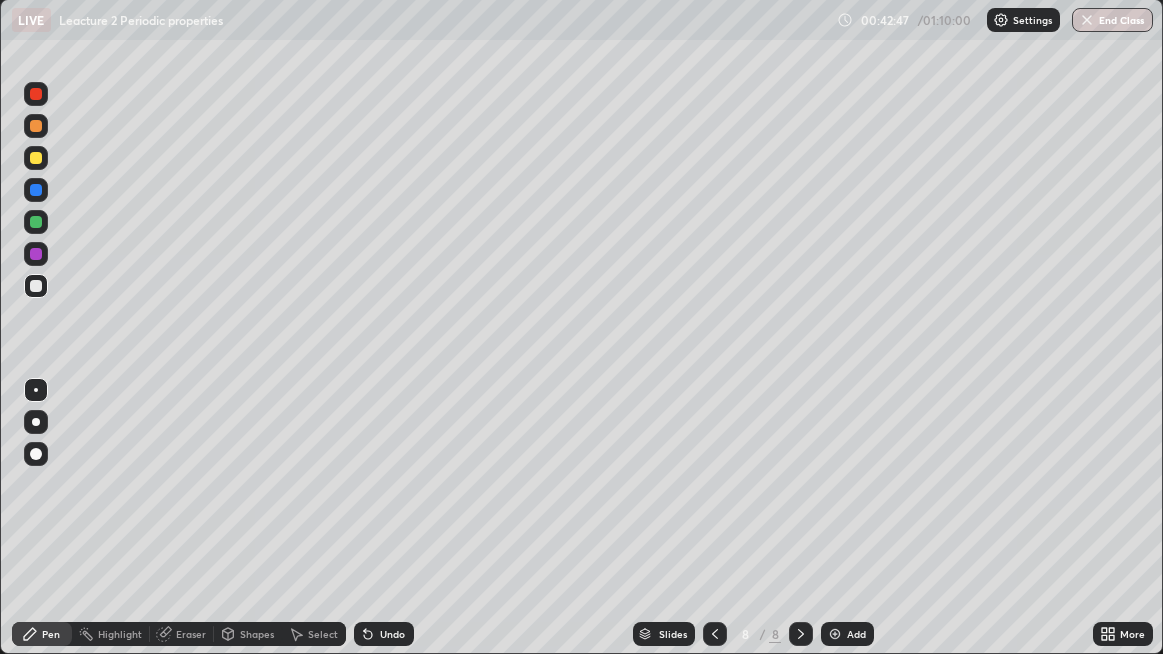 click 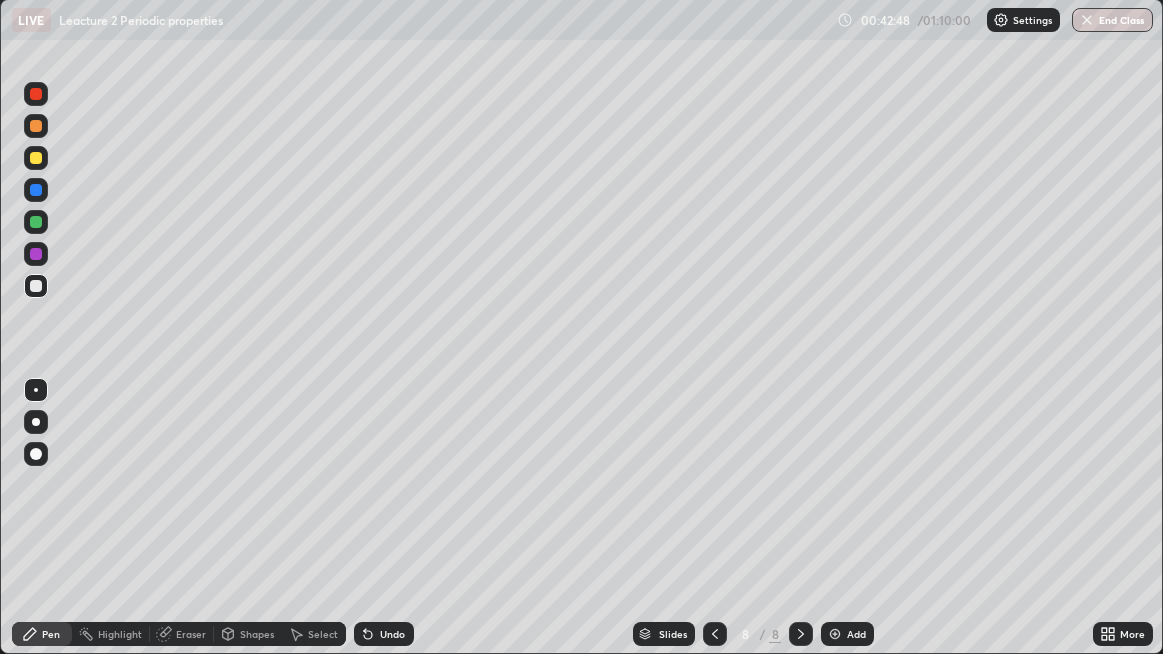 click on "Undo" at bounding box center (392, 634) 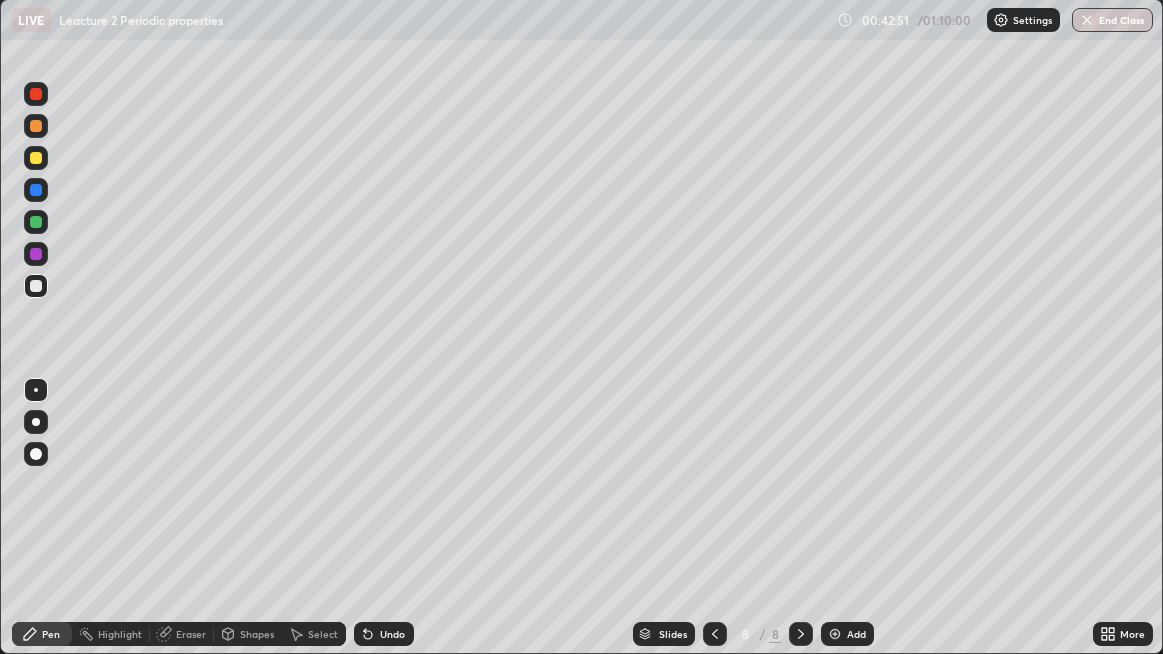 click on "Undo" at bounding box center (392, 634) 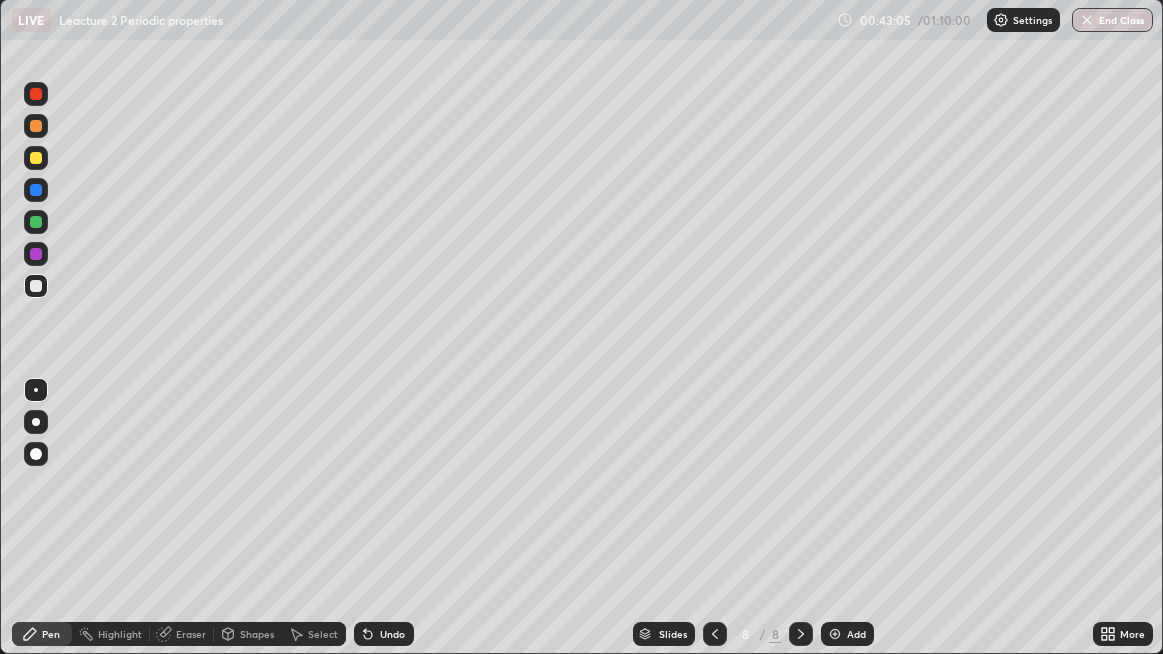 click on "Erase all" at bounding box center (36, 327) 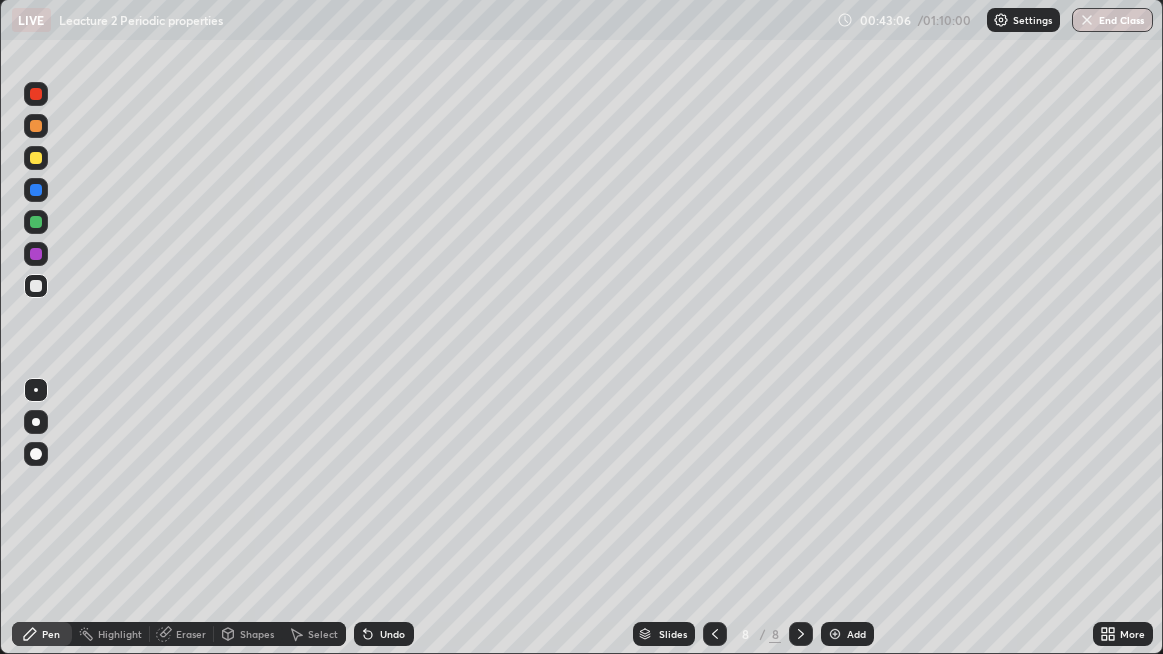 click at bounding box center [36, 254] 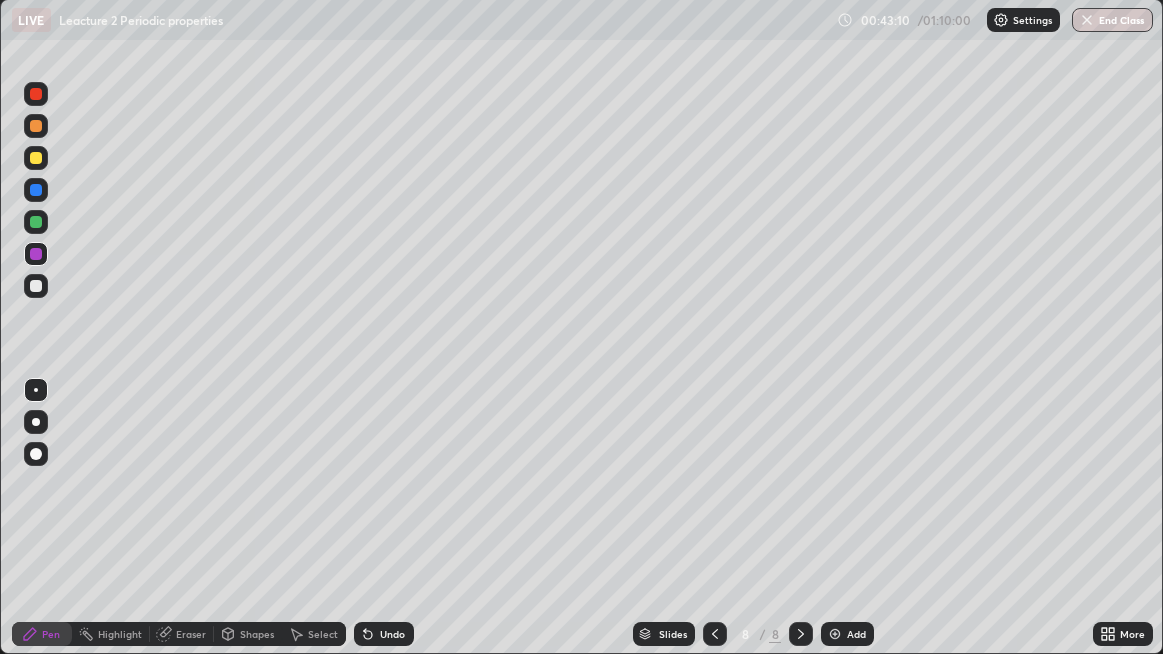 click on "Select" at bounding box center (323, 634) 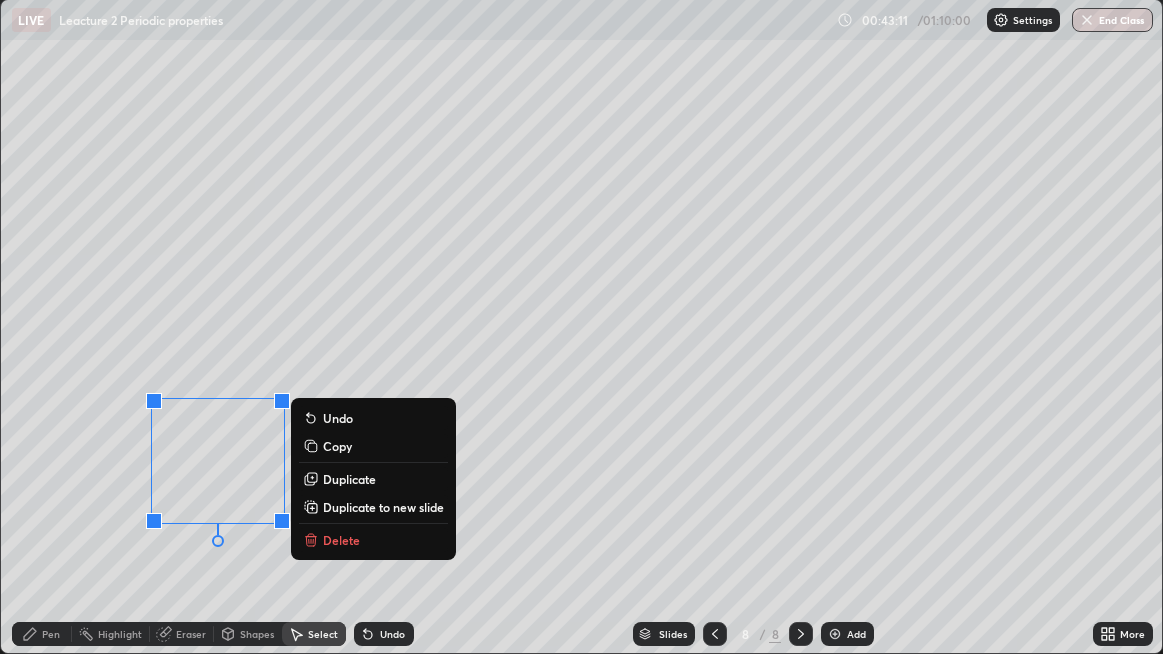 click on "Duplicate" at bounding box center [349, 479] 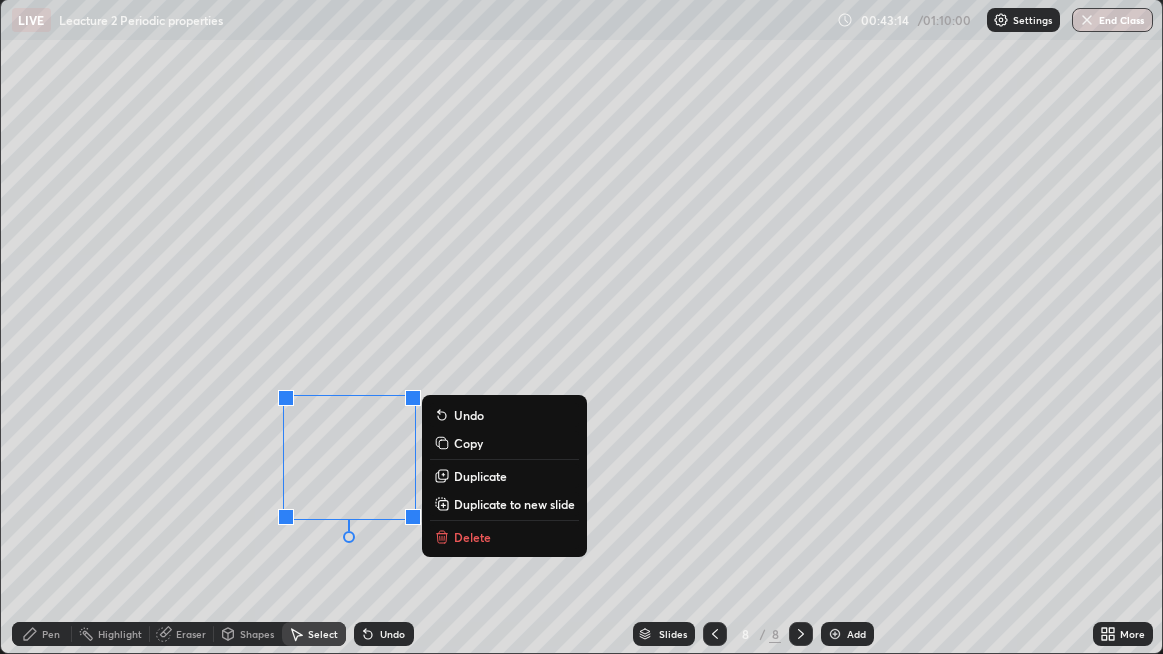click on "0 ° Undo Copy Duplicate Duplicate to new slide Delete" at bounding box center (582, 326) 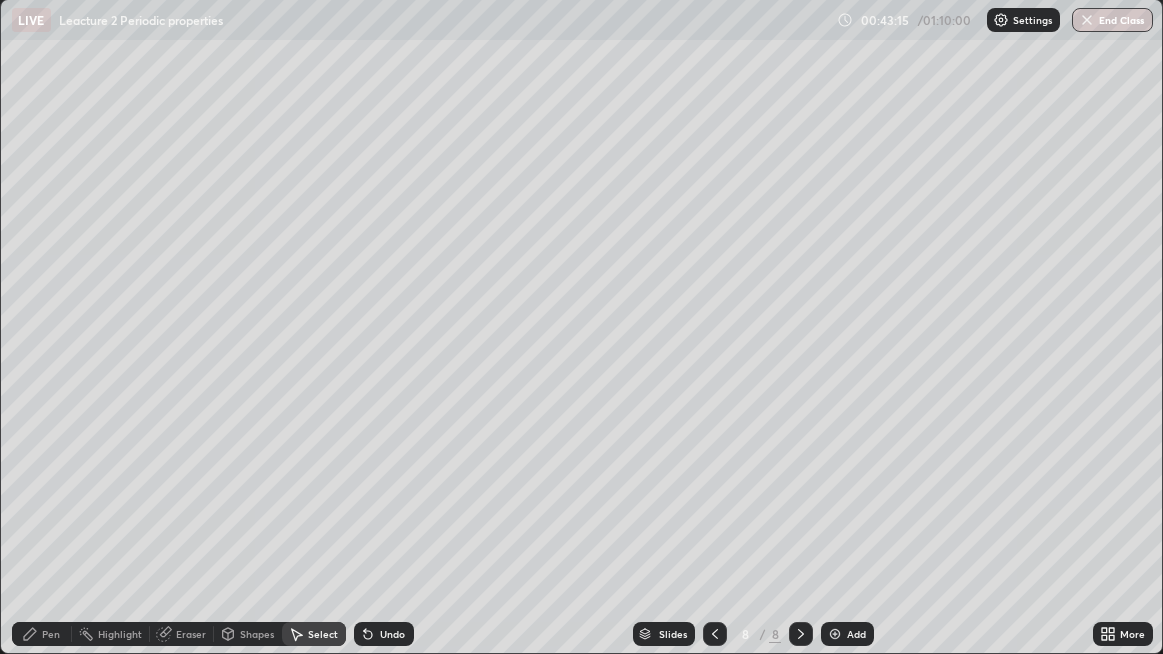 click on "Pen" at bounding box center [42, 634] 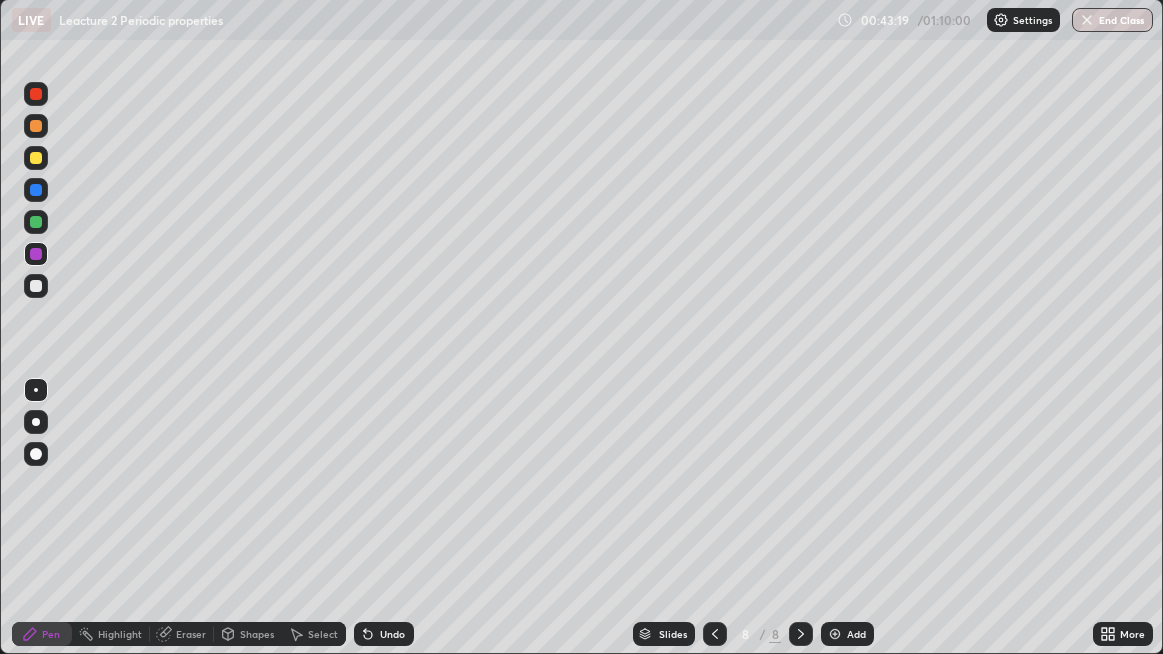 click at bounding box center [36, 286] 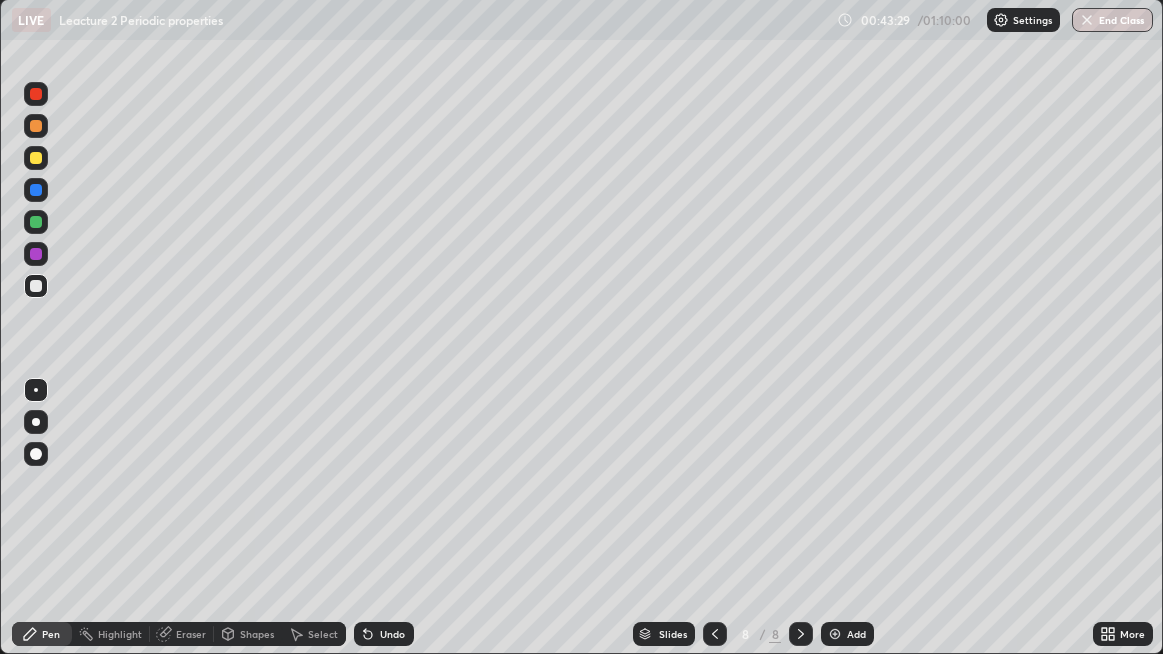 click at bounding box center [36, 222] 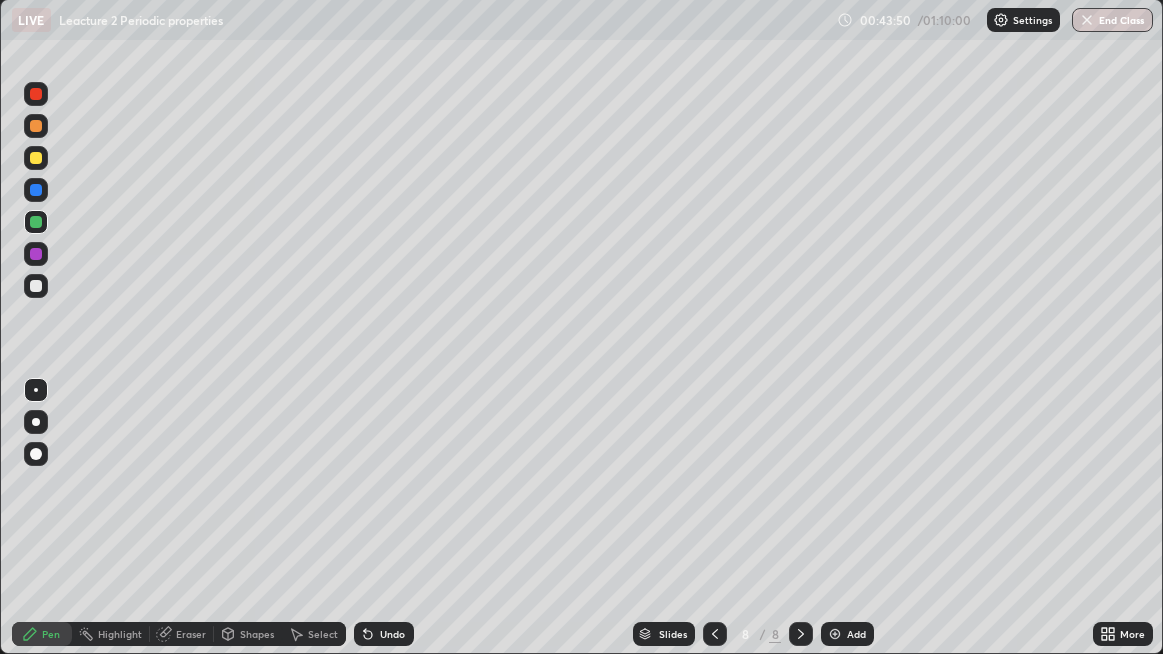 click on "Undo" at bounding box center [384, 634] 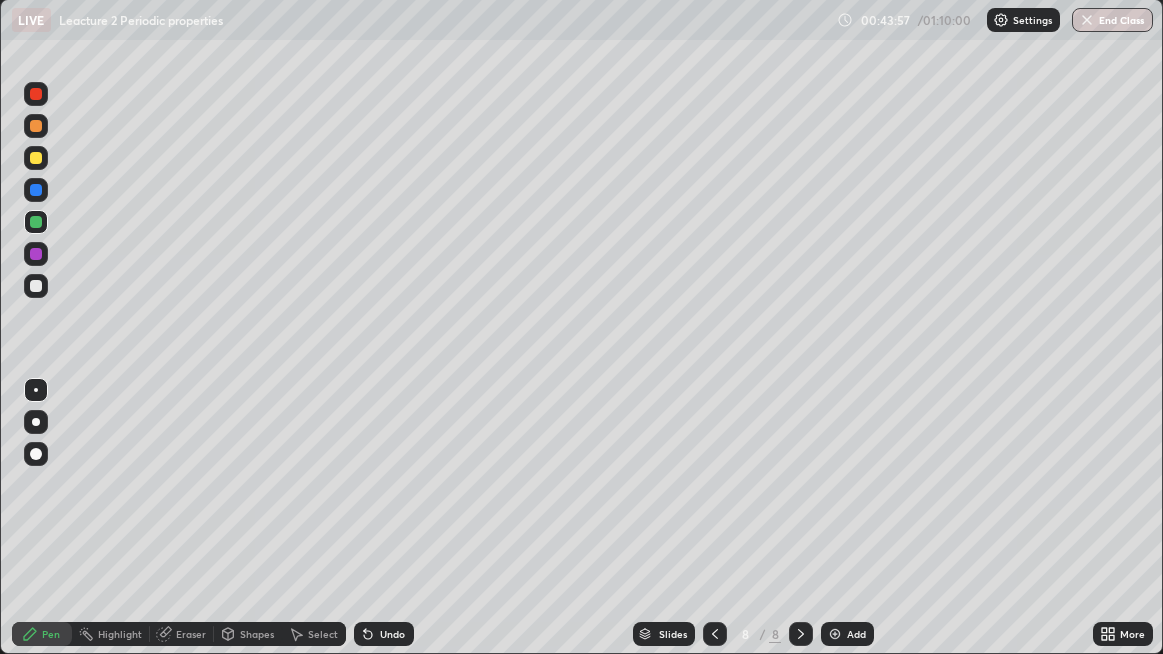 click at bounding box center (36, 190) 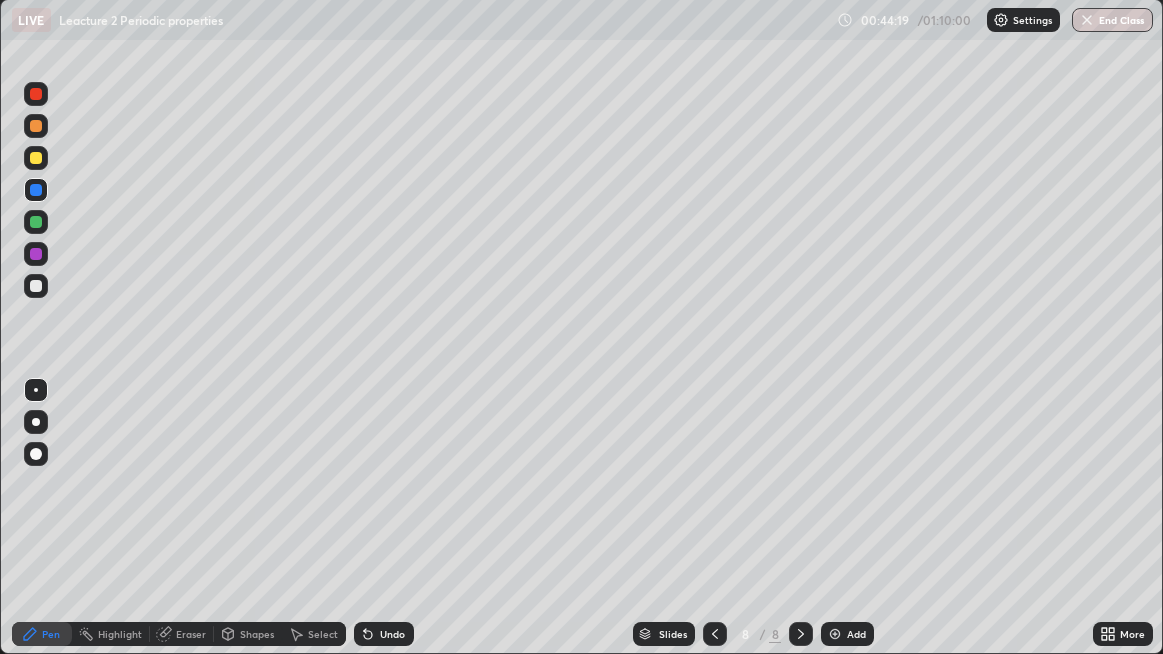 click at bounding box center (36, 222) 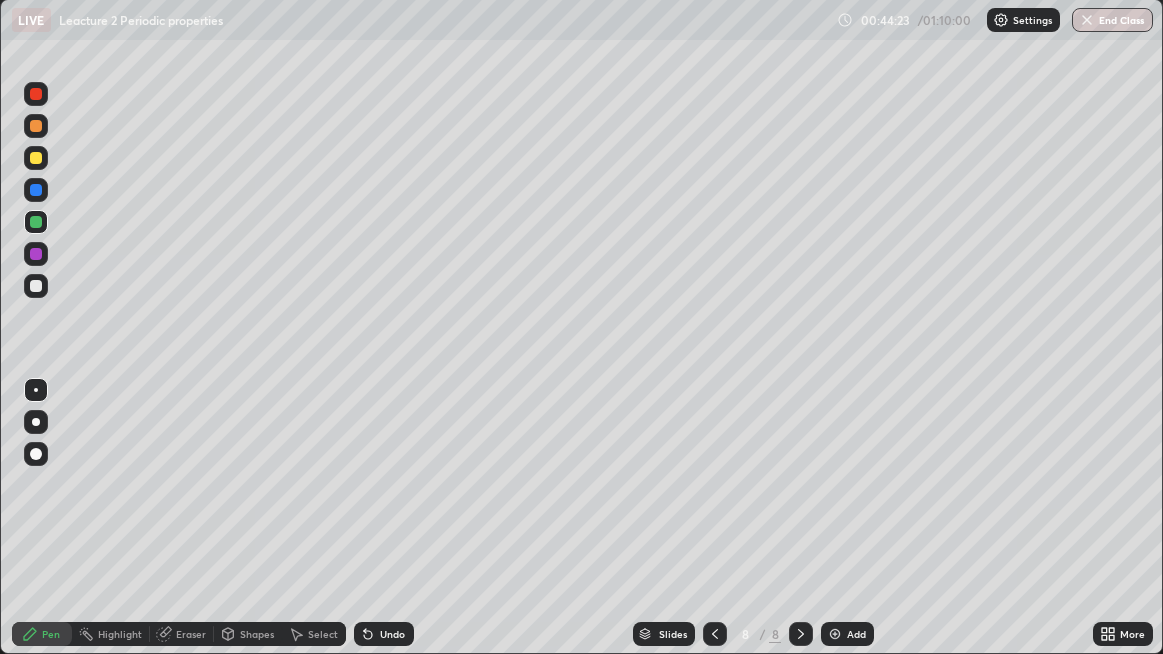 click on "Undo" at bounding box center (392, 634) 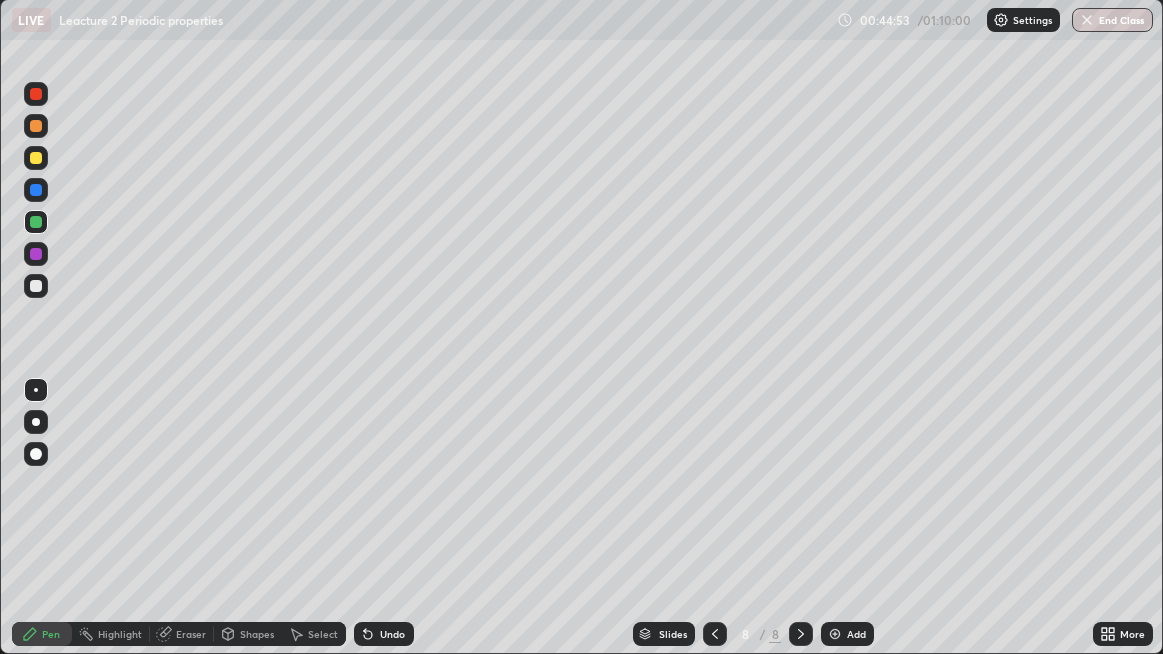 click 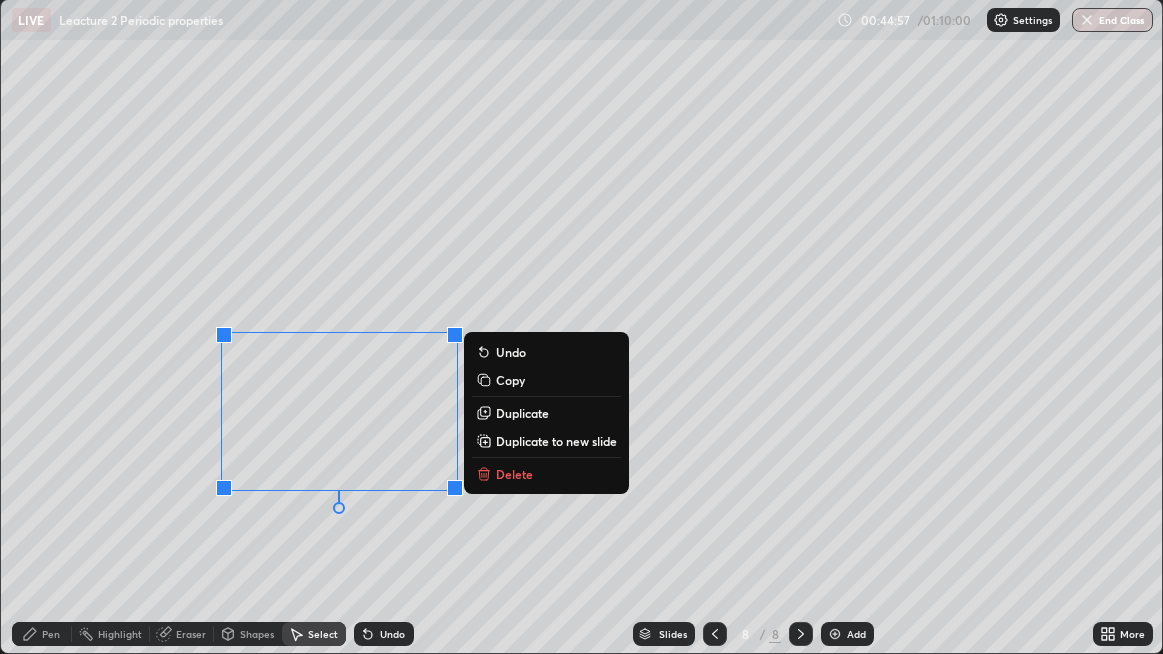 click on "0 ° Undo Copy Duplicate Duplicate to new slide Delete" at bounding box center [582, 326] 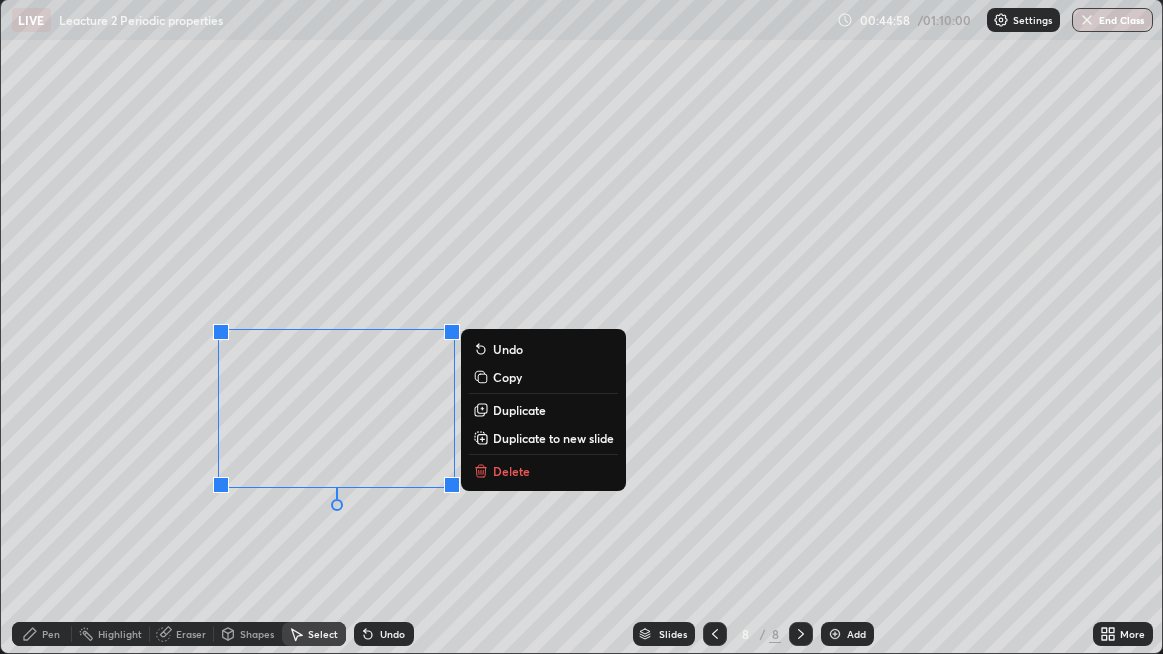 click on "0 ° Undo Copy Duplicate Duplicate to new slide Delete" at bounding box center [582, 326] 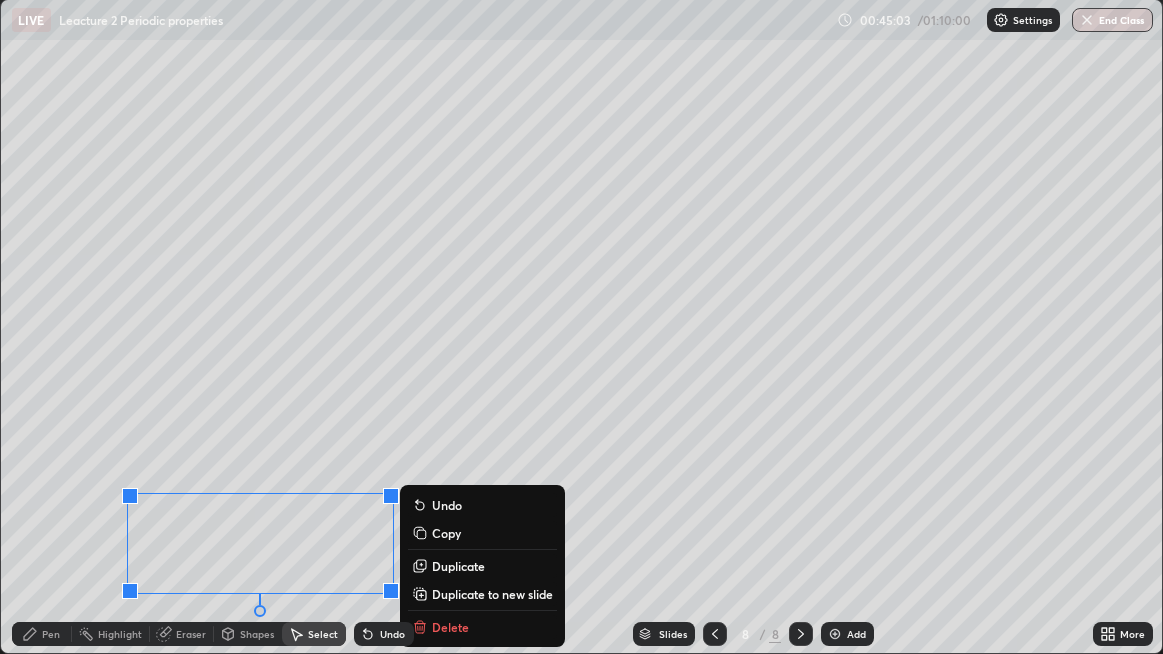 click at bounding box center (391, 591) 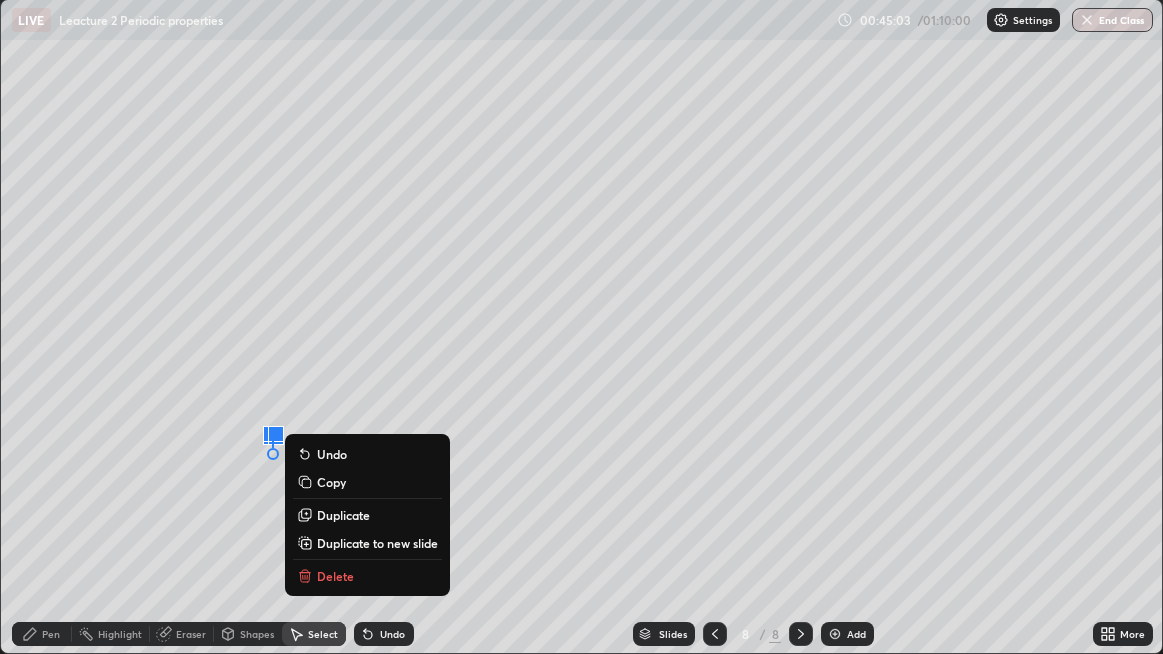 click on "Pen" at bounding box center [42, 634] 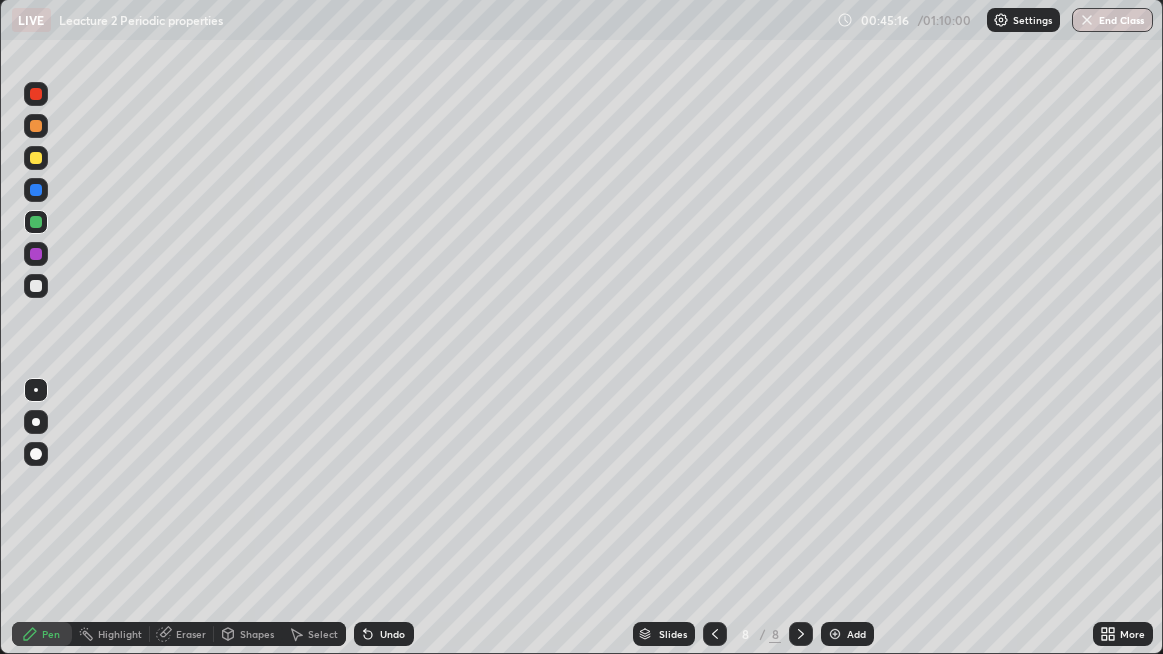 click at bounding box center (36, 286) 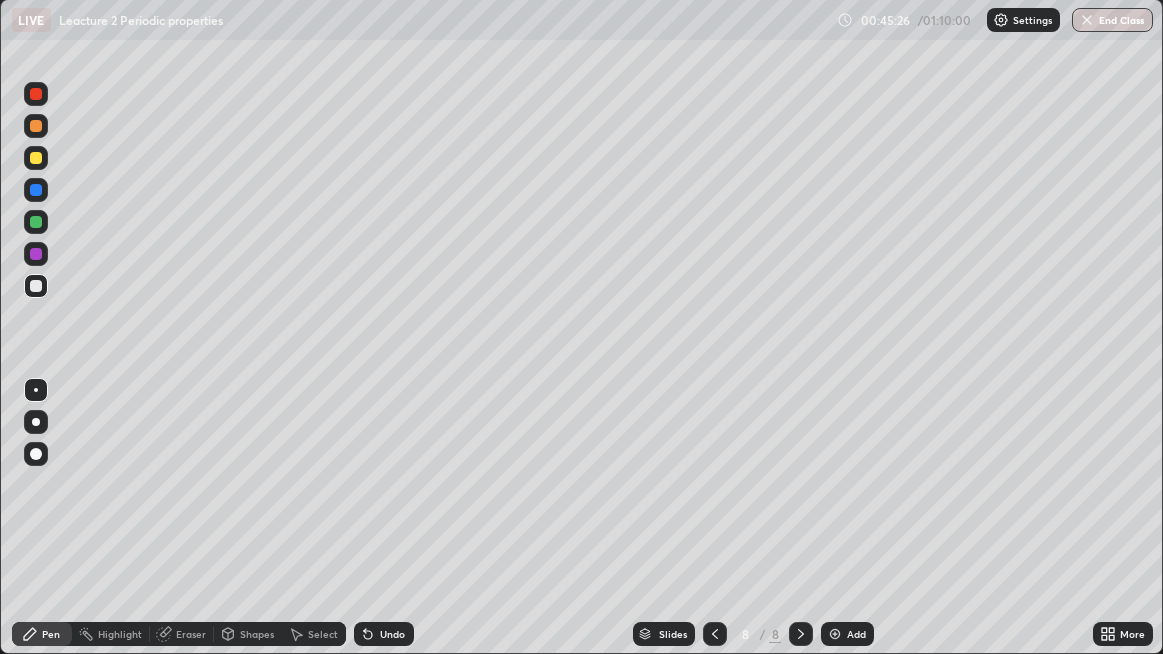 click on "Undo" at bounding box center [380, 634] 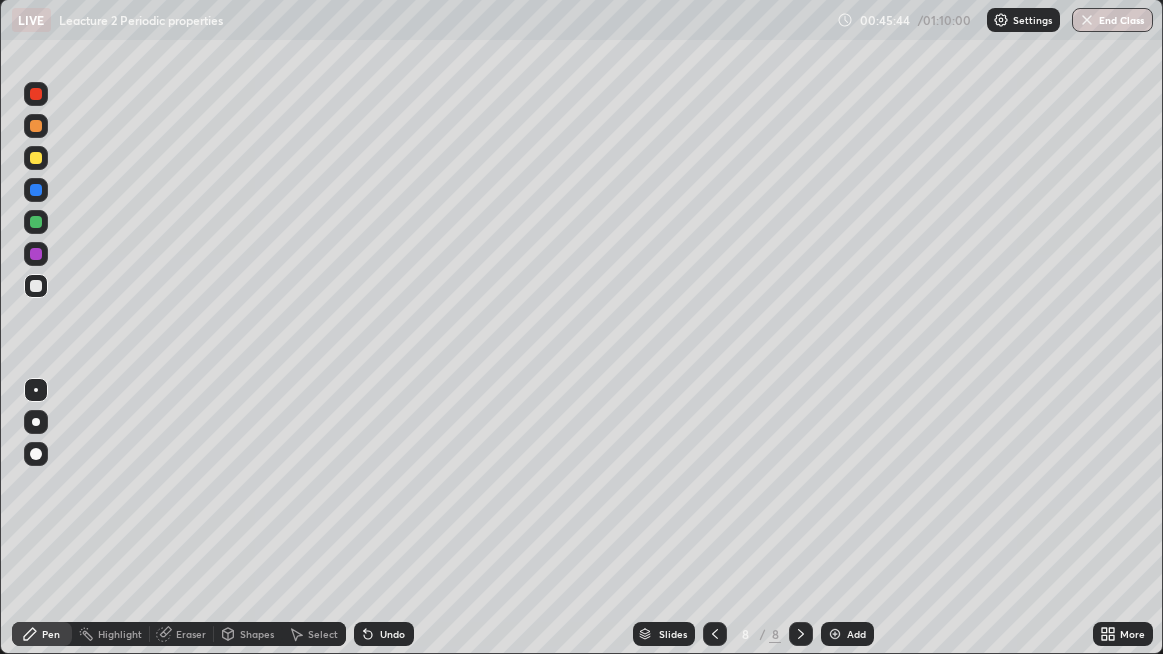 click at bounding box center [36, 222] 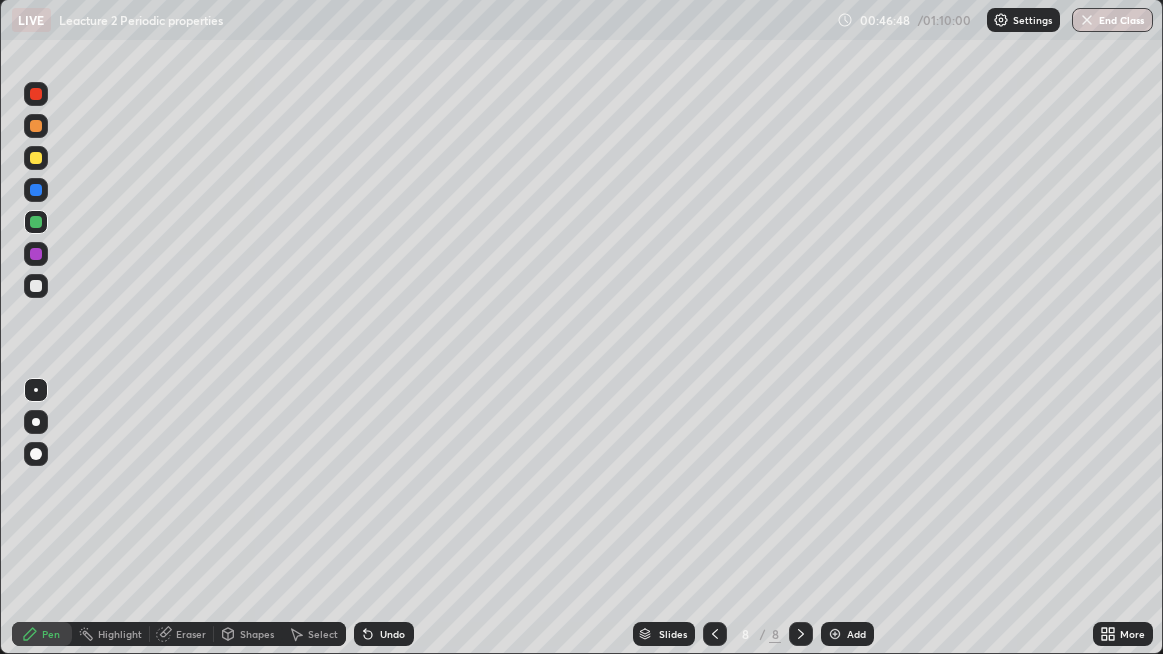 click at bounding box center [36, 254] 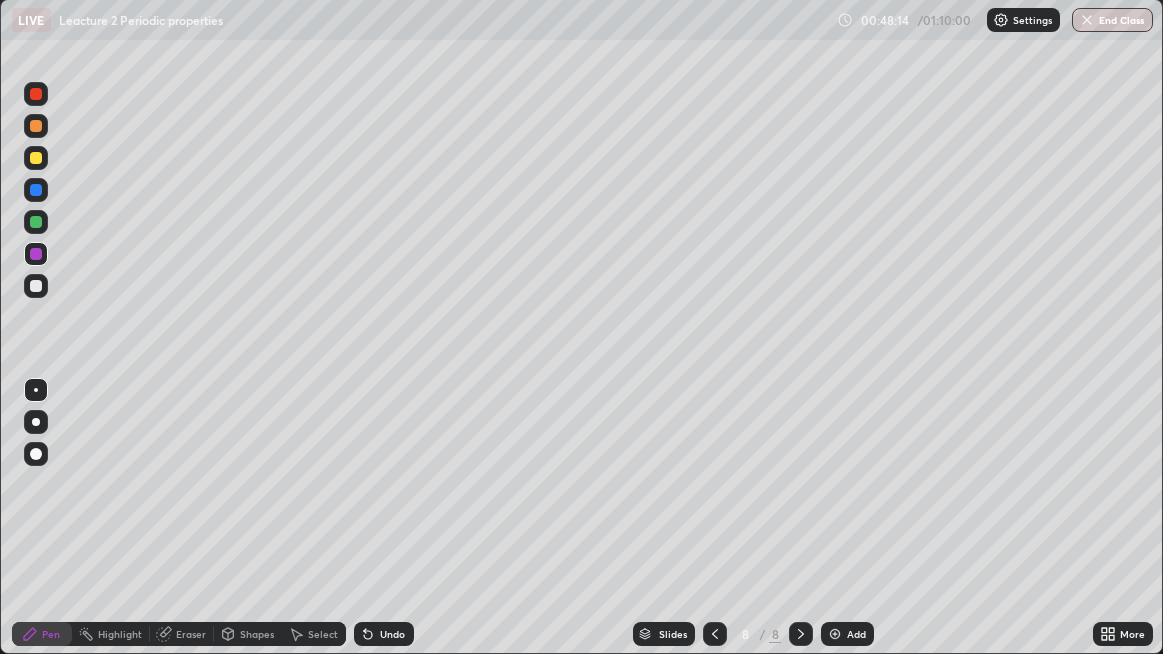 click on "Undo" at bounding box center (392, 634) 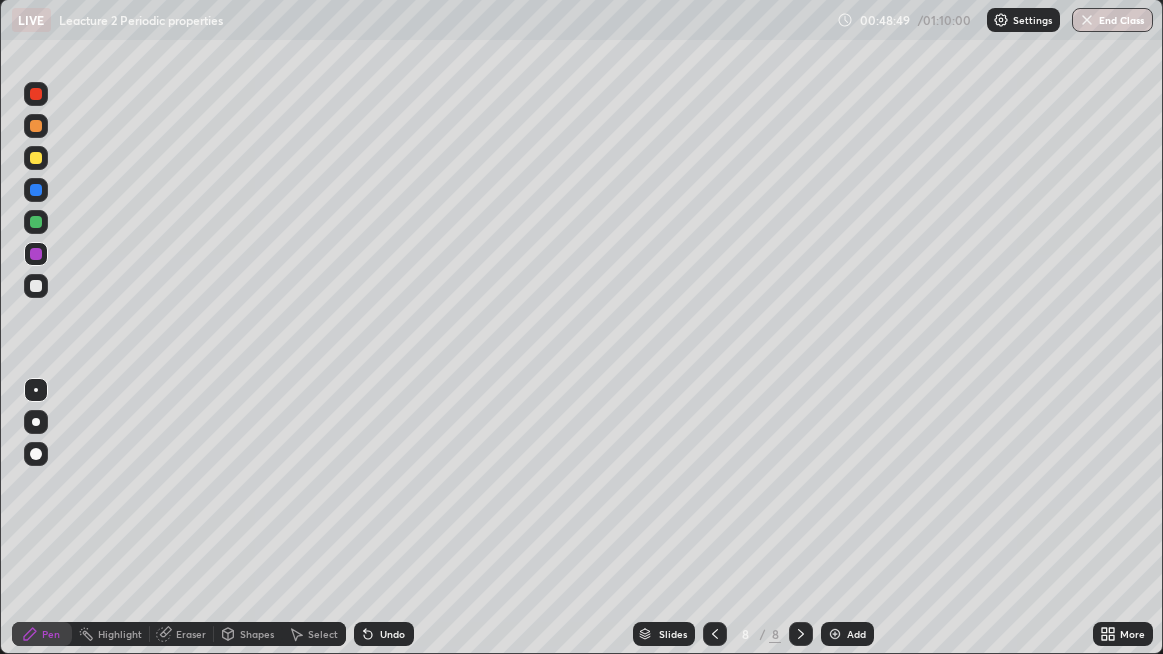 click on "Eraser" at bounding box center [191, 634] 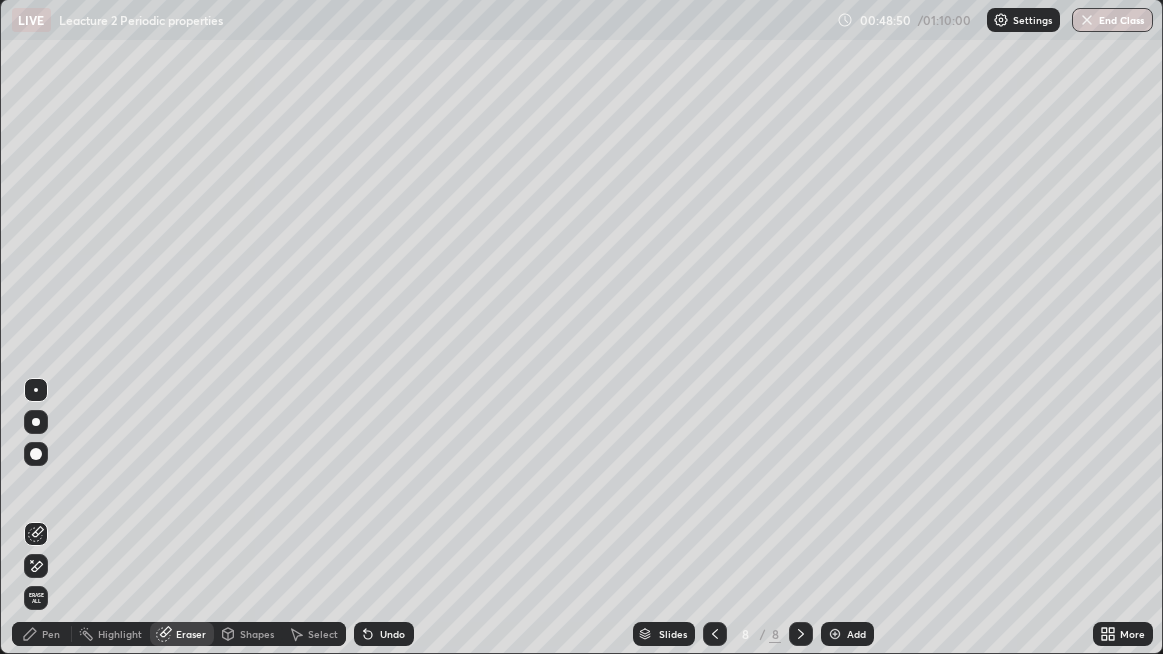 click on "Pen" at bounding box center [51, 634] 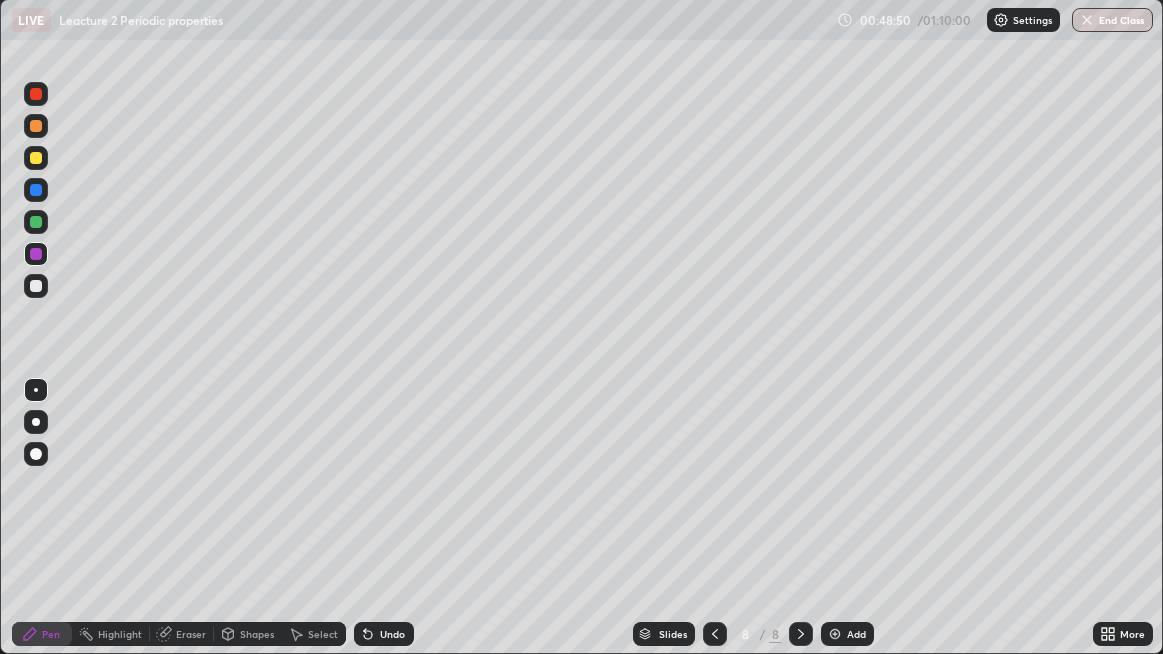 click at bounding box center (36, 222) 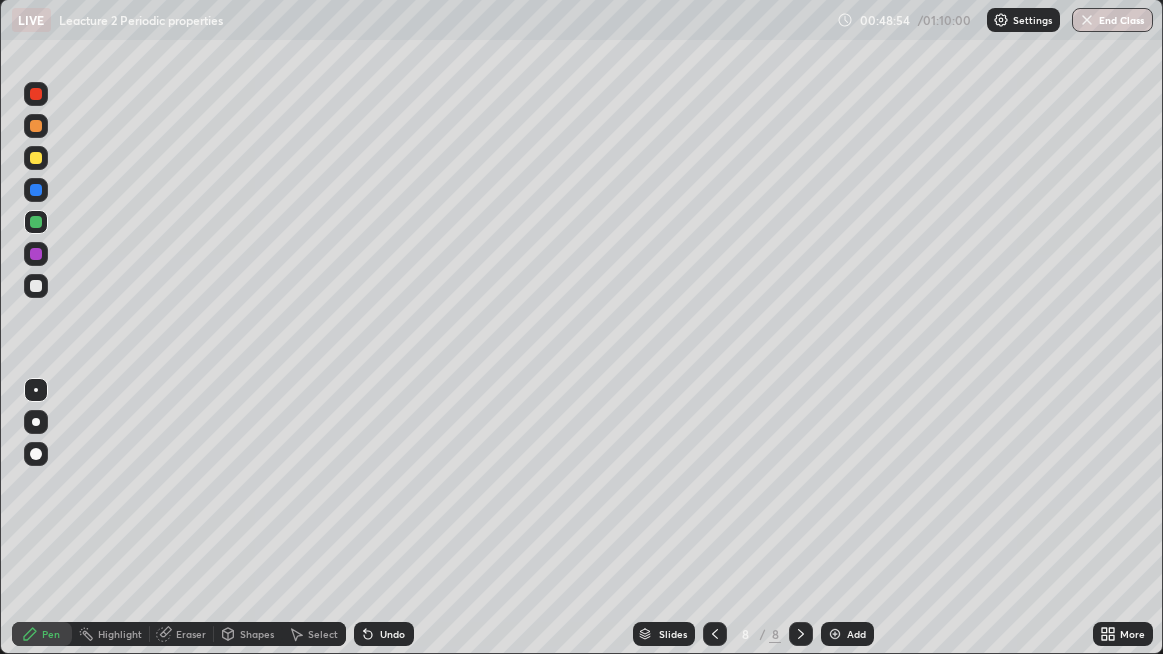 click on "Undo" at bounding box center (392, 634) 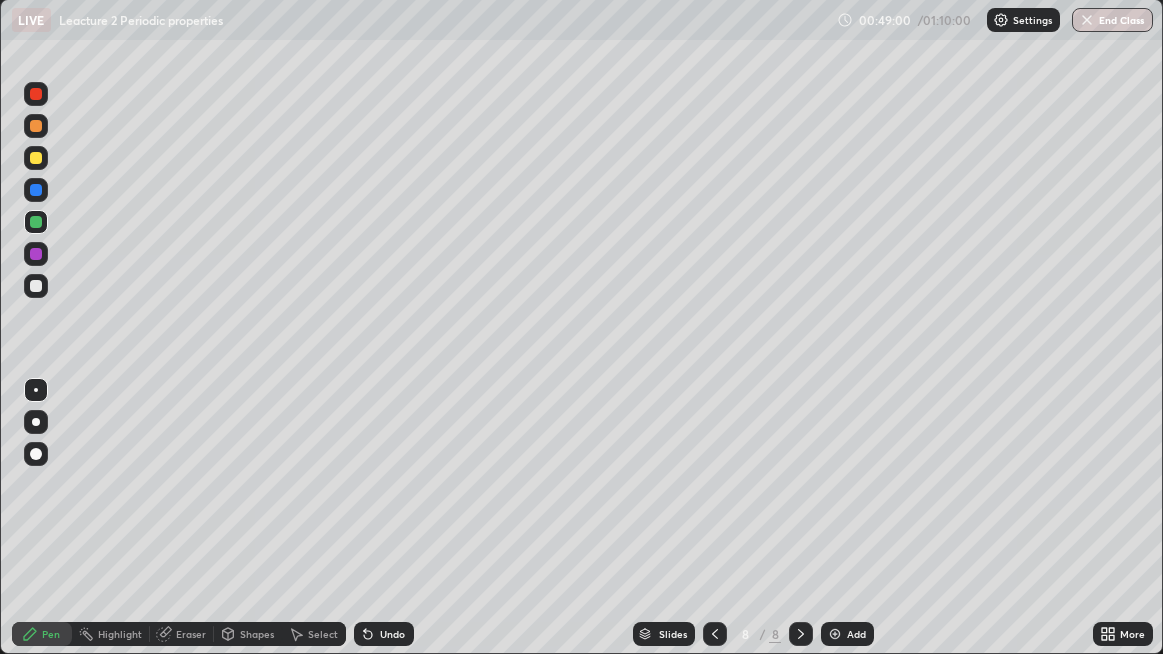 click on "Undo" at bounding box center (384, 634) 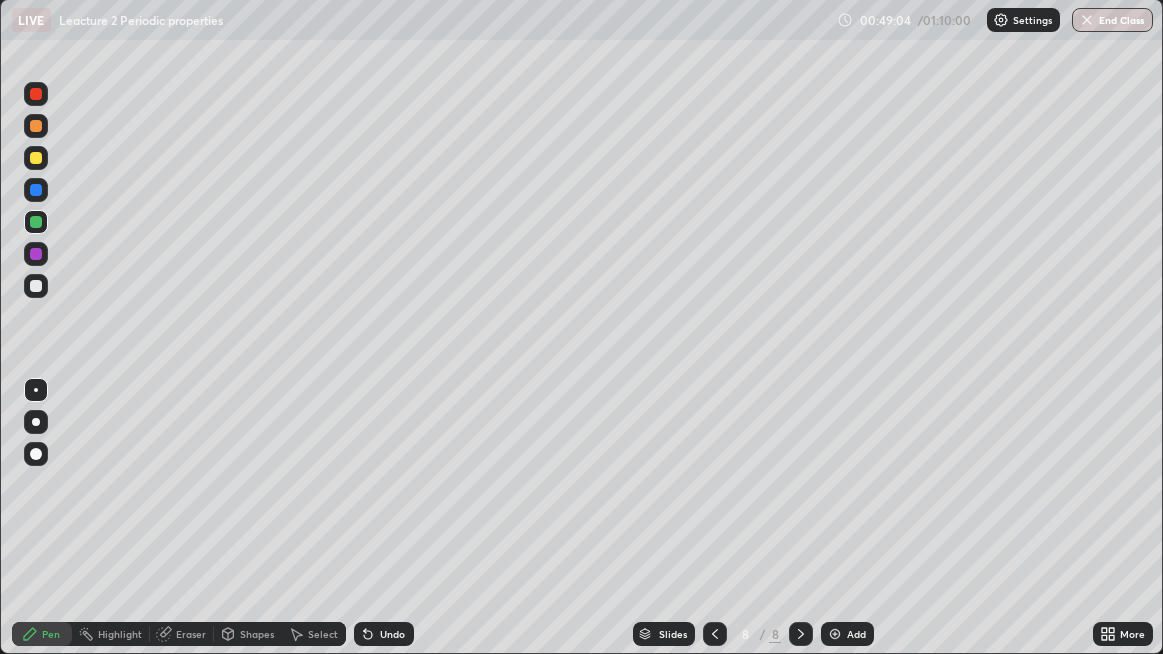 click on "Eraser" at bounding box center [182, 634] 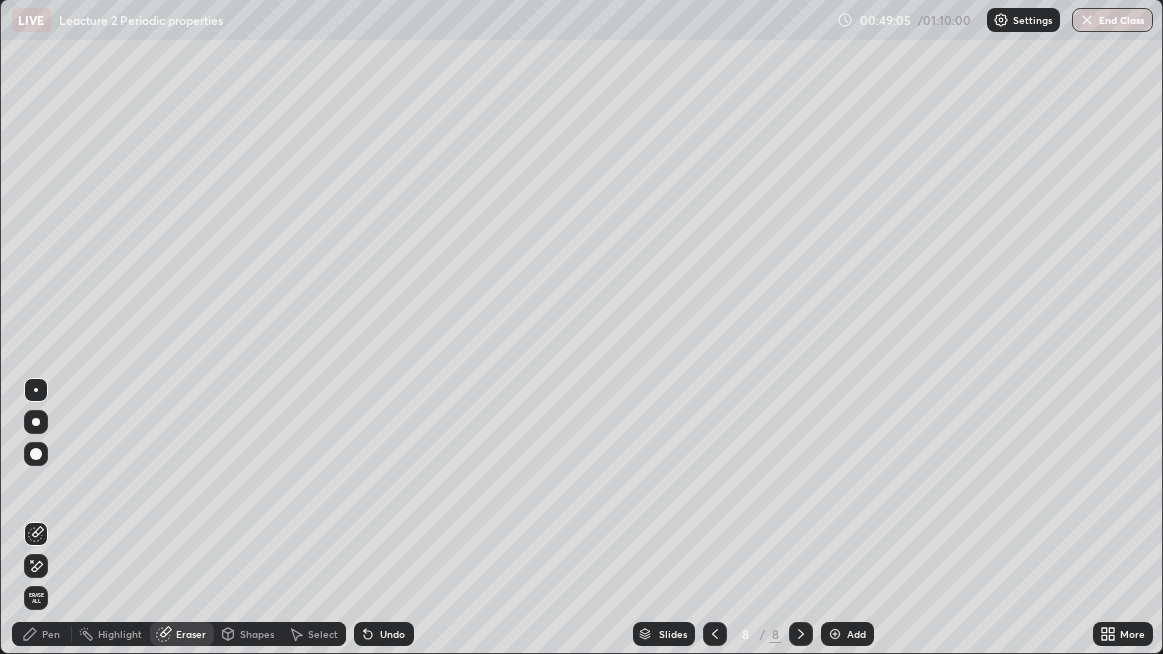 click at bounding box center [36, 566] 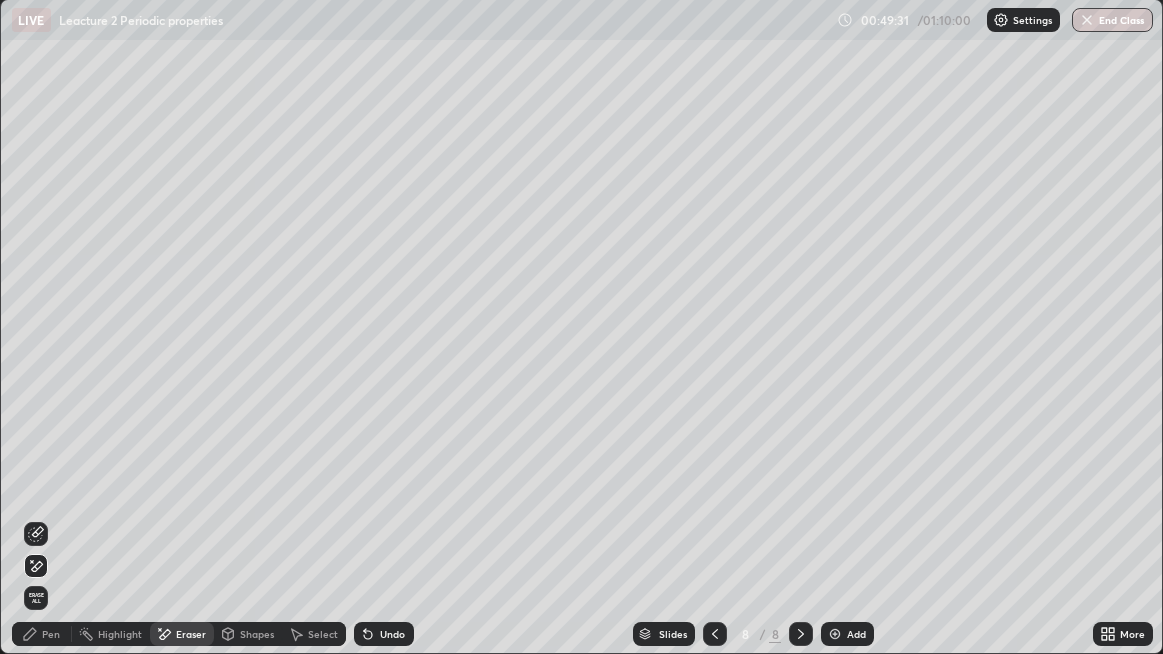 click on "Pen" at bounding box center (51, 634) 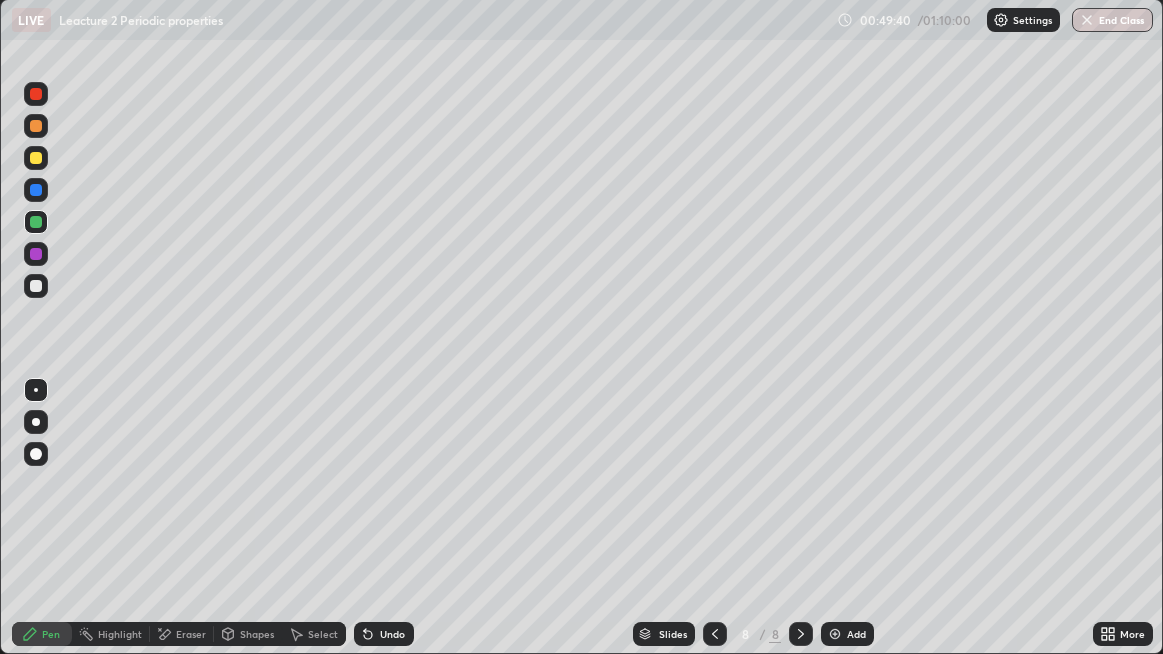 click at bounding box center [835, 634] 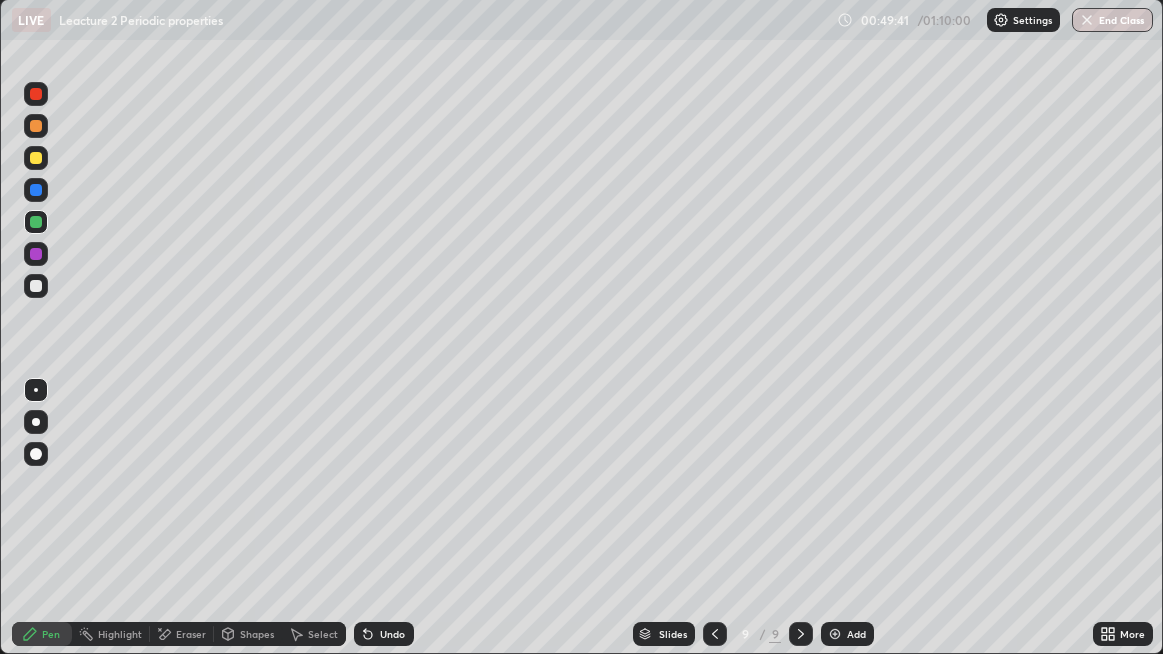 click at bounding box center (36, 286) 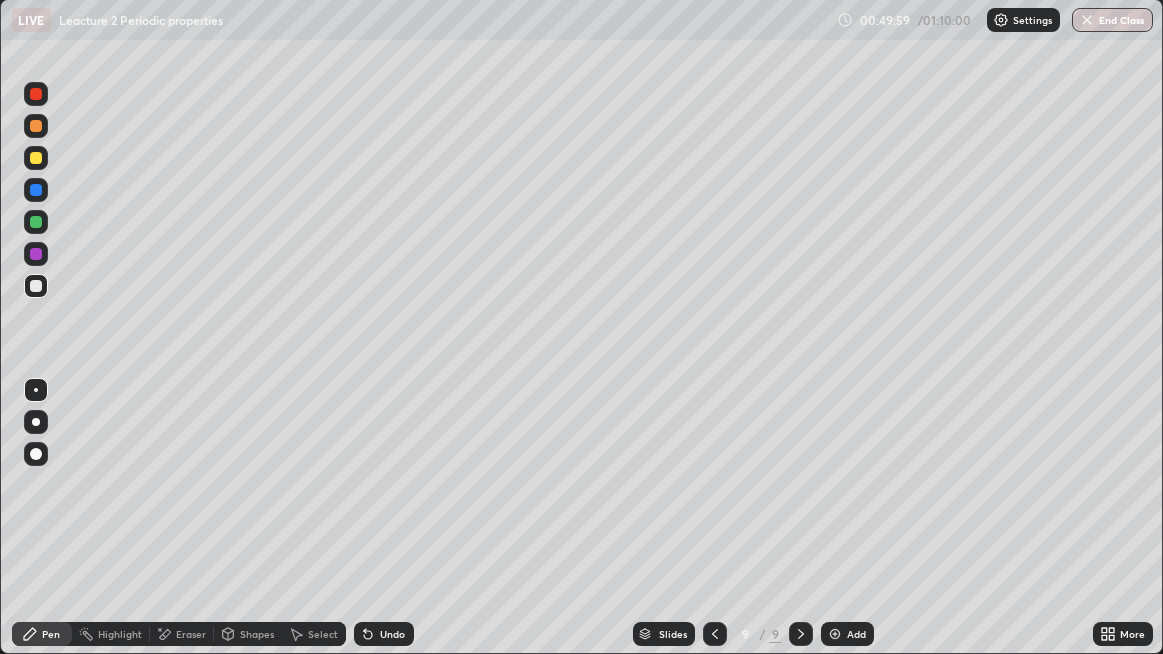 click 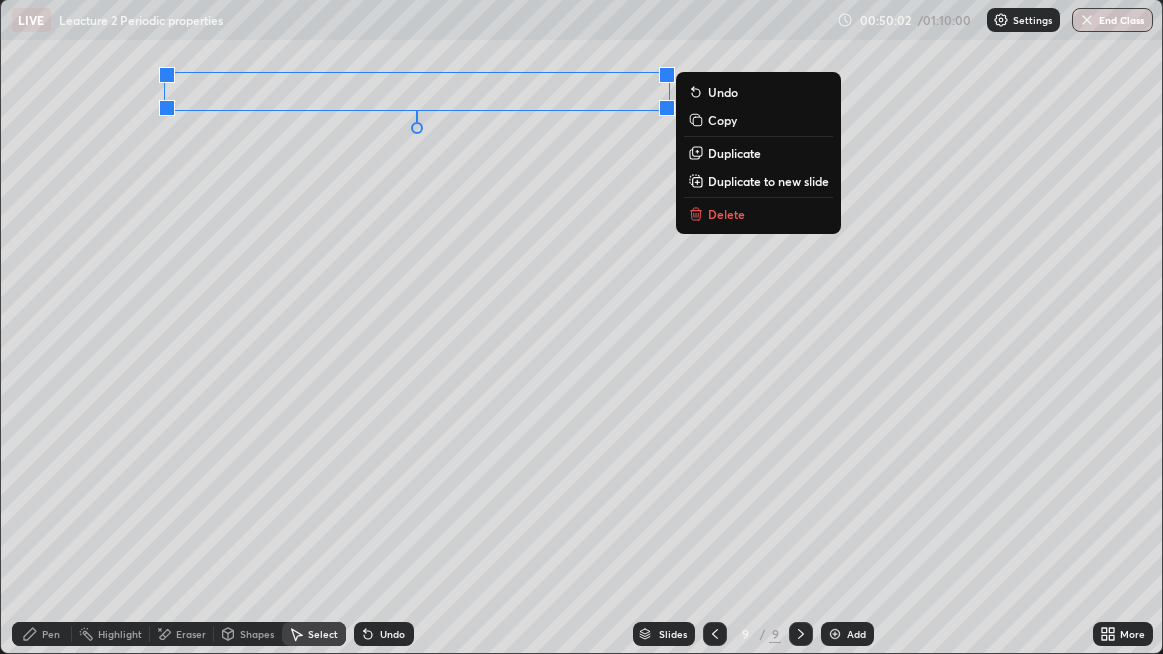 click on "0 ° Undo Copy Duplicate Duplicate to new slide Delete" at bounding box center (582, 326) 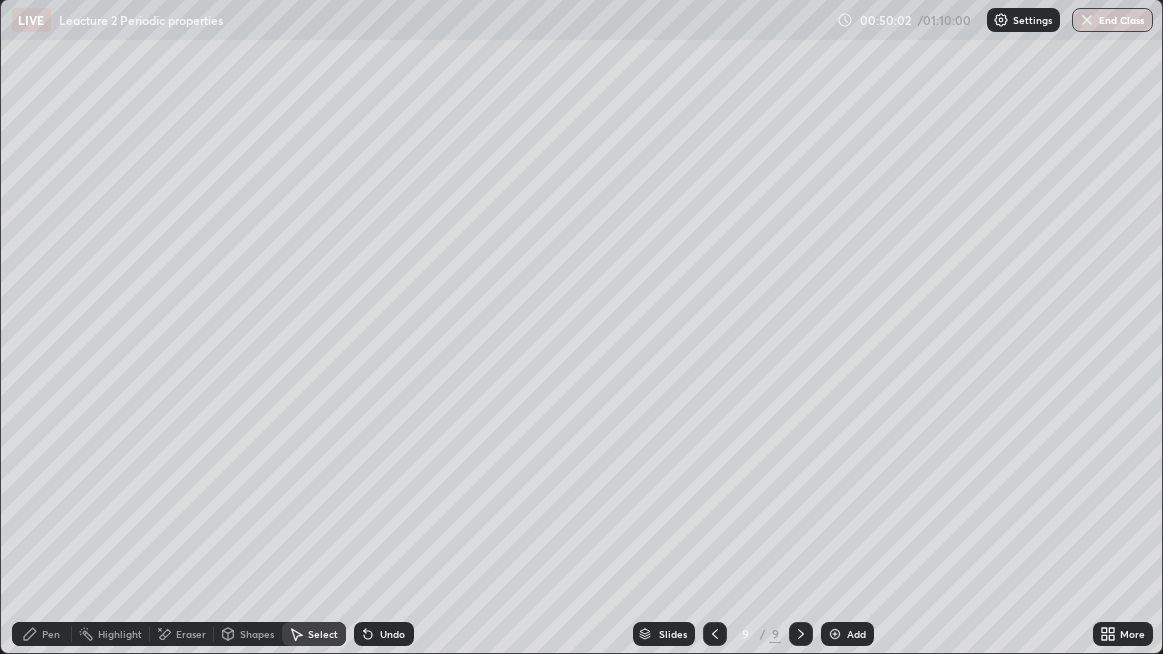 click on "Pen" at bounding box center [42, 634] 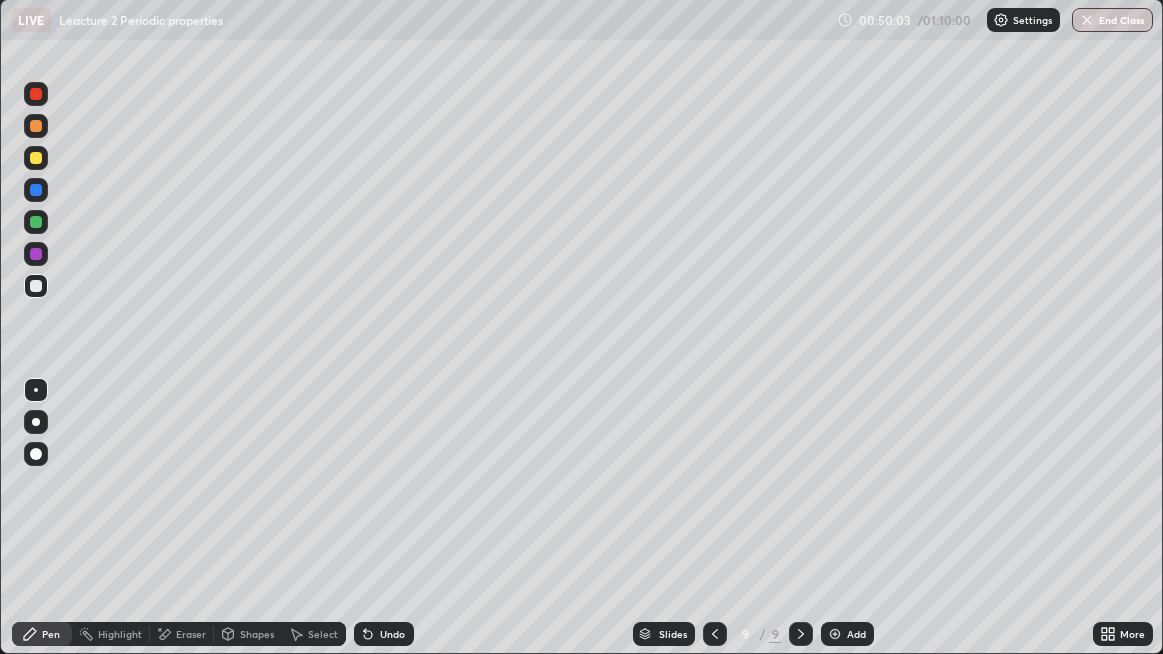 click at bounding box center [36, 222] 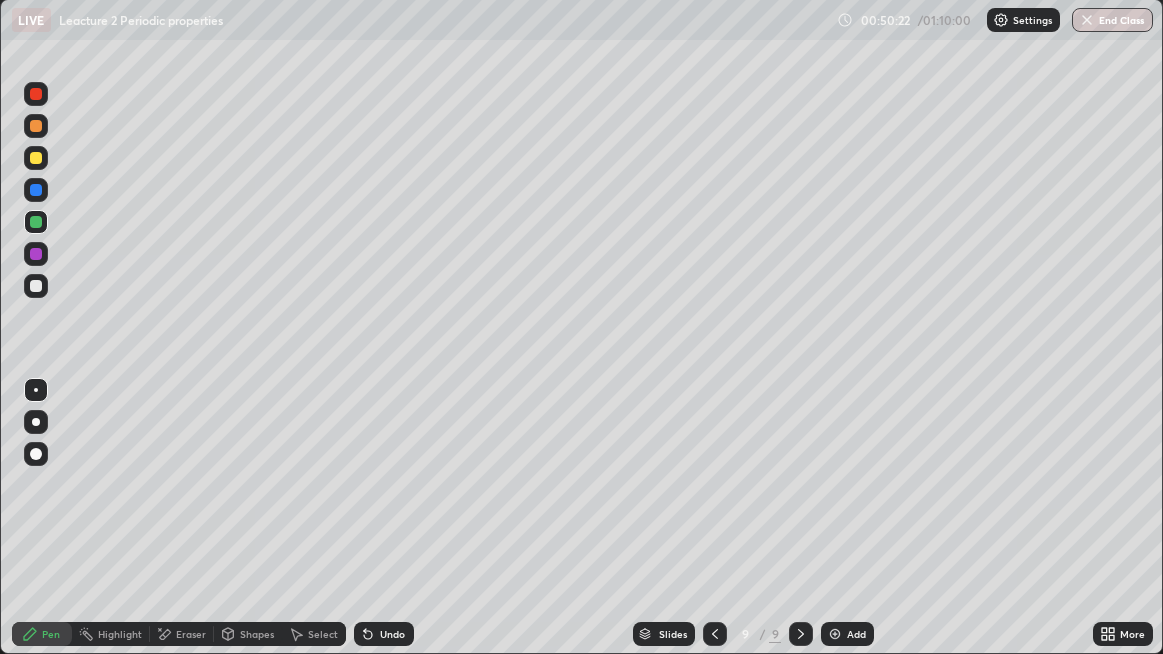 click at bounding box center [36, 286] 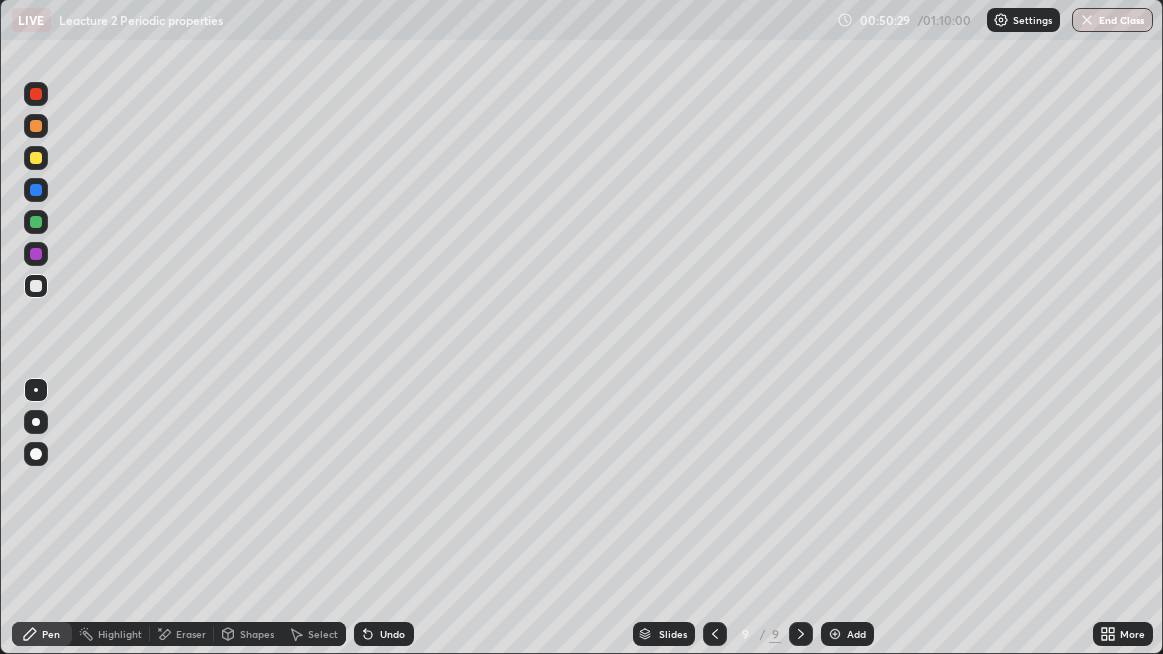 click 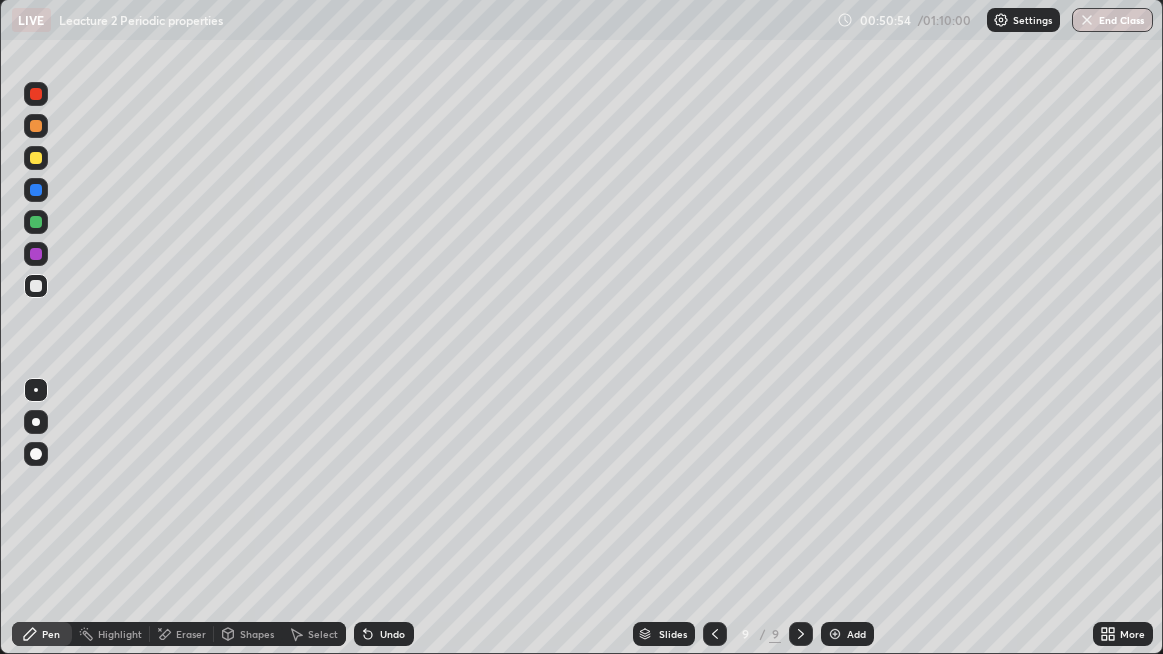 click at bounding box center (36, 254) 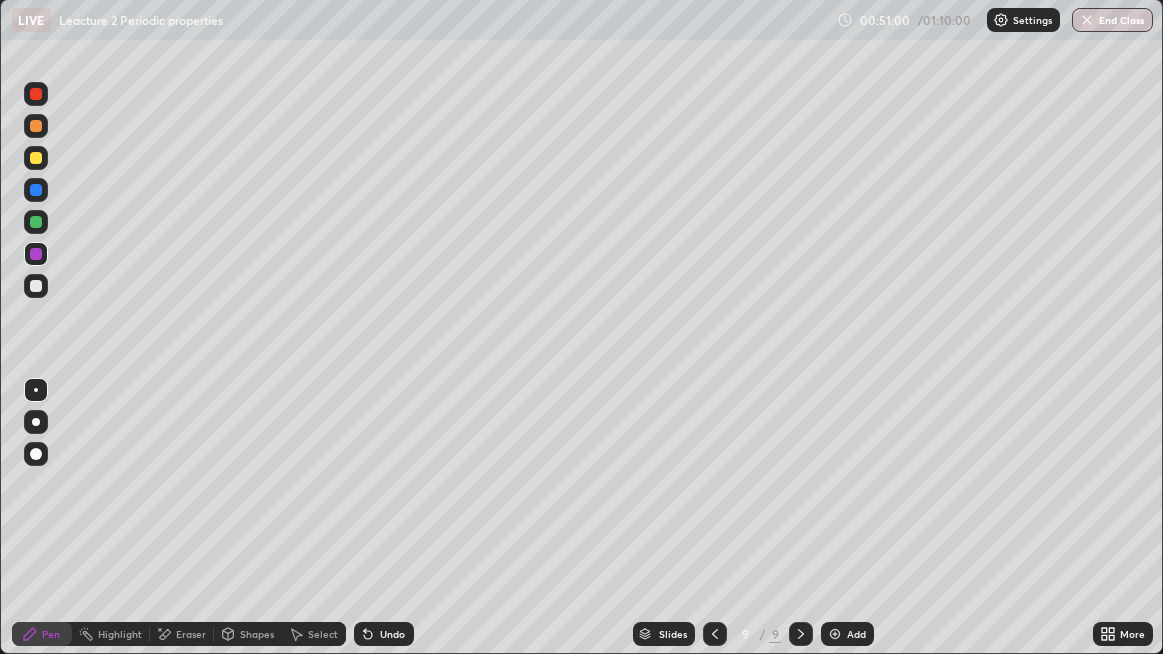click on "Undo" at bounding box center [384, 634] 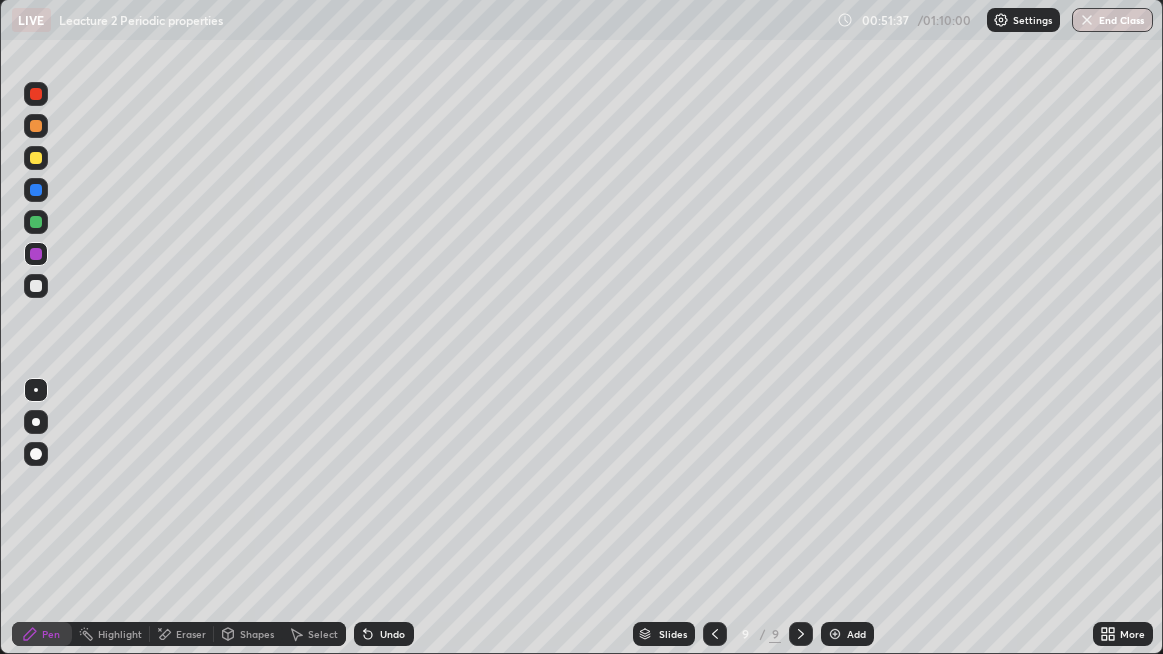 click on "Eraser" at bounding box center [191, 634] 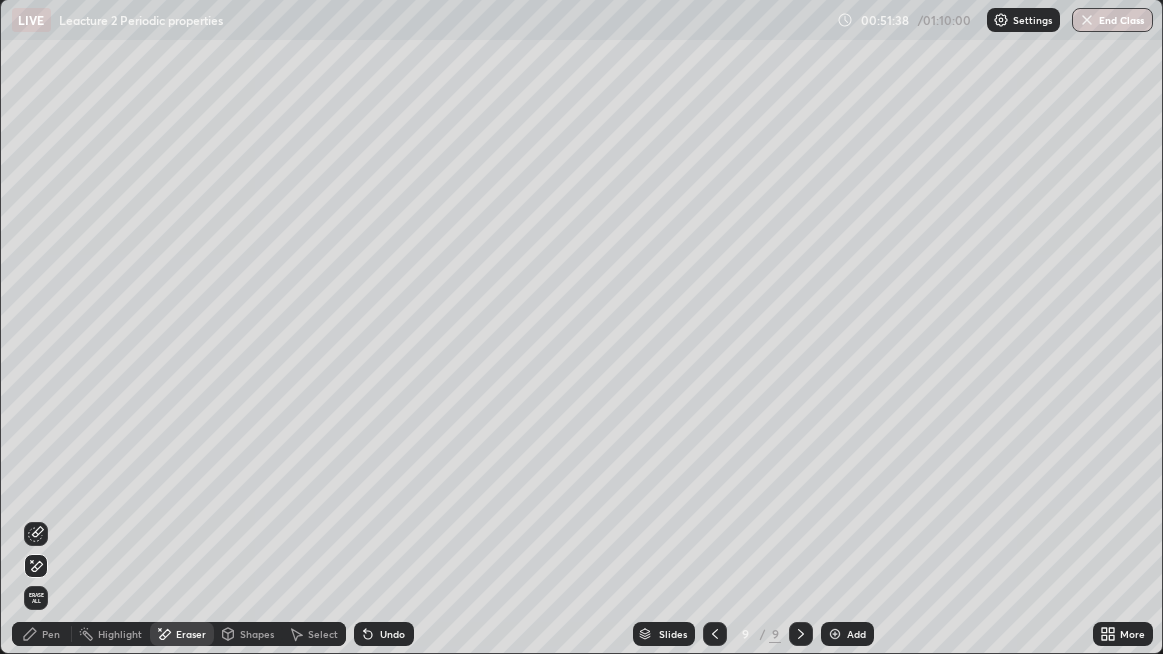 click 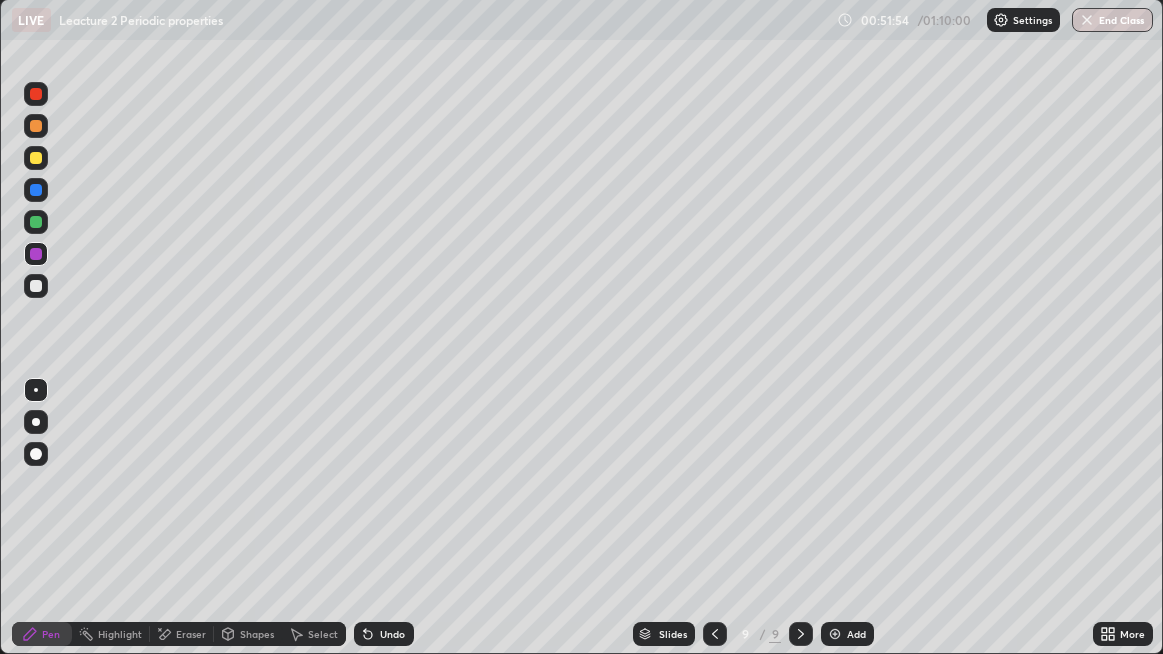 click at bounding box center (36, 286) 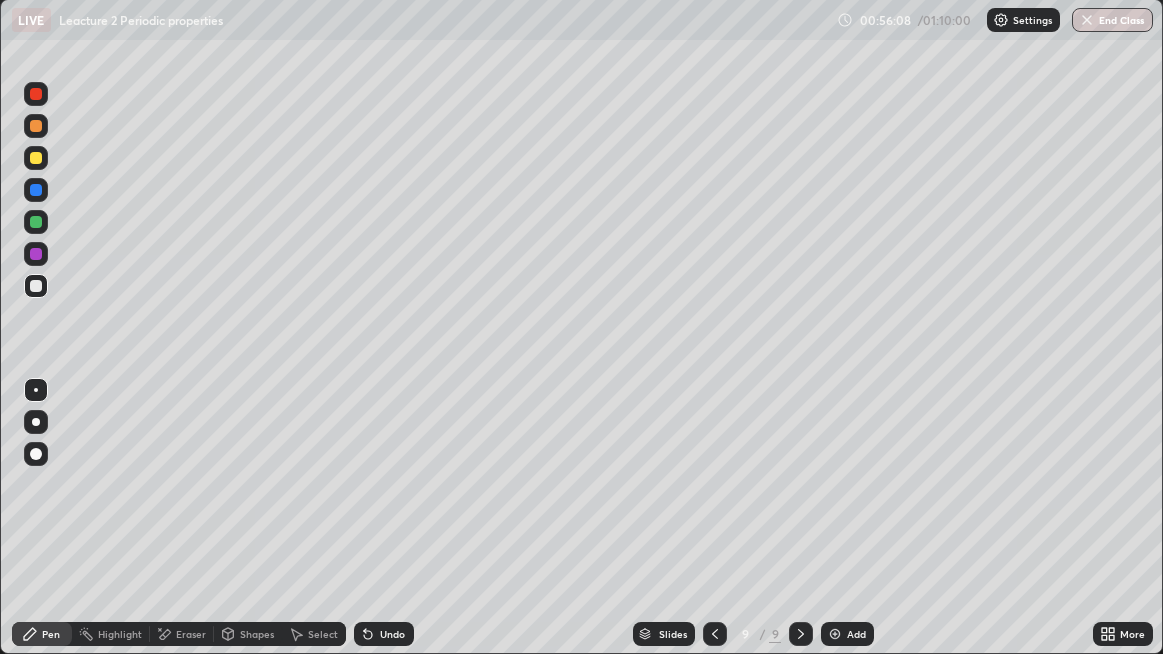 click on "Add" at bounding box center [847, 634] 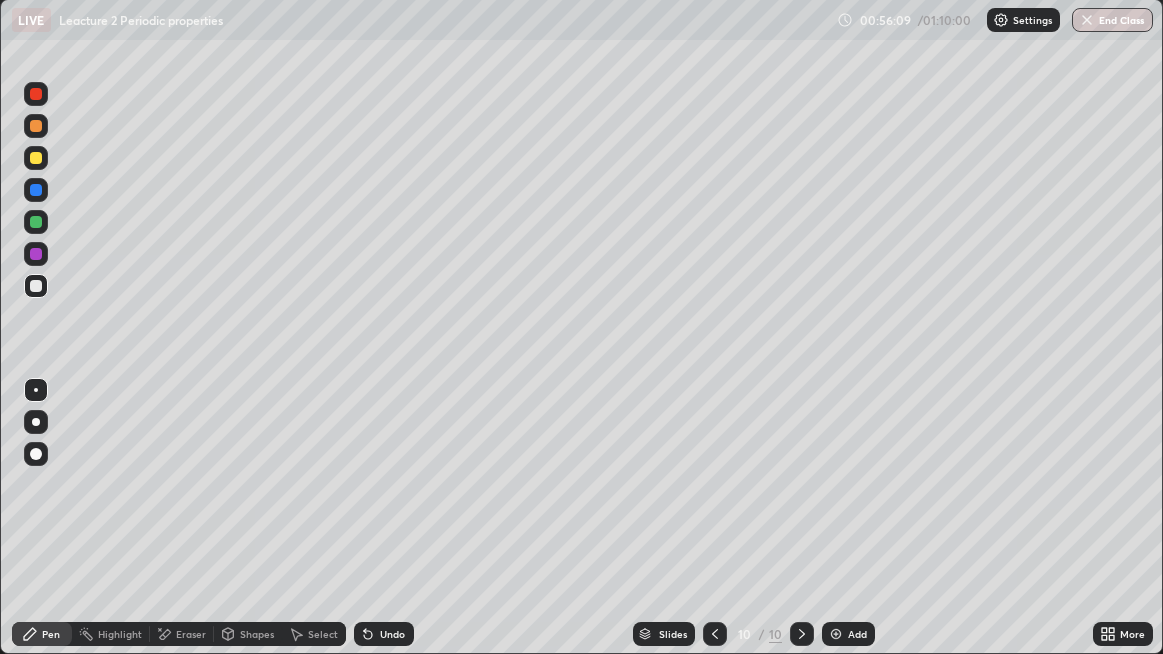 click at bounding box center [36, 222] 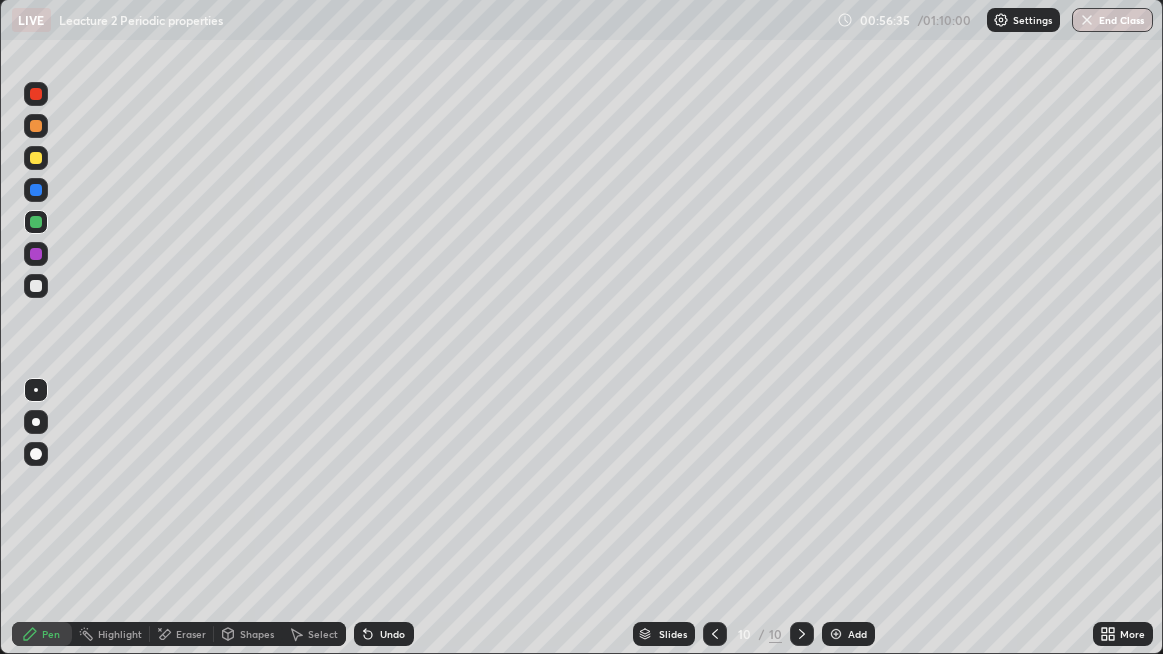 click at bounding box center (36, 254) 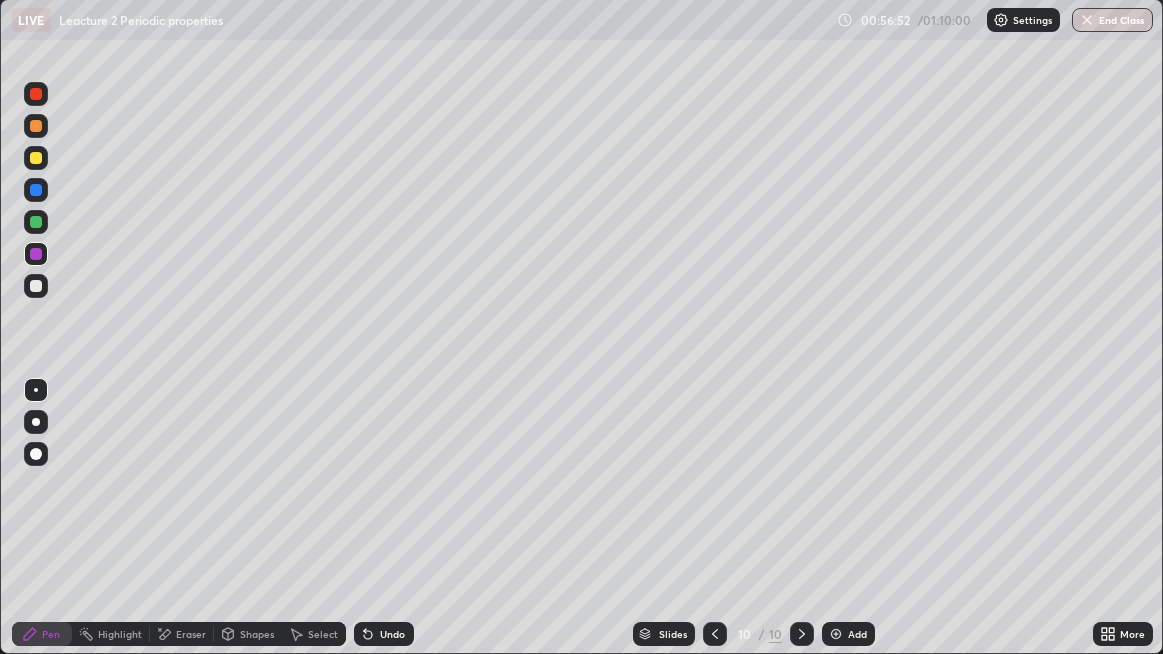 click at bounding box center [36, 286] 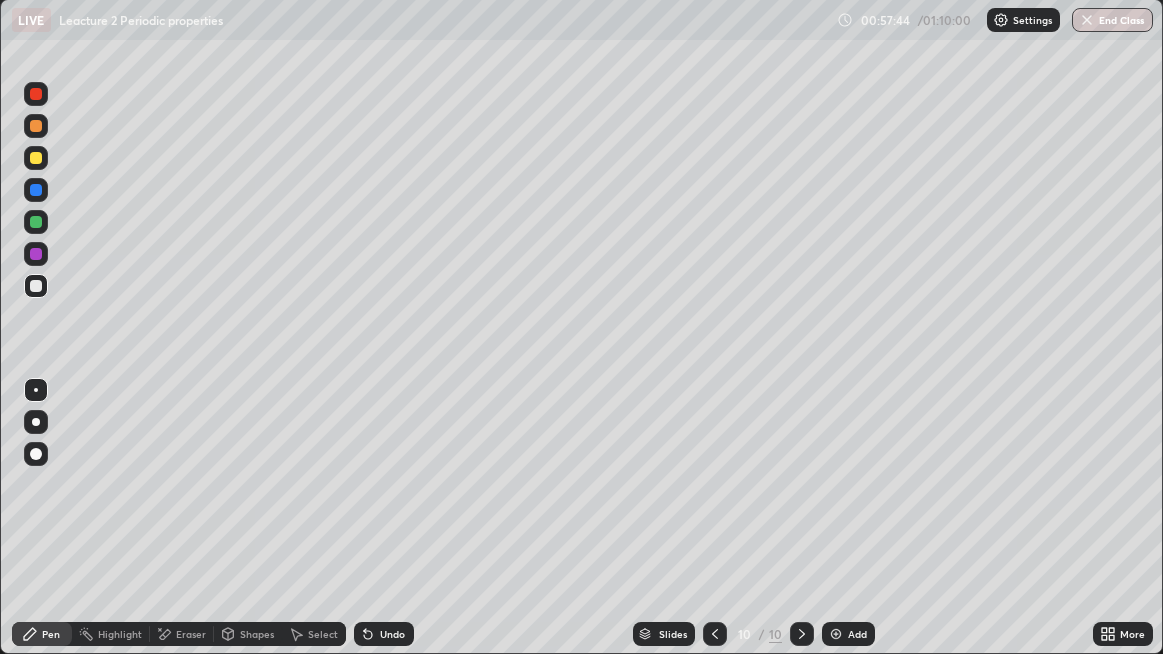 click 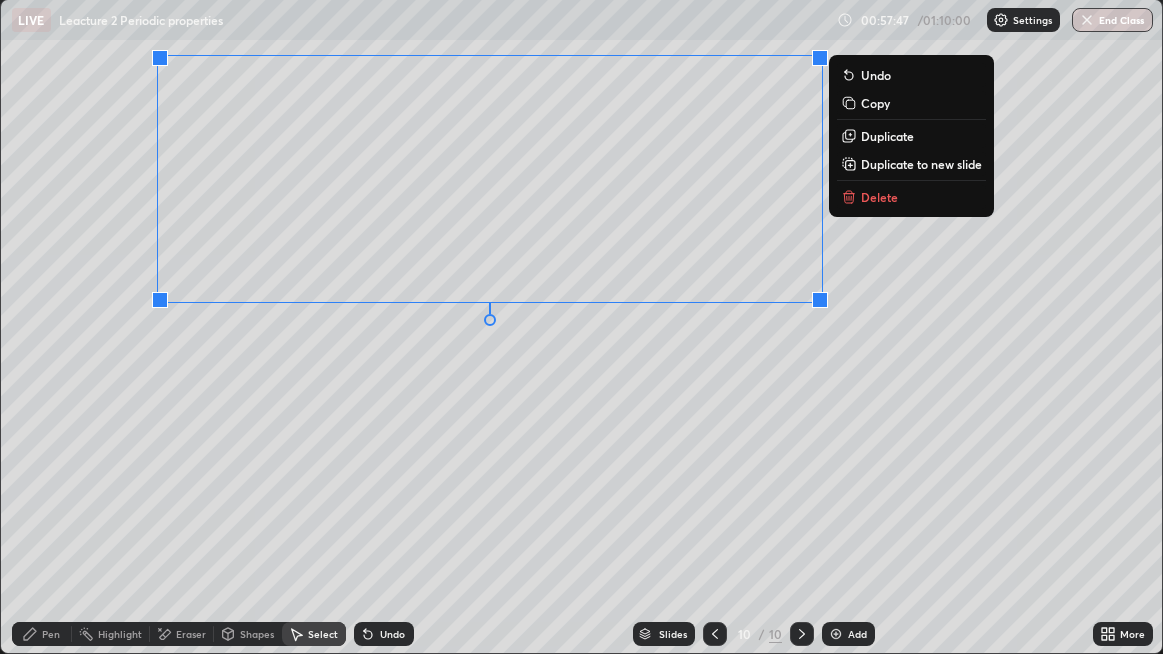 click on "0 ° Undo Copy Duplicate Duplicate to new slide Delete" at bounding box center [582, 326] 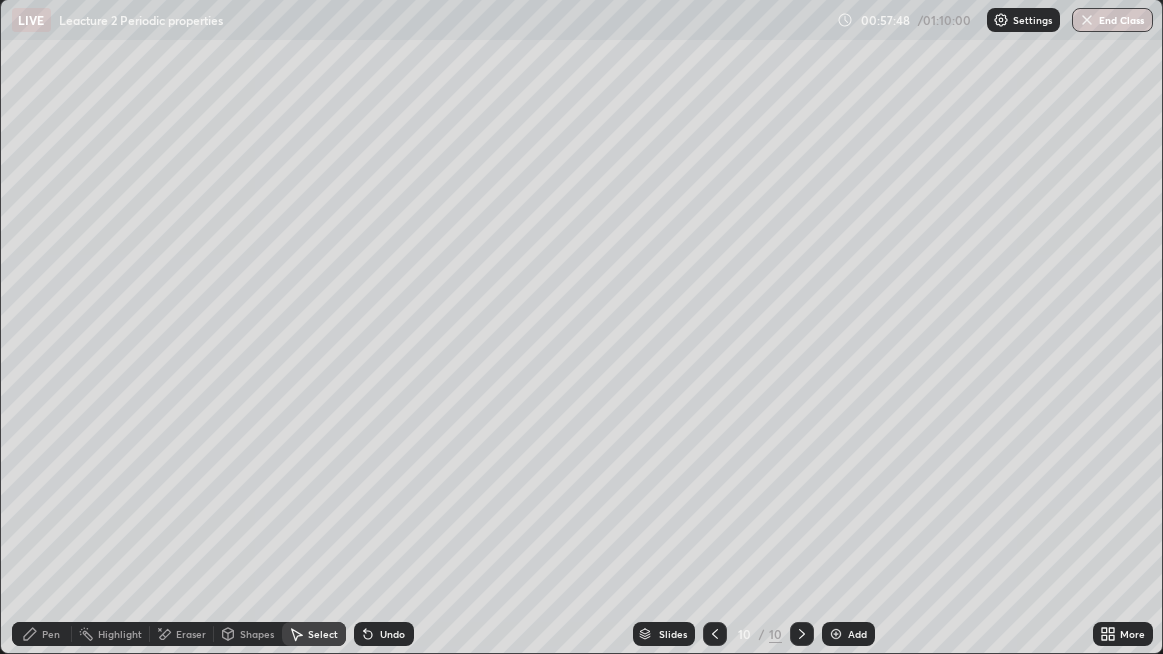 click on "Pen" at bounding box center (42, 634) 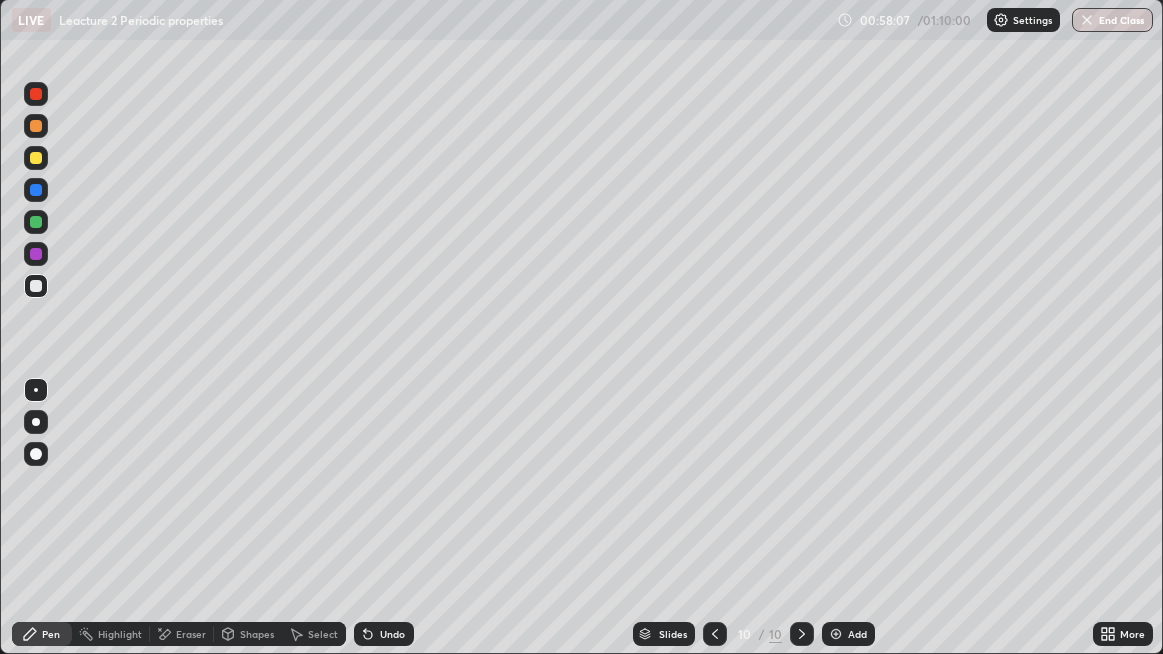 click on "Undo" at bounding box center [392, 634] 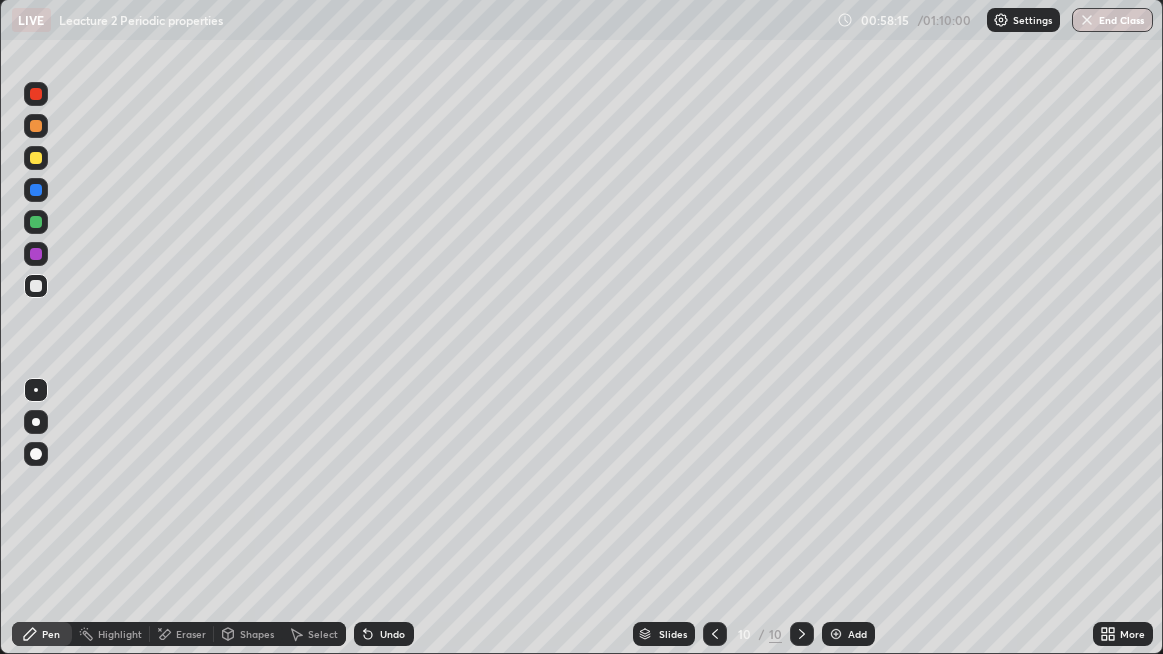 click on "Erase all" at bounding box center [36, 327] 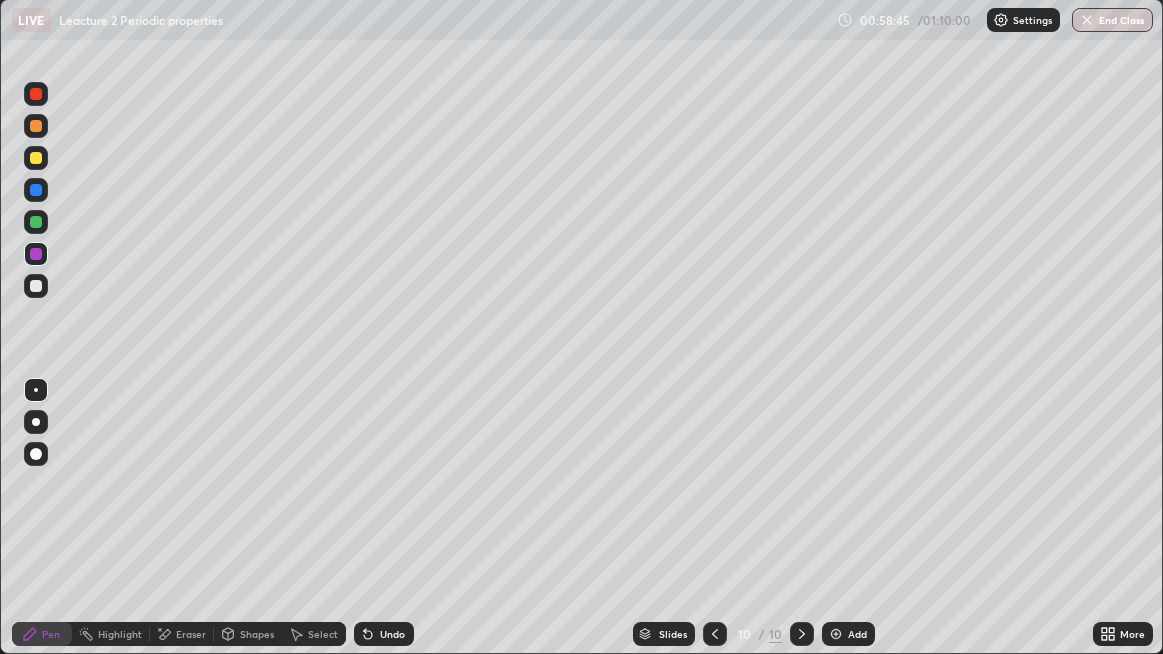 click on "Shapes" at bounding box center [248, 634] 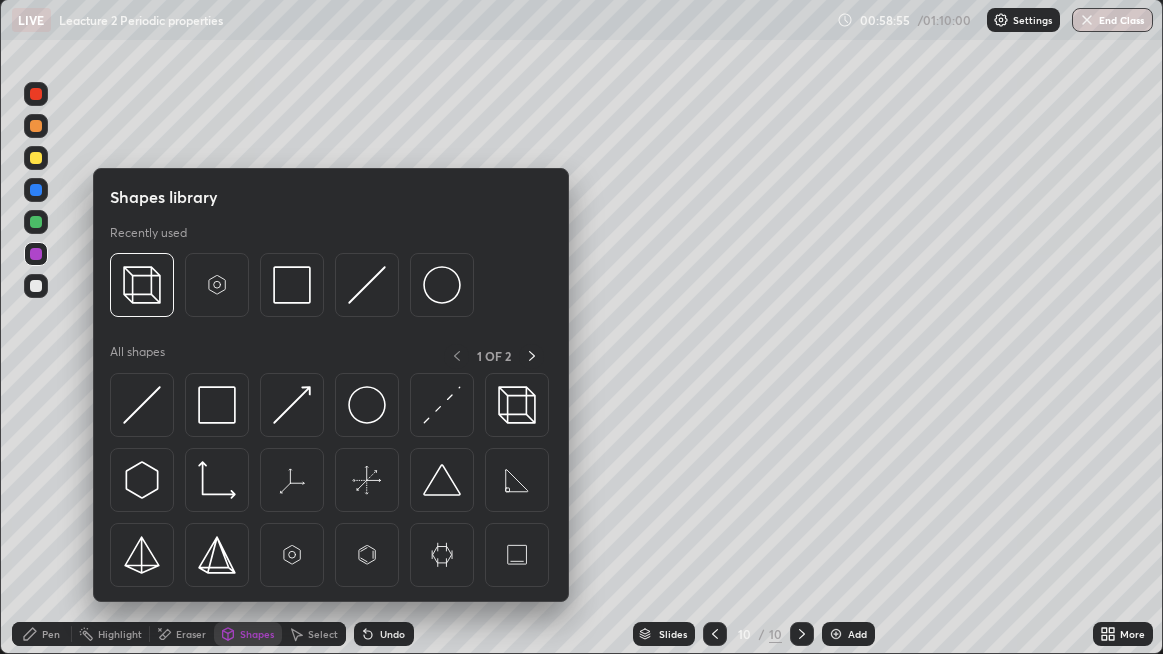 click at bounding box center (36, 222) 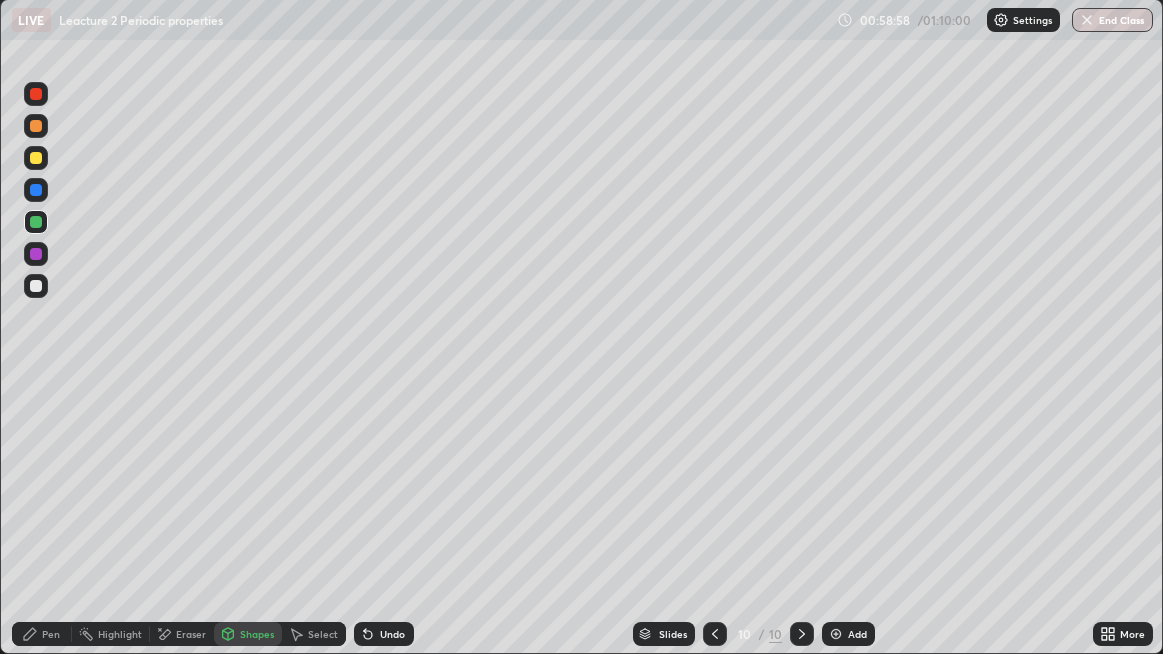 click on "Undo" at bounding box center (384, 634) 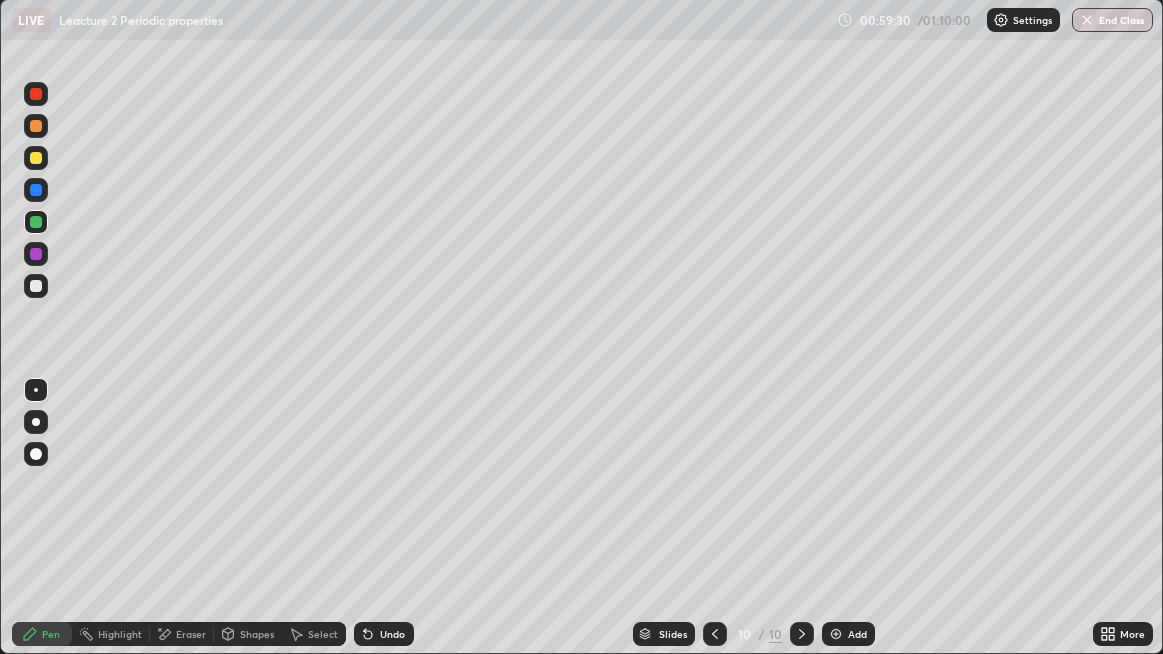 click at bounding box center (36, 222) 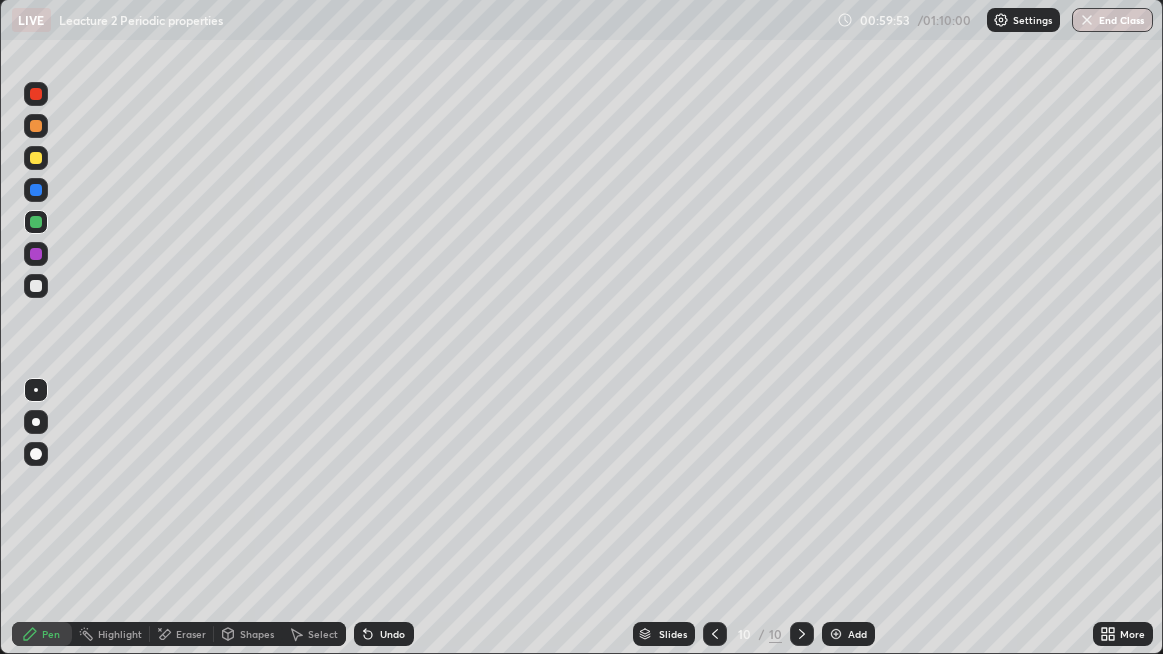 click on "Undo" at bounding box center [392, 634] 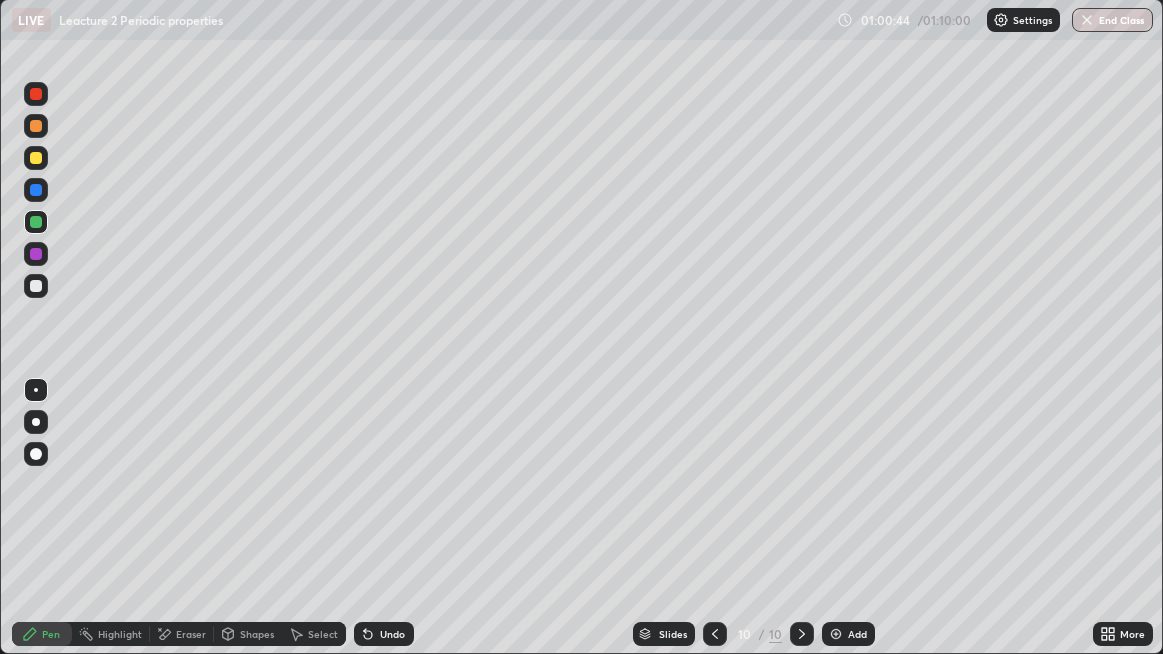 click at bounding box center (836, 634) 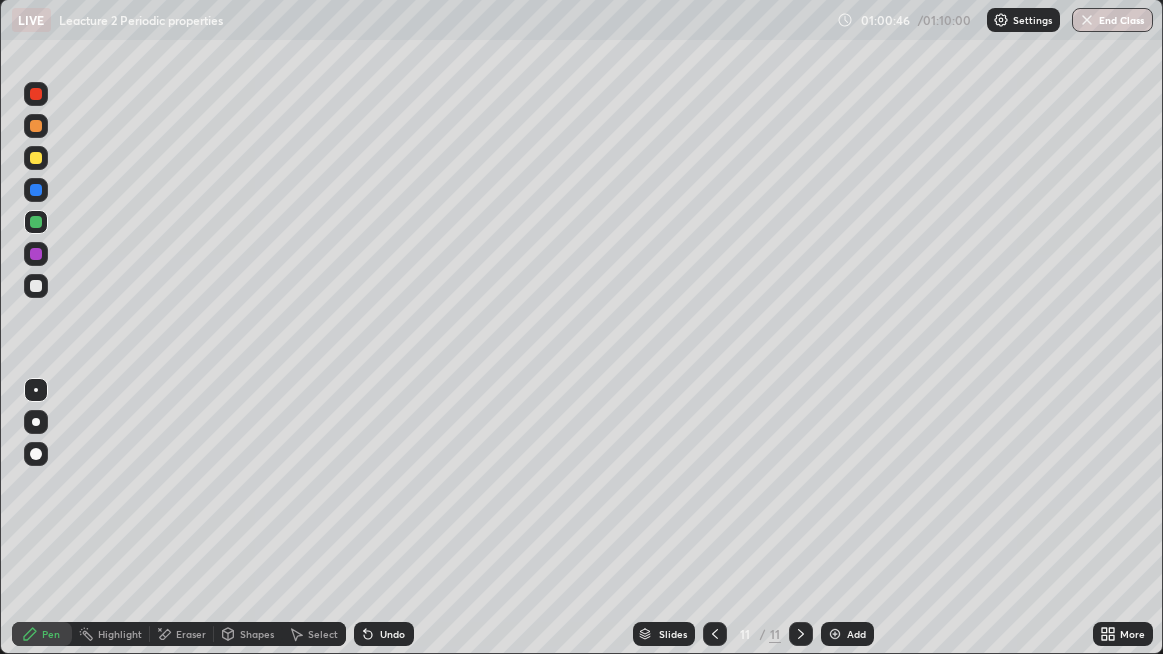 click at bounding box center [36, 222] 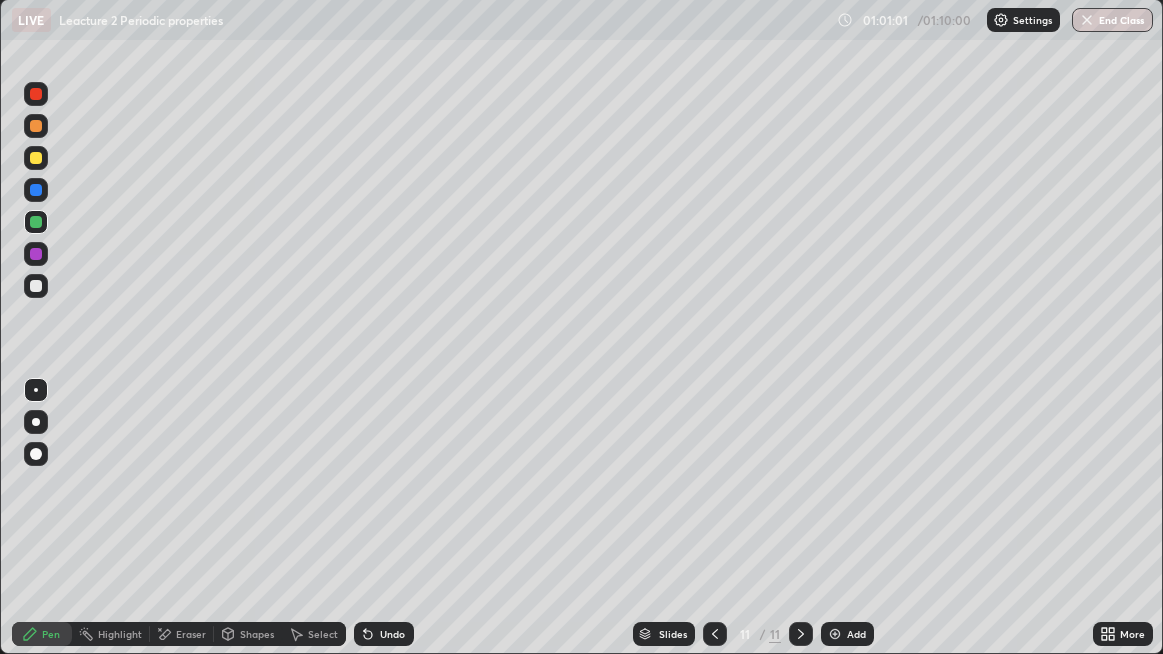 click at bounding box center [36, 222] 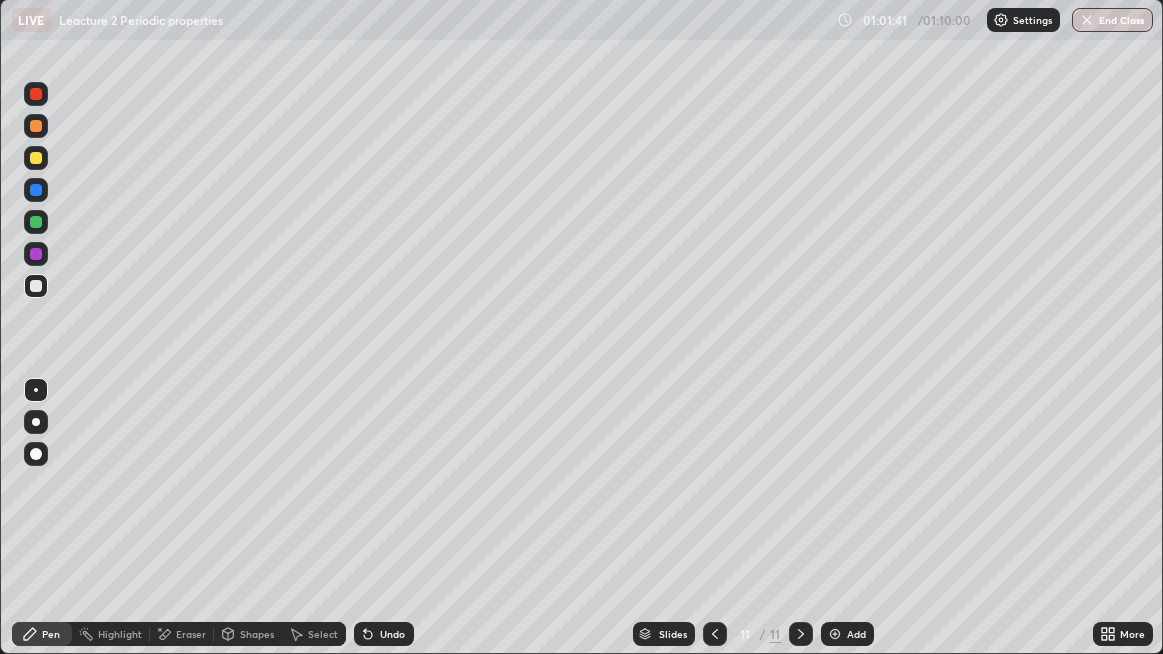 click on "Undo" at bounding box center (384, 634) 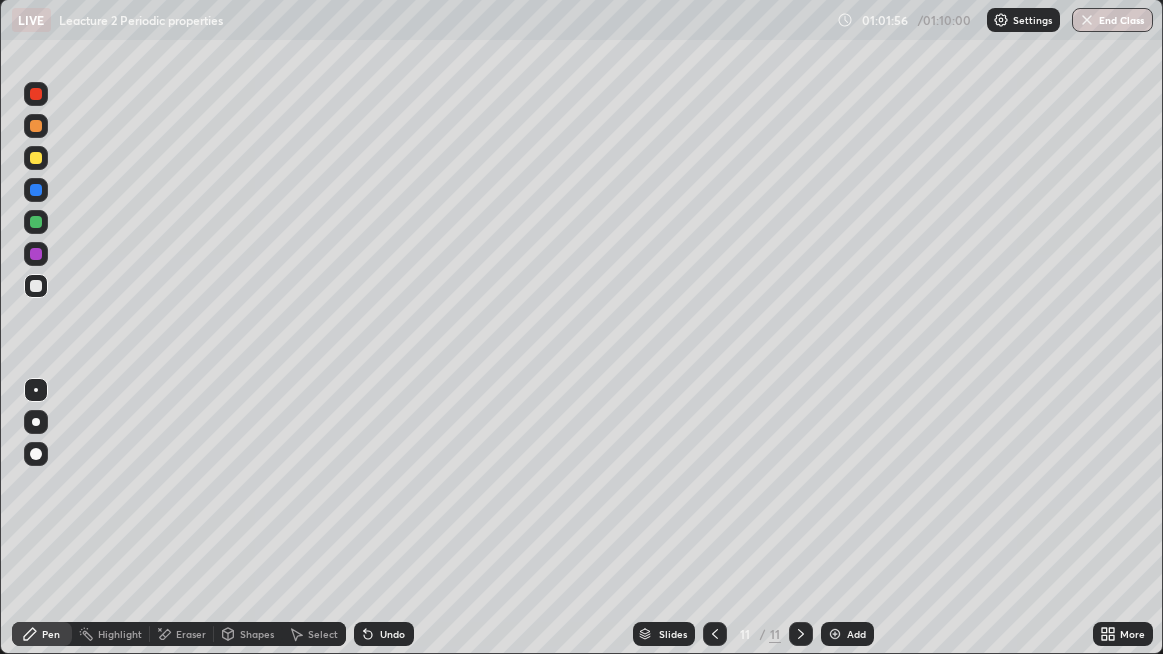 click at bounding box center [36, 222] 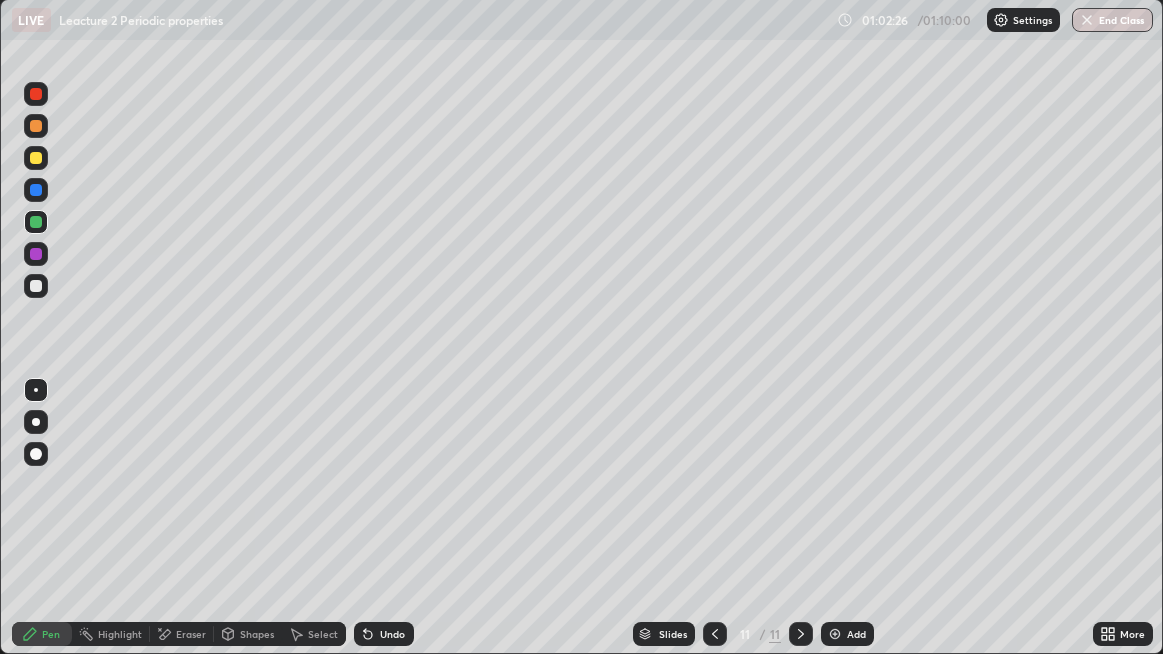 click at bounding box center [36, 254] 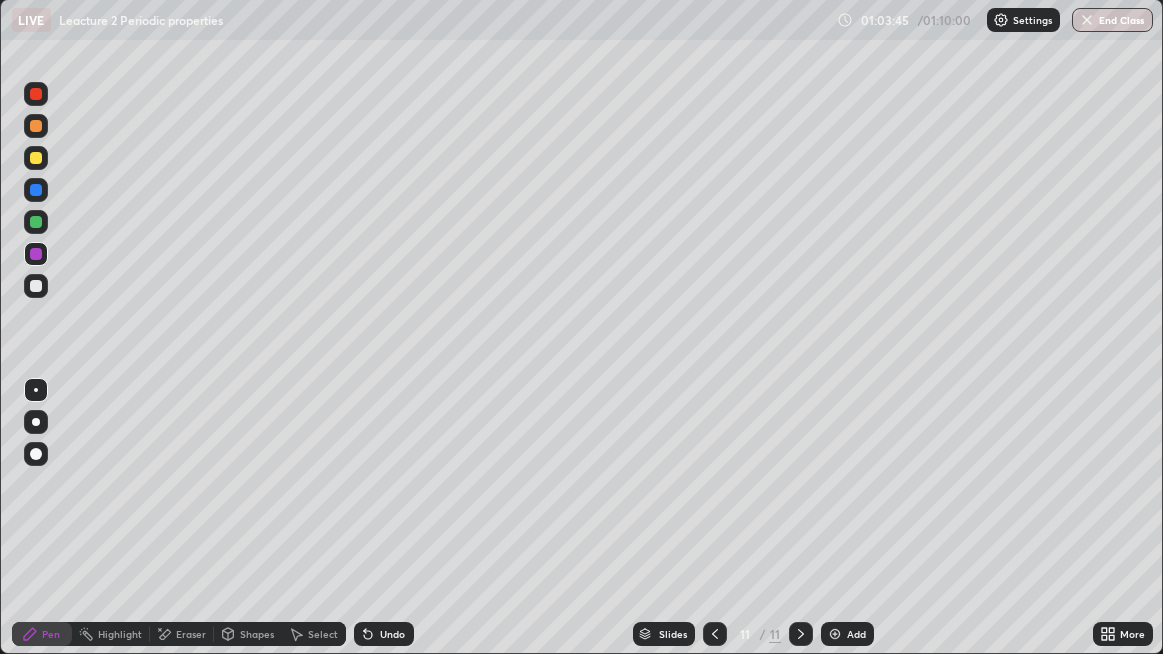 click on "End Class" at bounding box center [1112, 20] 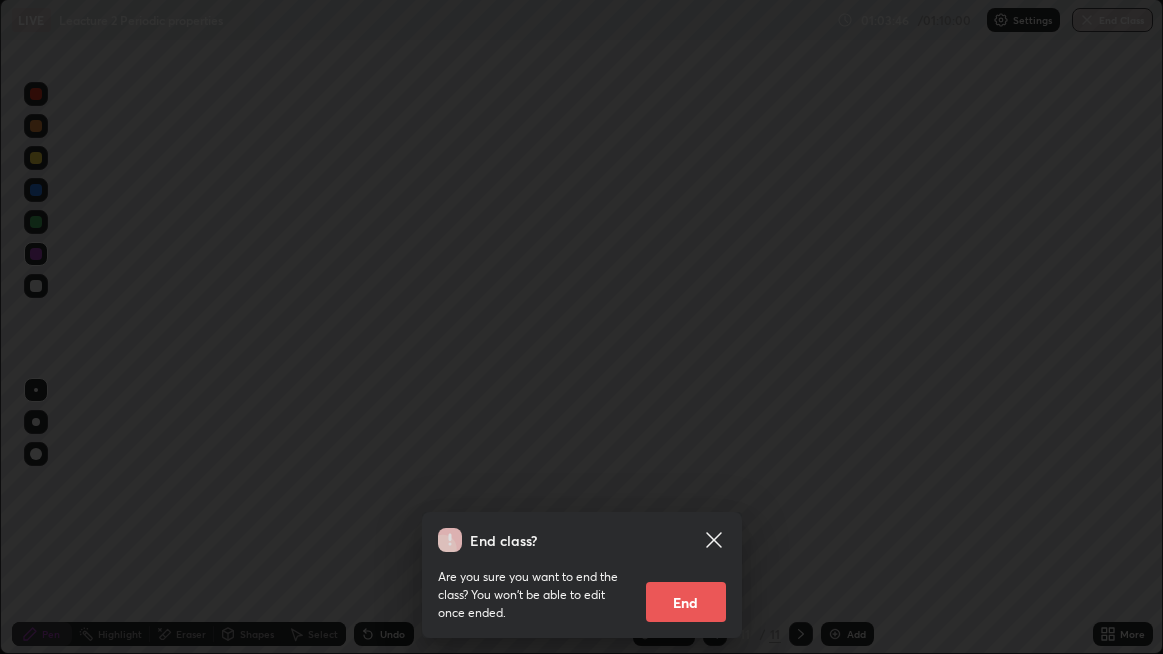 click on "End" at bounding box center (686, 602) 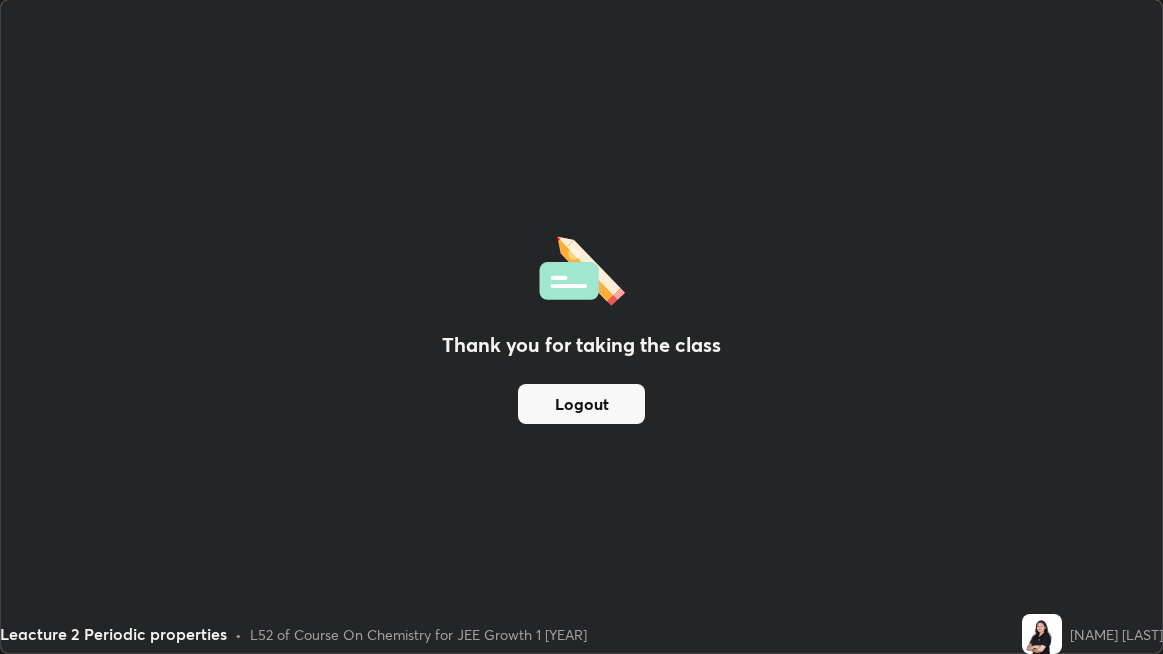 click on "Logout" at bounding box center [581, 404] 